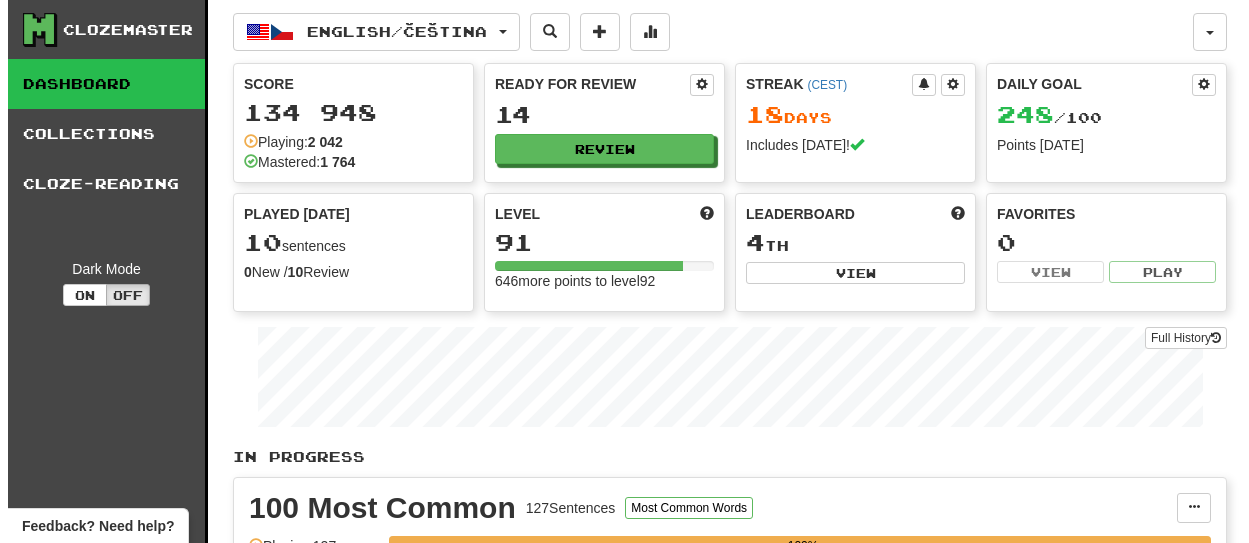 scroll, scrollTop: 0, scrollLeft: 0, axis: both 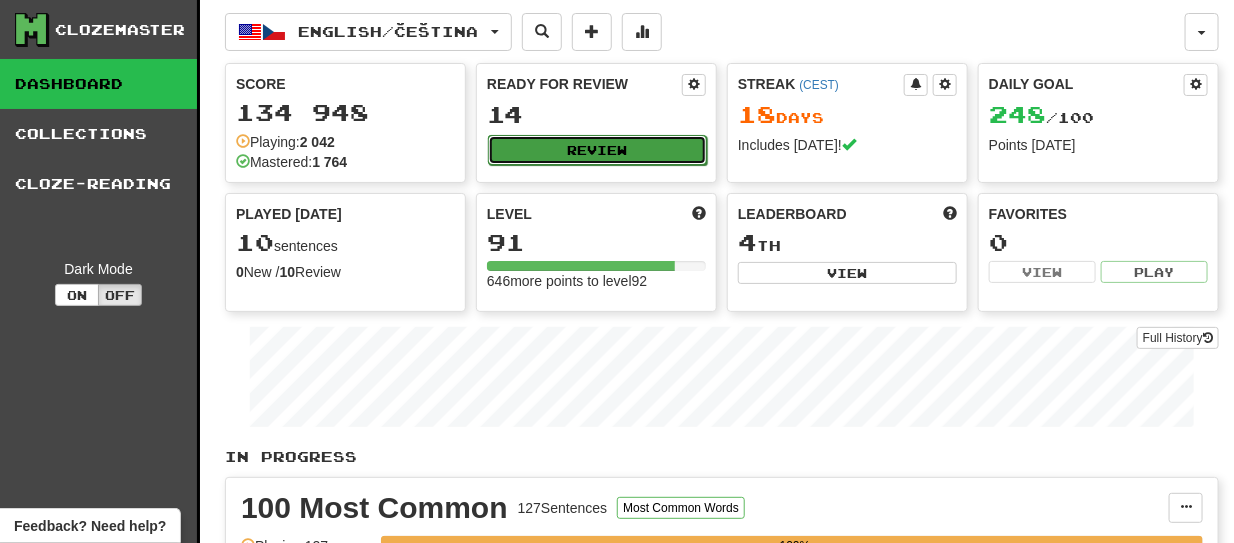 click on "Review" at bounding box center (597, 150) 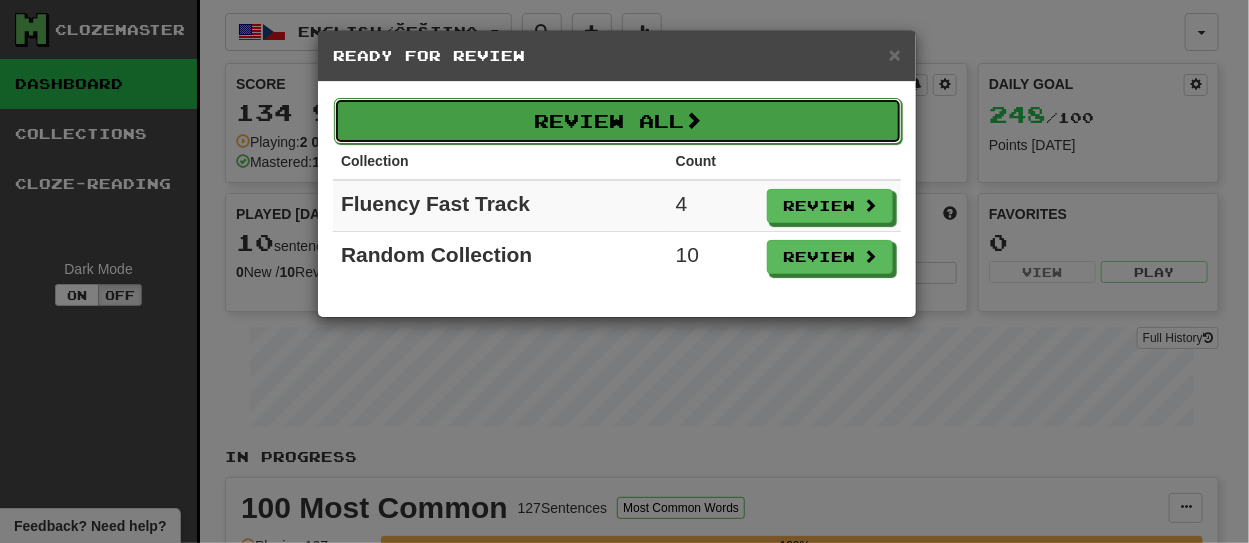 click on "Review All" at bounding box center (618, 121) 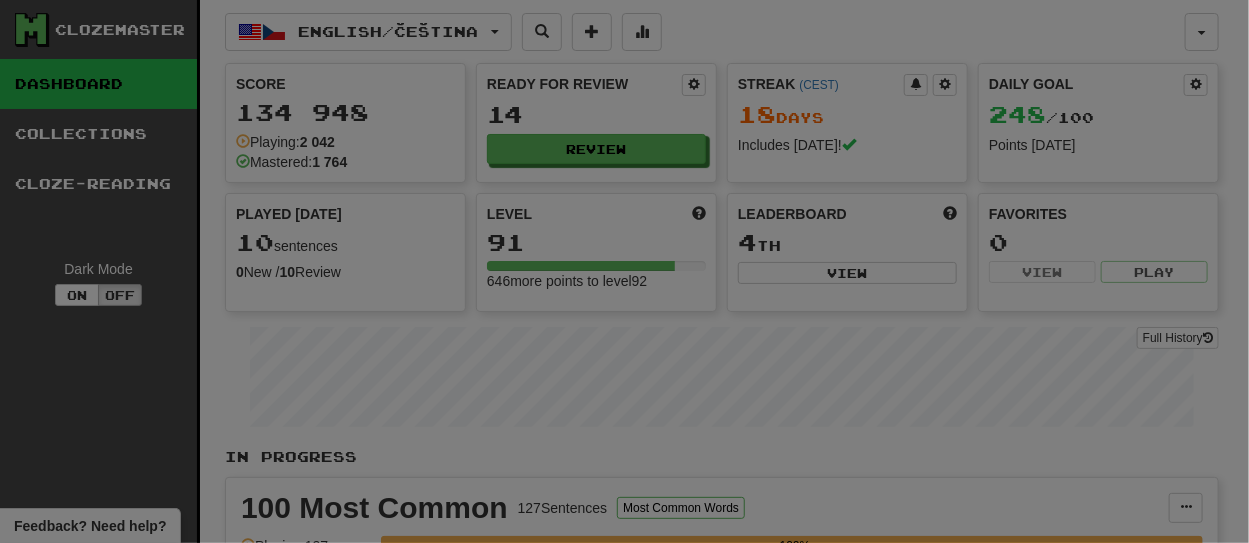 select on "**" 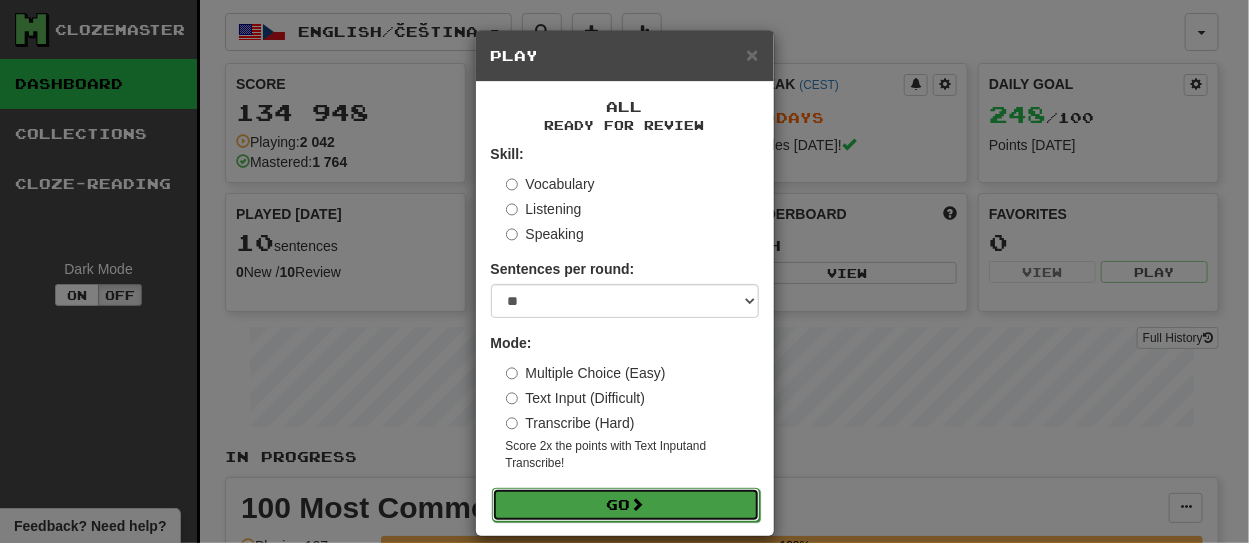 click on "Go" at bounding box center (626, 505) 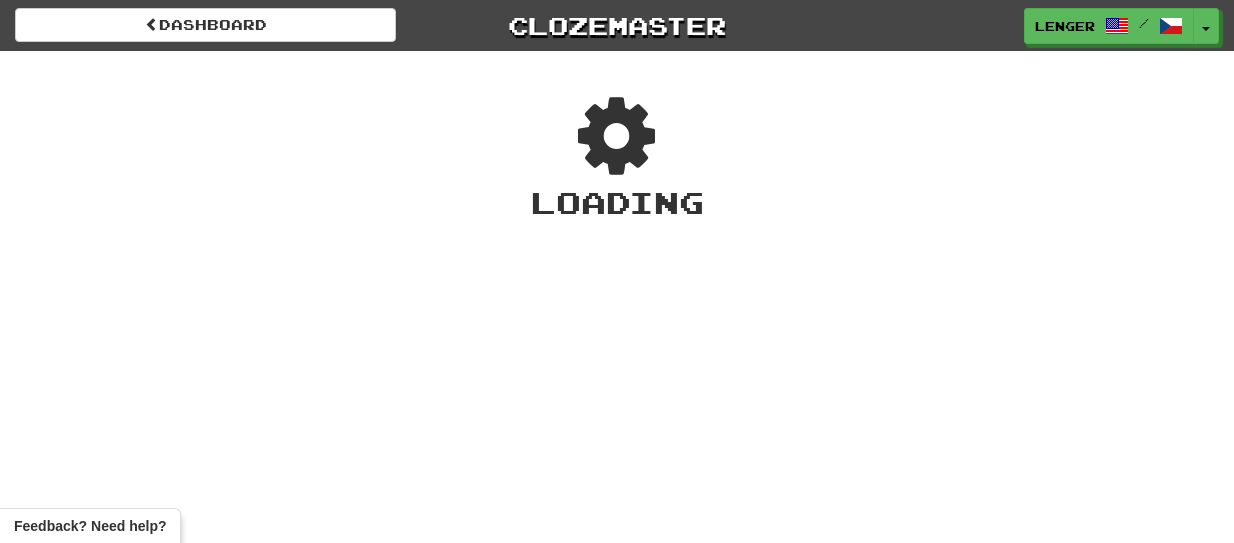 scroll, scrollTop: 0, scrollLeft: 0, axis: both 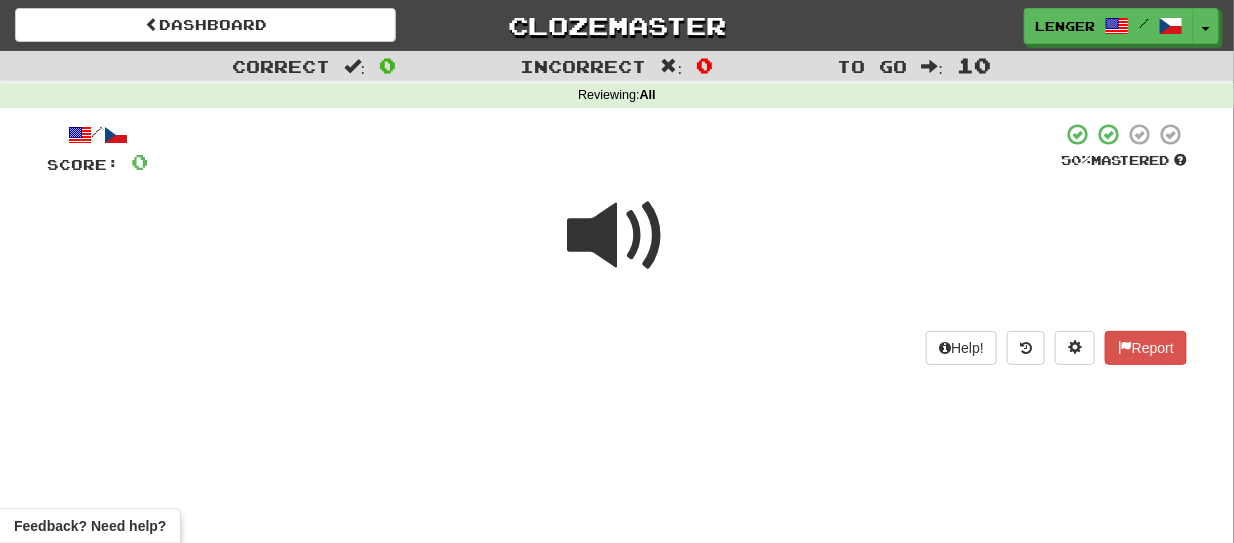 click at bounding box center [617, 236] 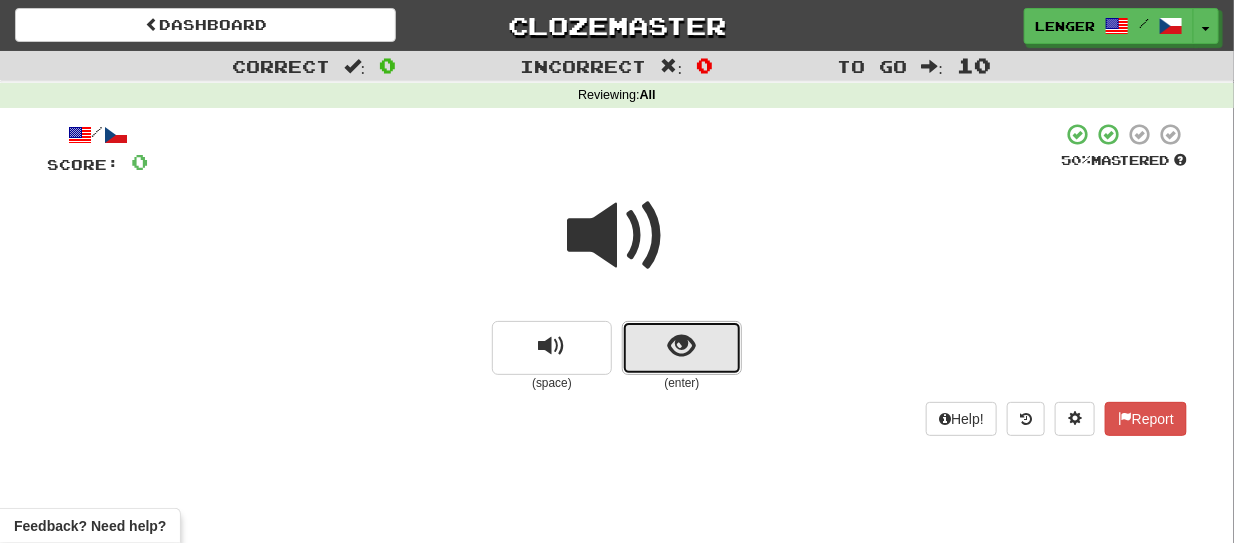 click at bounding box center [682, 348] 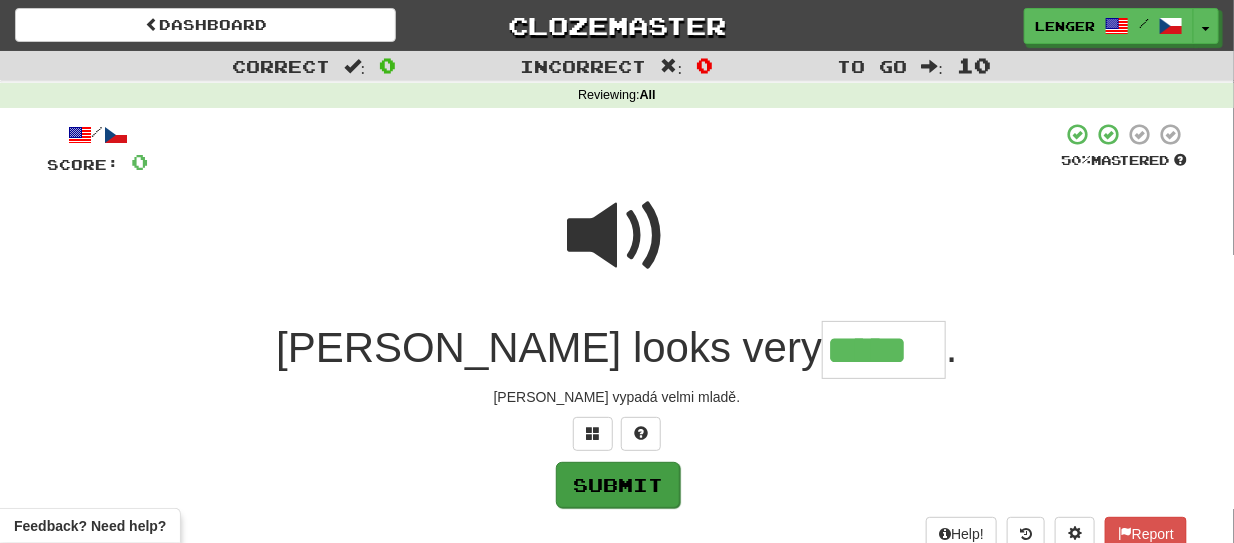 type on "*****" 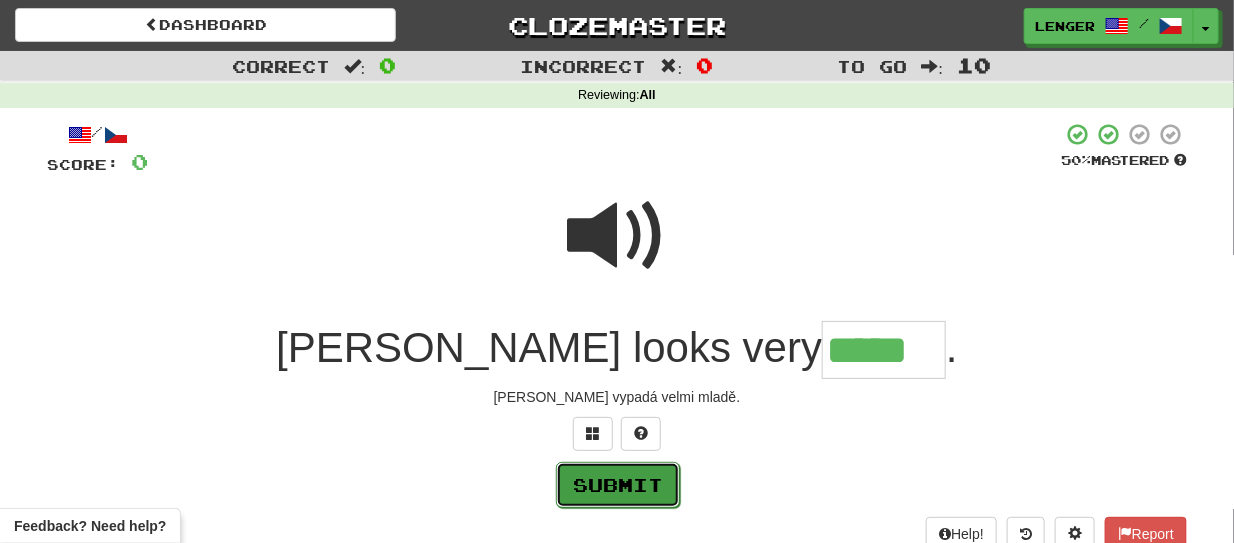 click on "Submit" at bounding box center [618, 485] 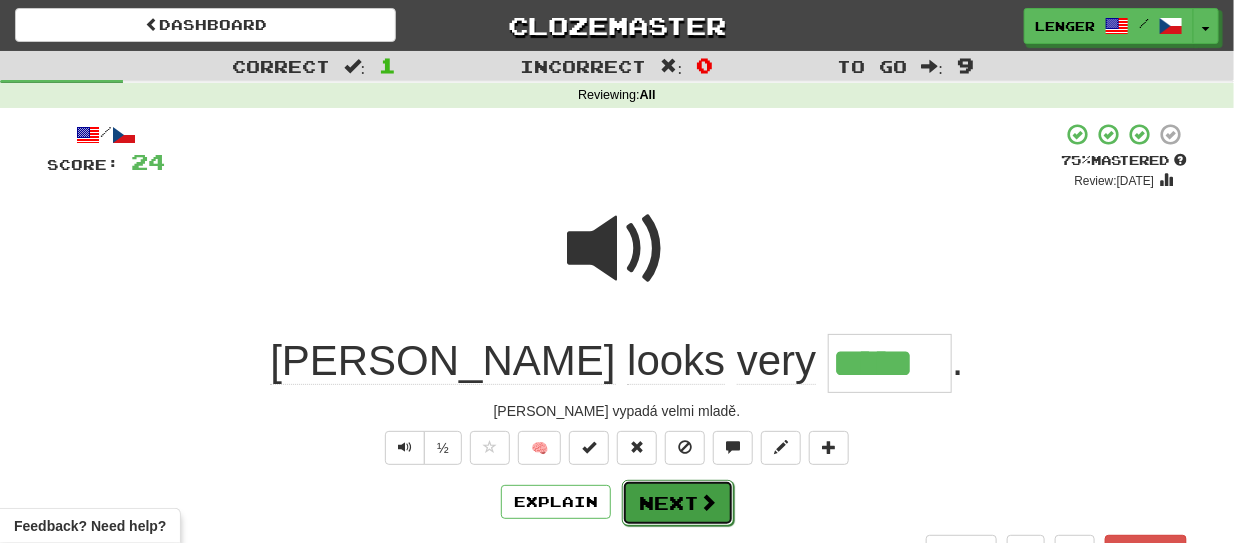 click on "Next" at bounding box center [678, 503] 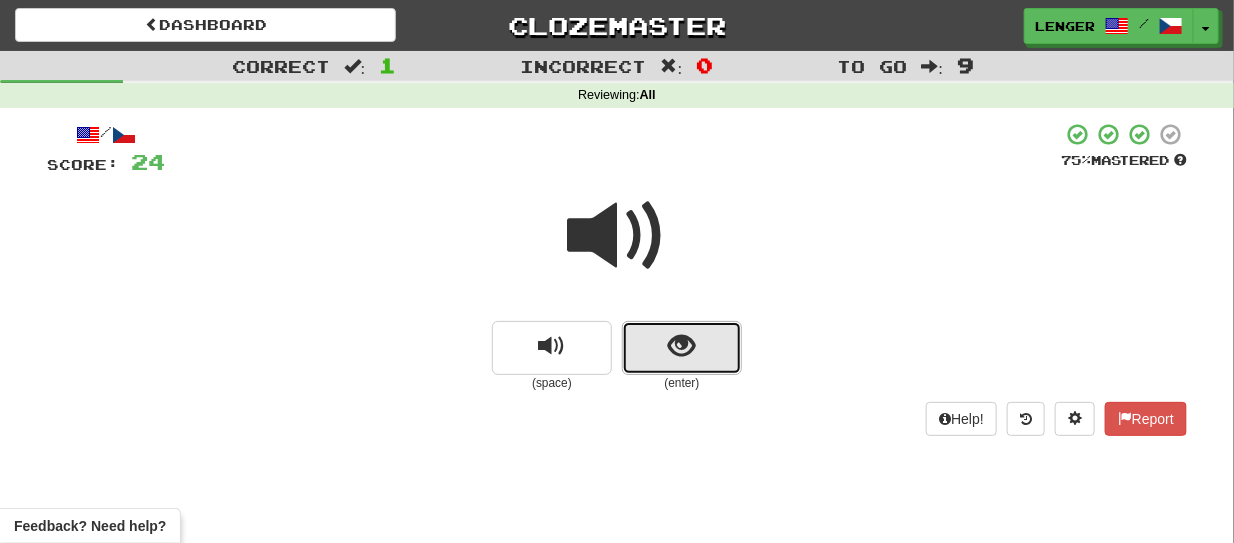 click at bounding box center [682, 348] 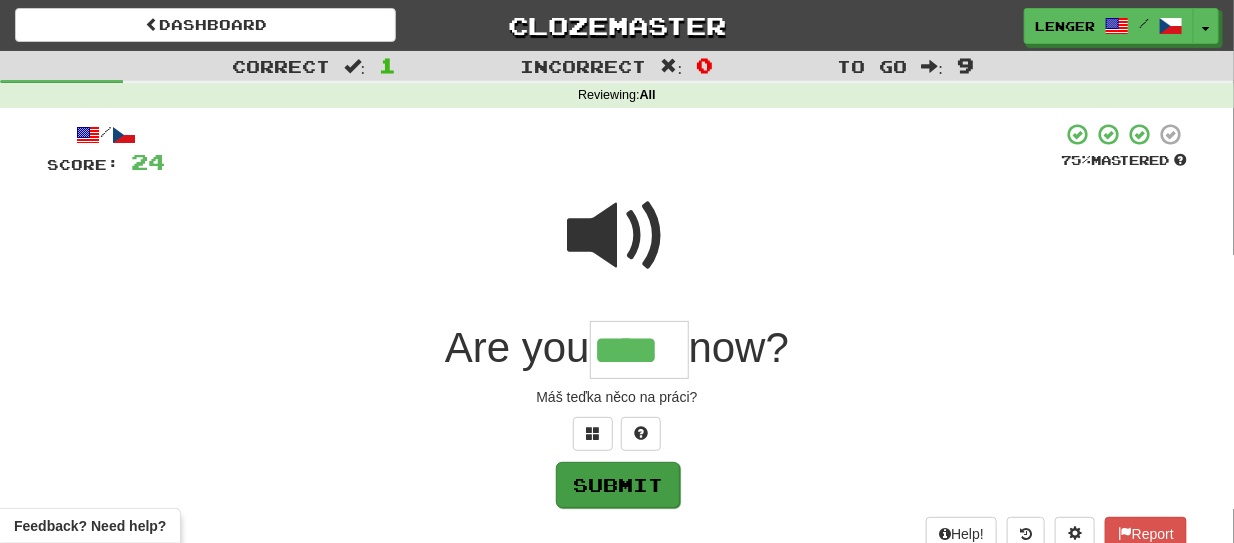 type on "****" 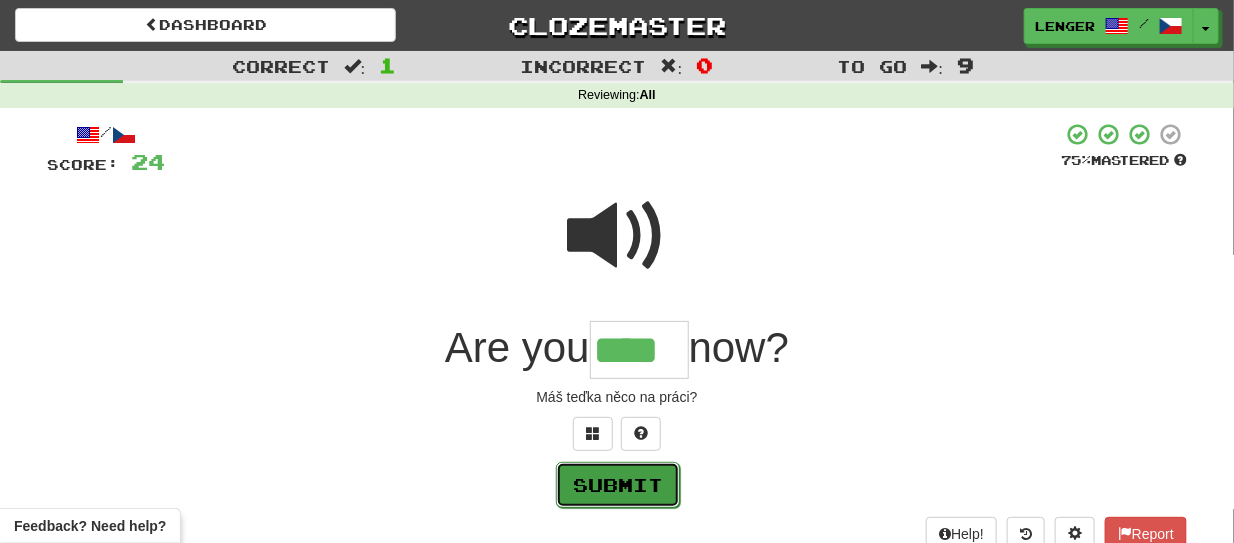 click on "Submit" at bounding box center [618, 485] 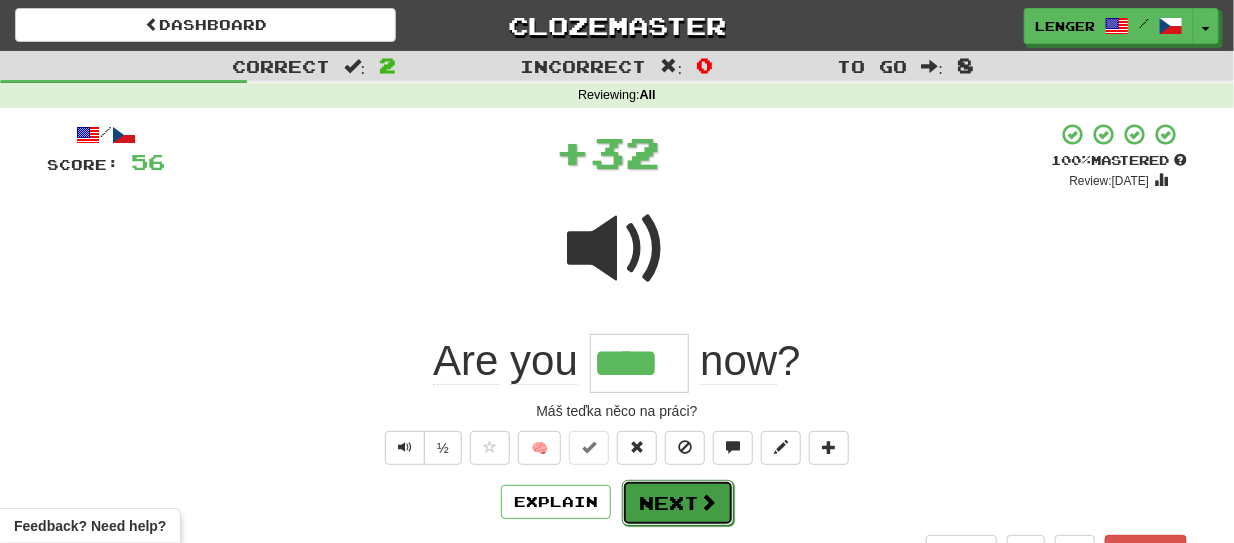 click on "Next" at bounding box center [678, 503] 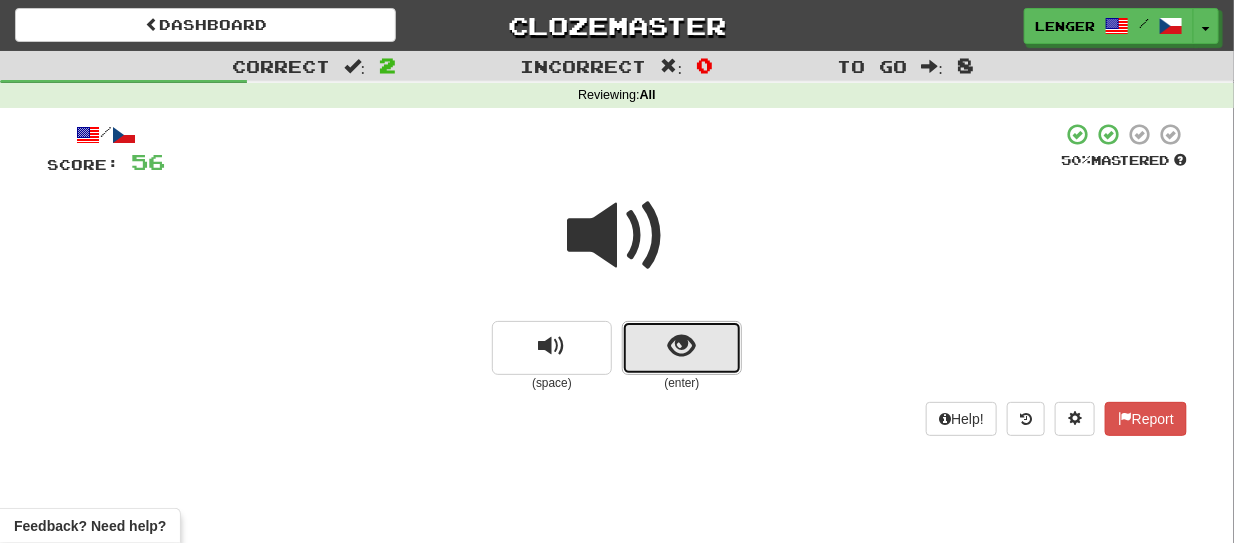 click at bounding box center (682, 348) 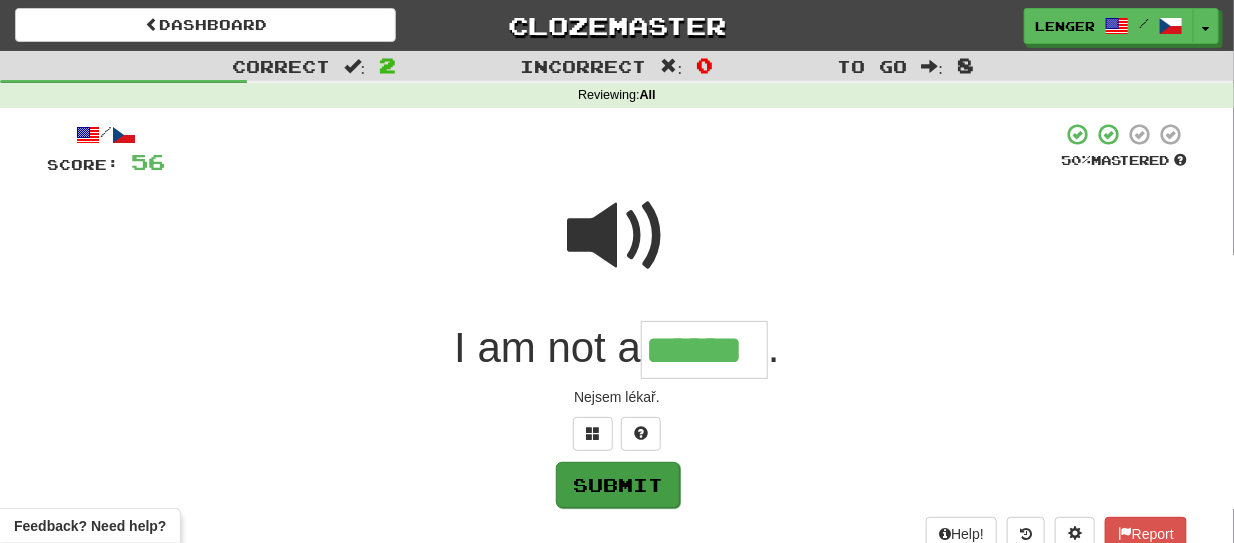 type on "******" 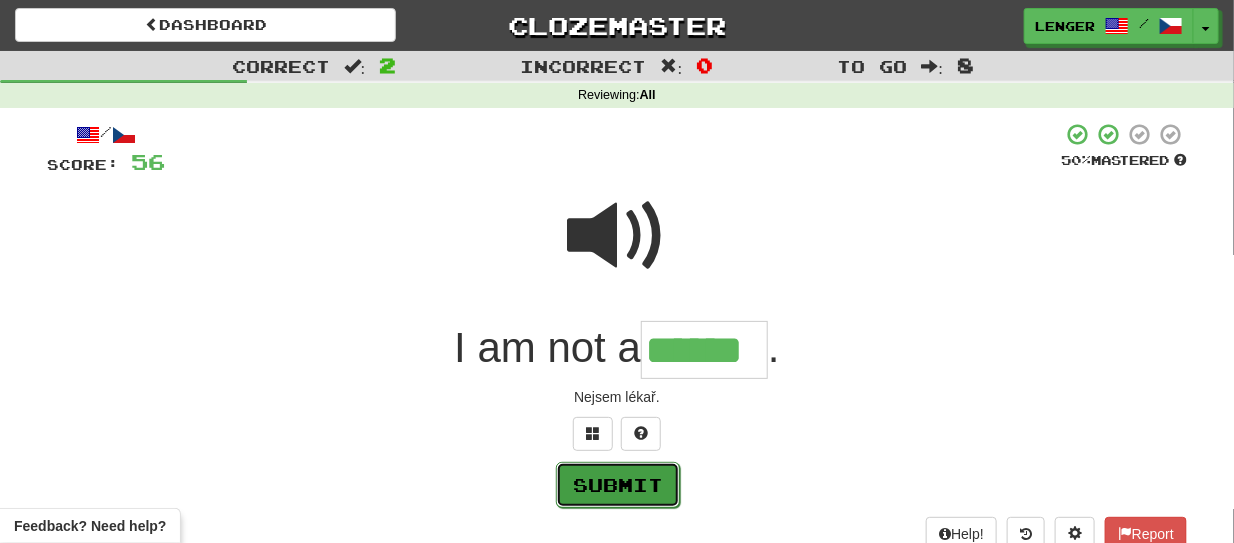 click on "Submit" at bounding box center (618, 485) 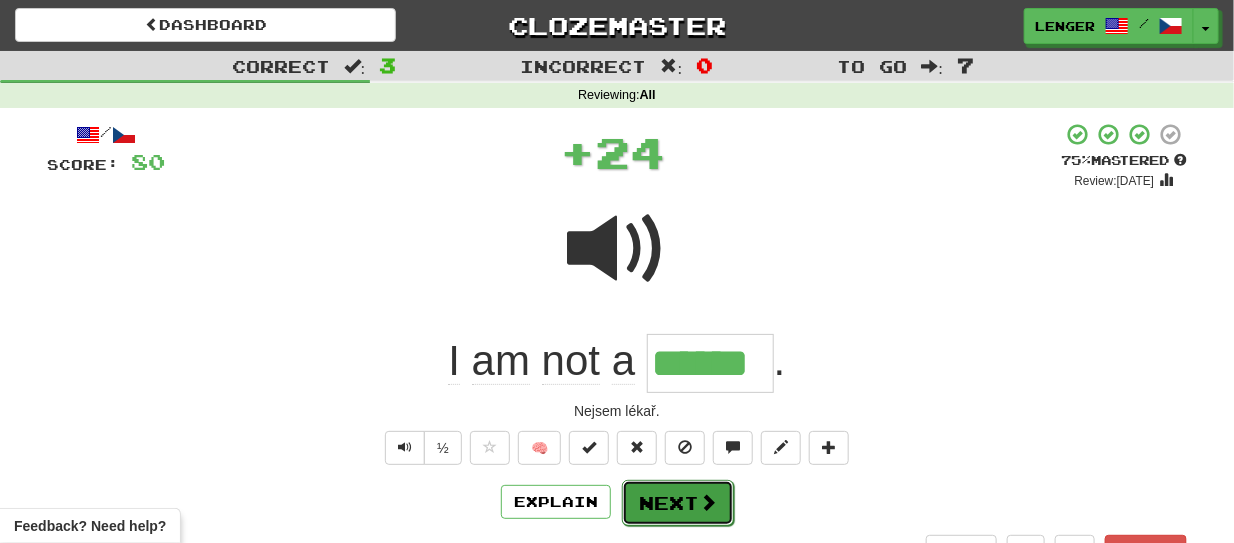 click on "Next" at bounding box center [678, 503] 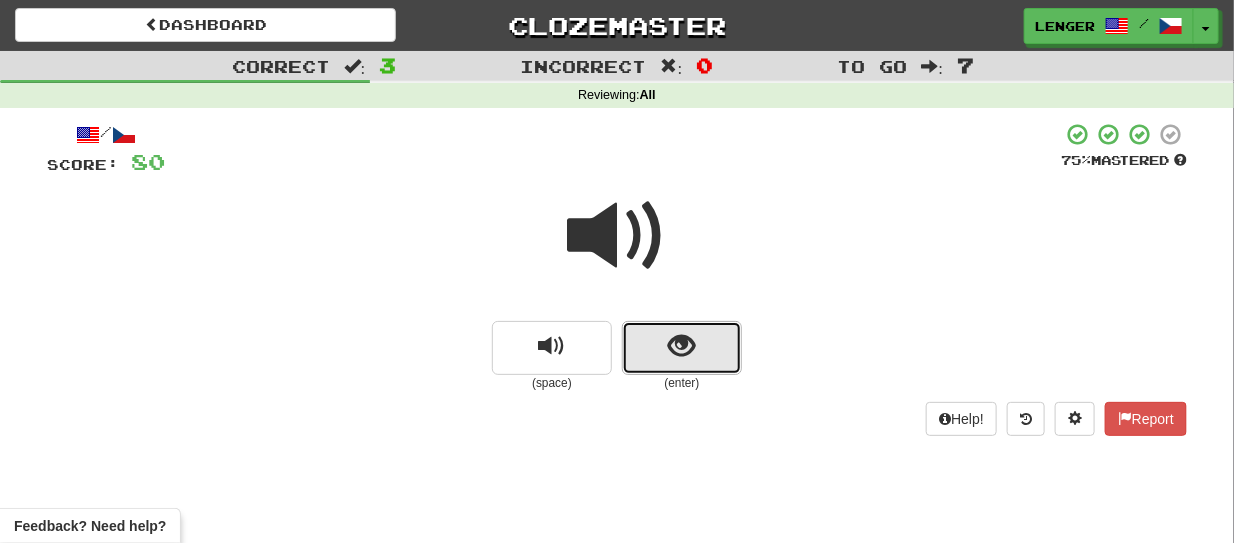 click at bounding box center (682, 348) 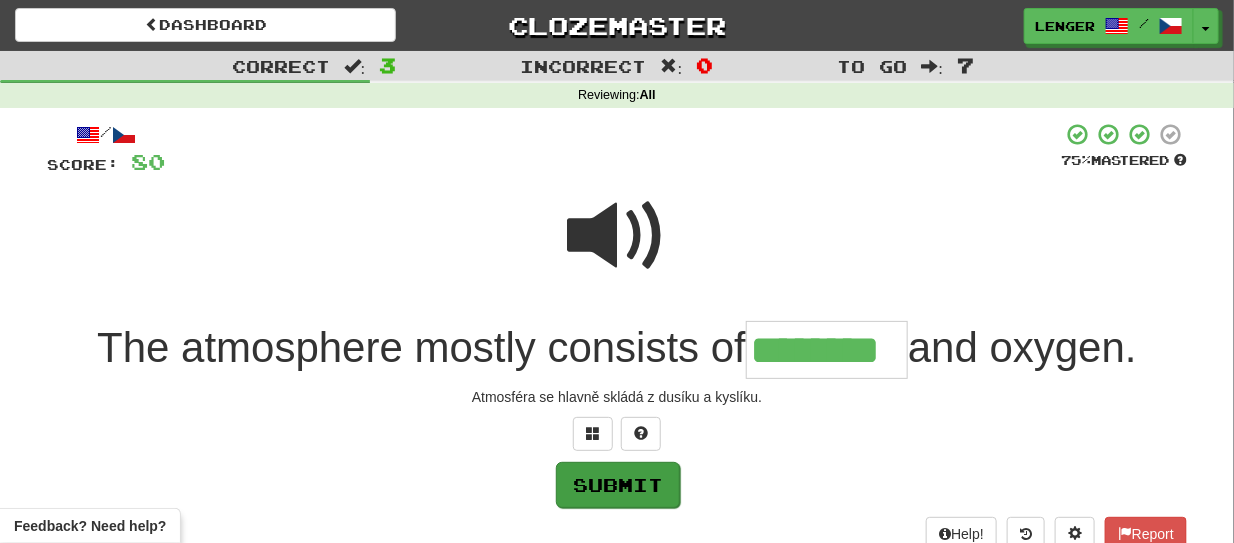 type on "********" 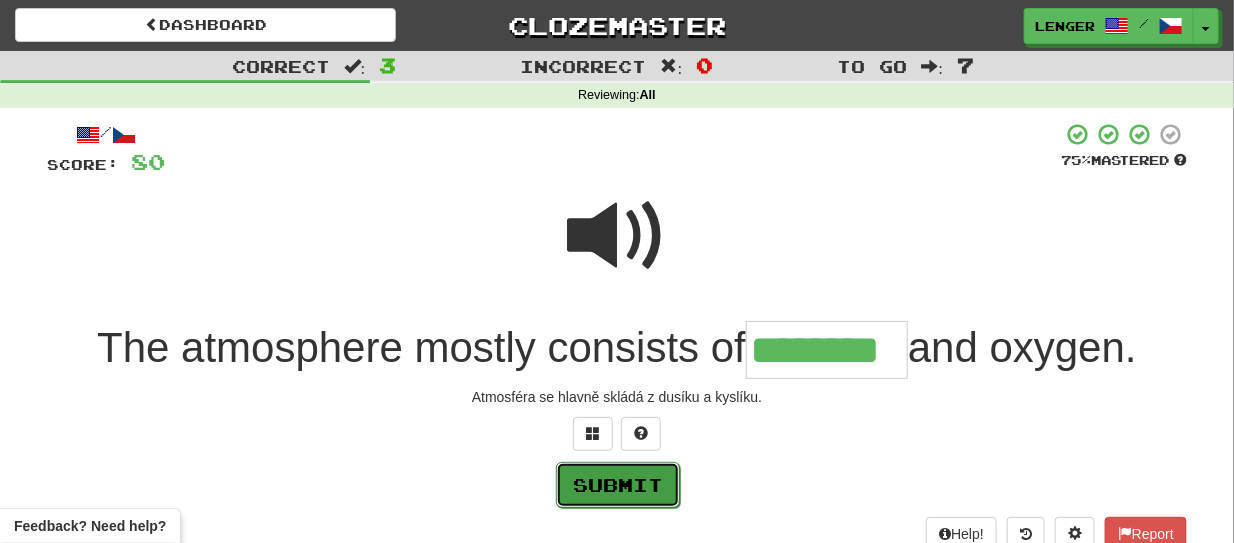 click on "Submit" at bounding box center (618, 485) 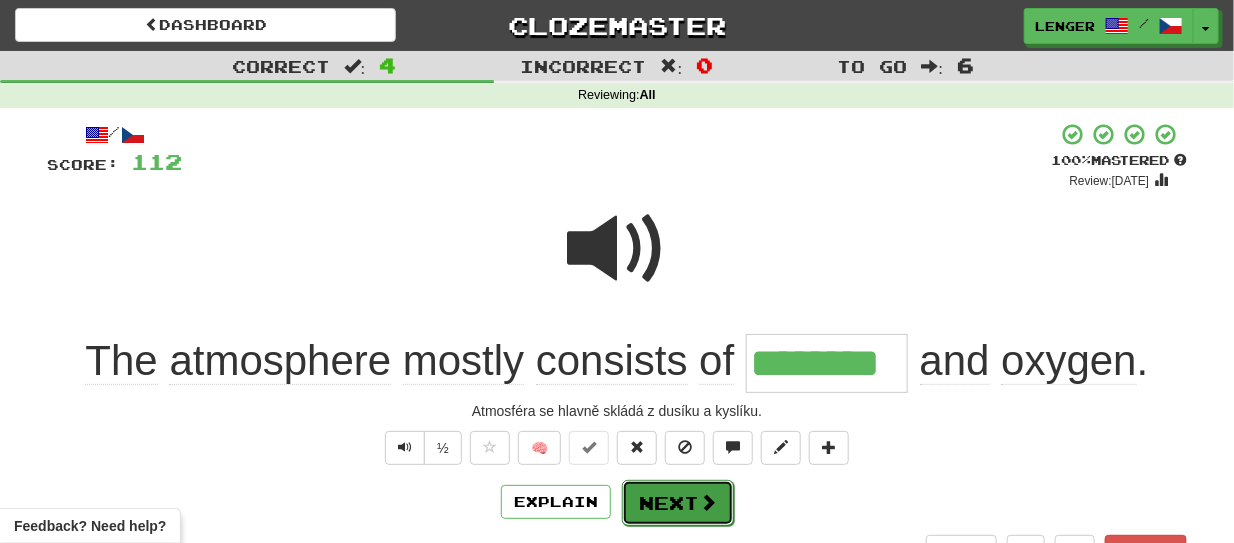 click at bounding box center (708, 502) 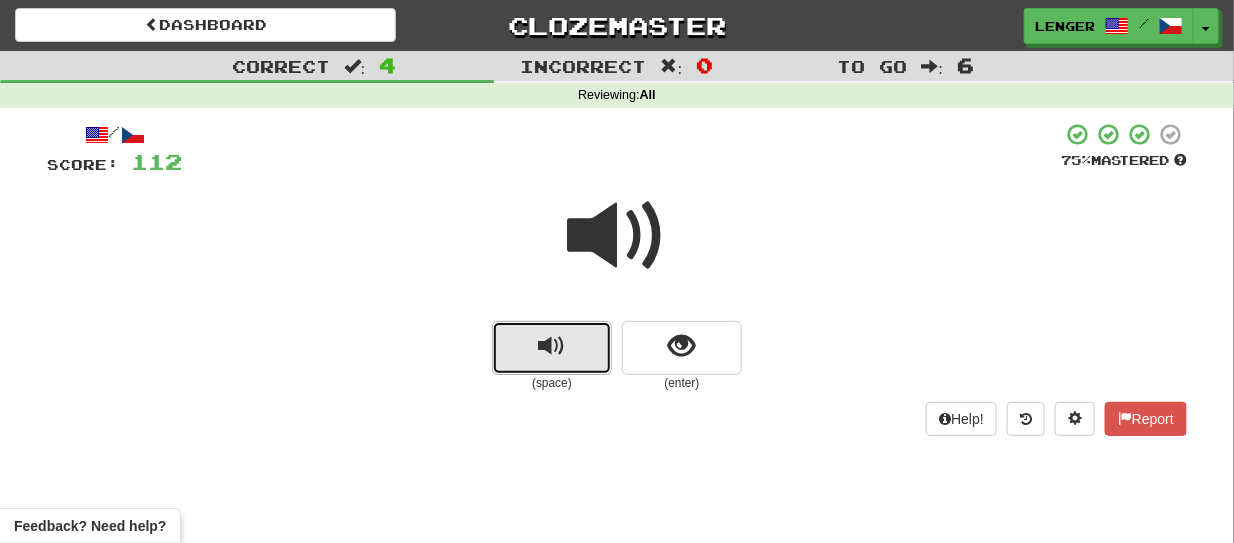 click at bounding box center (552, 348) 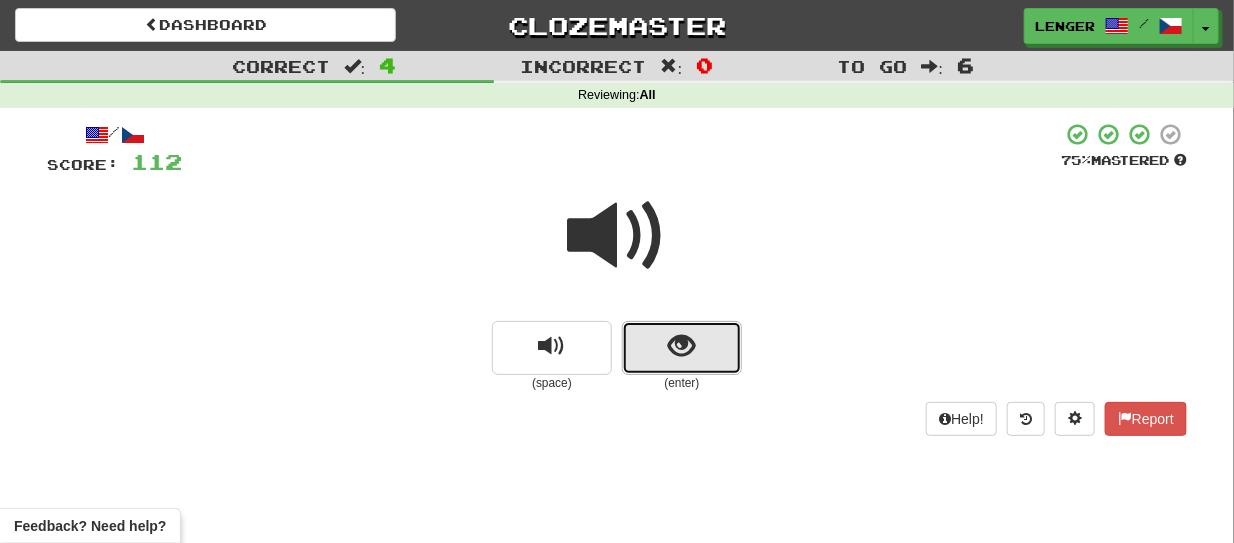 click at bounding box center (682, 348) 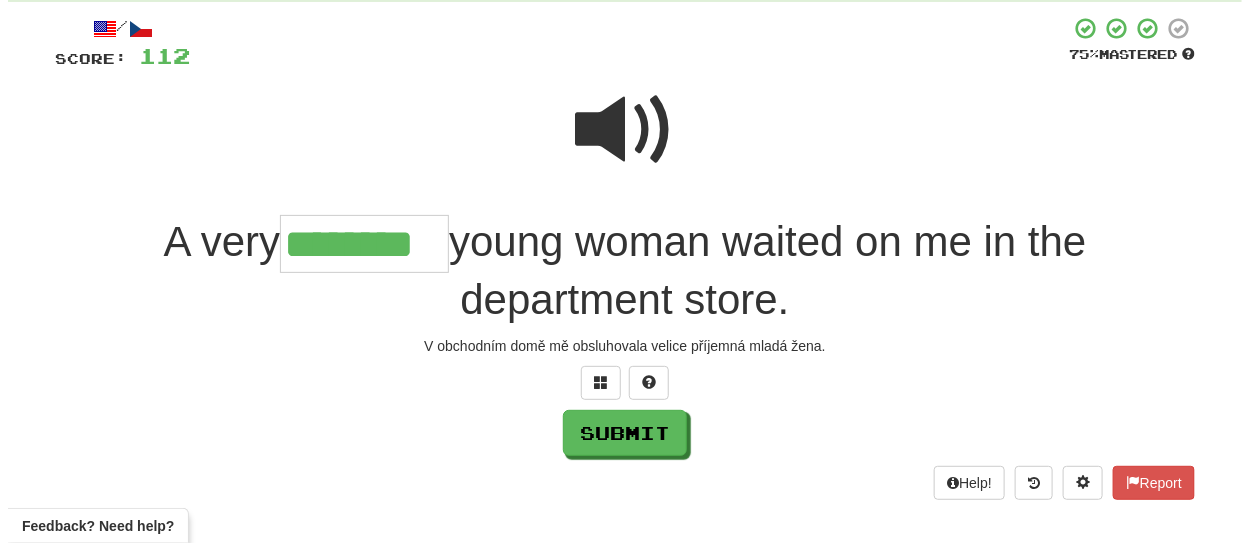 scroll, scrollTop: 120, scrollLeft: 0, axis: vertical 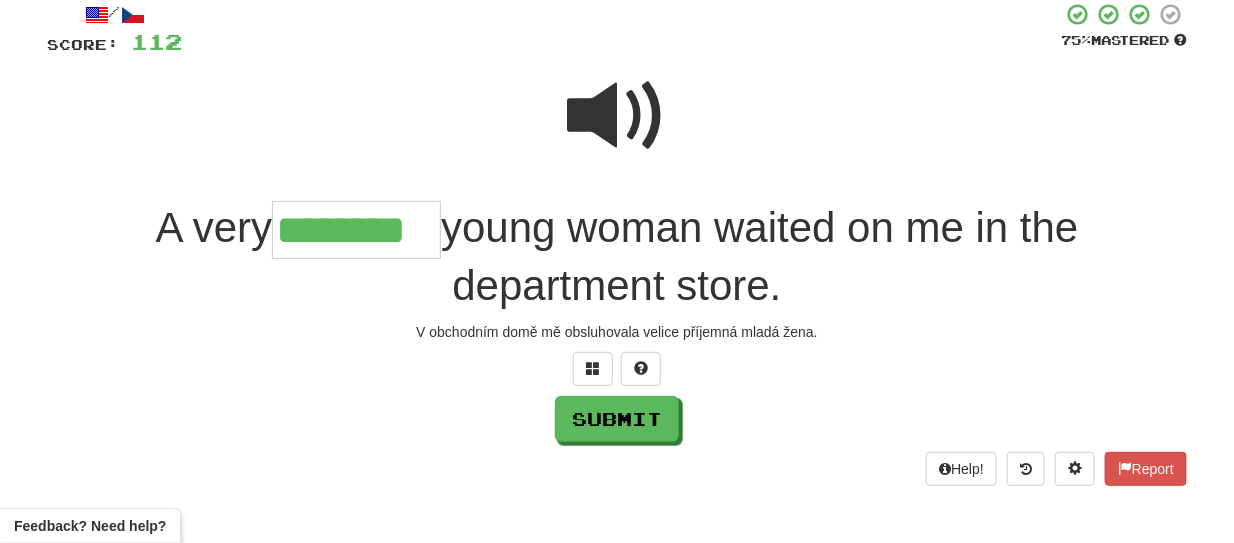 type on "********" 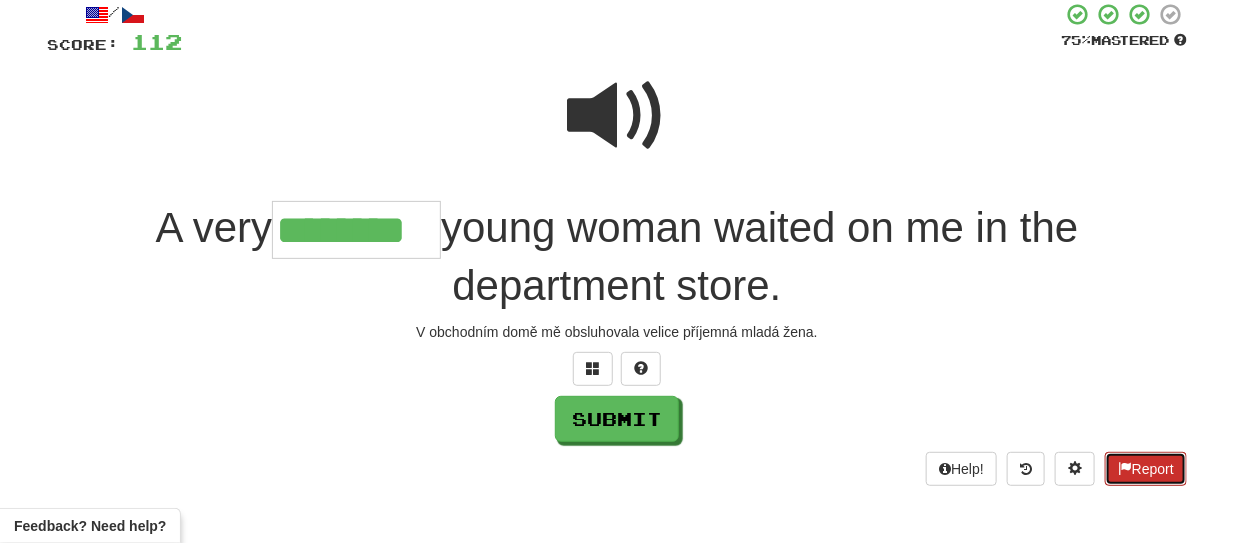 click on "Report" at bounding box center (1146, 469) 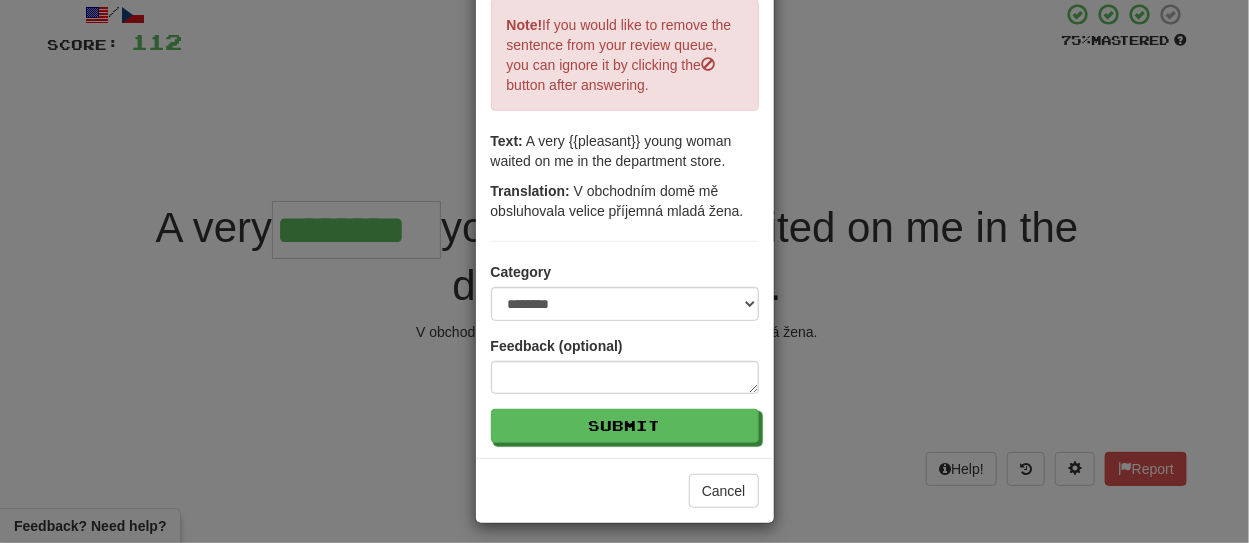 scroll, scrollTop: 286, scrollLeft: 0, axis: vertical 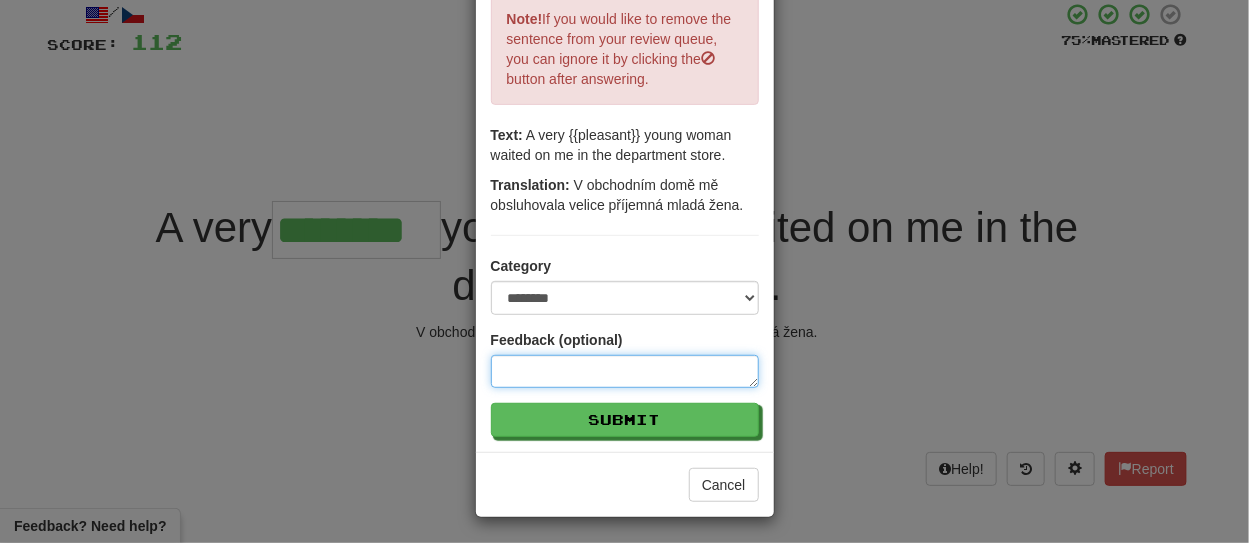 click at bounding box center [625, 371] 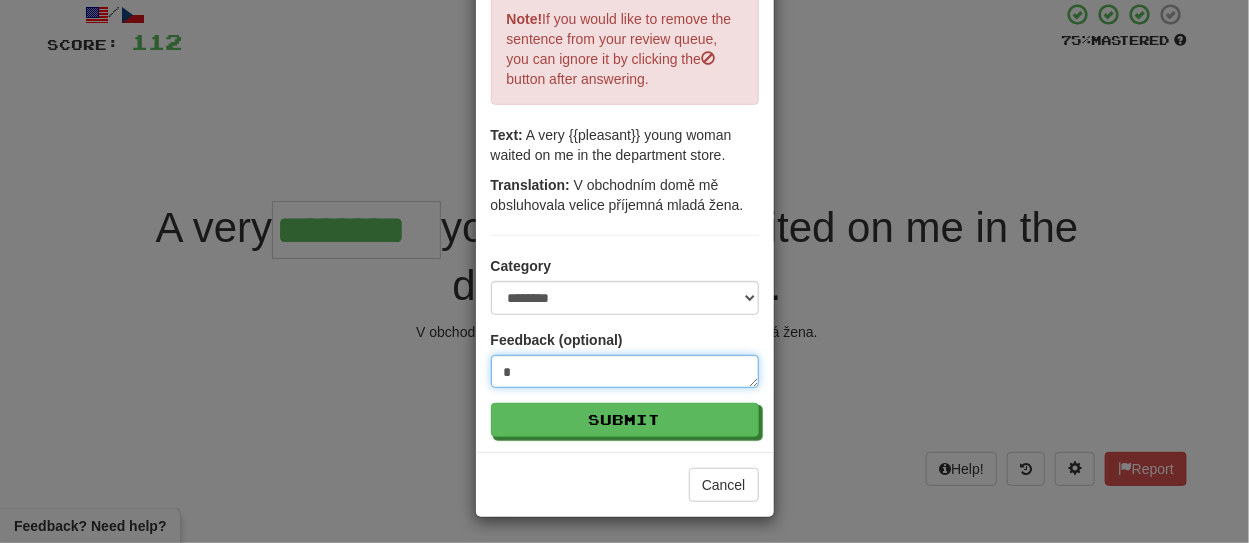 type on "**" 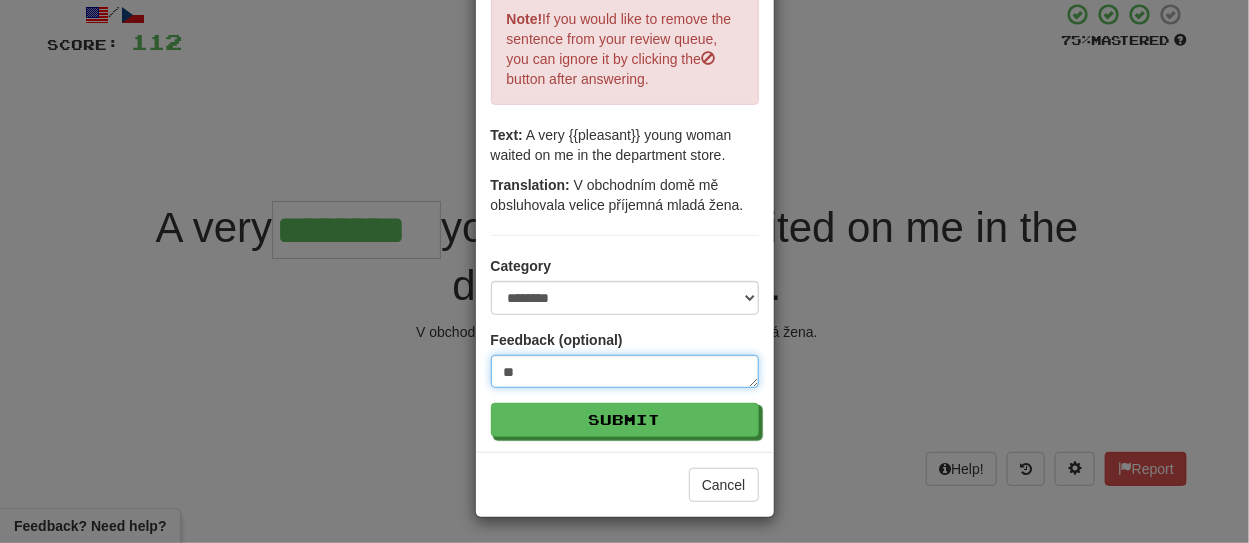 type on "***" 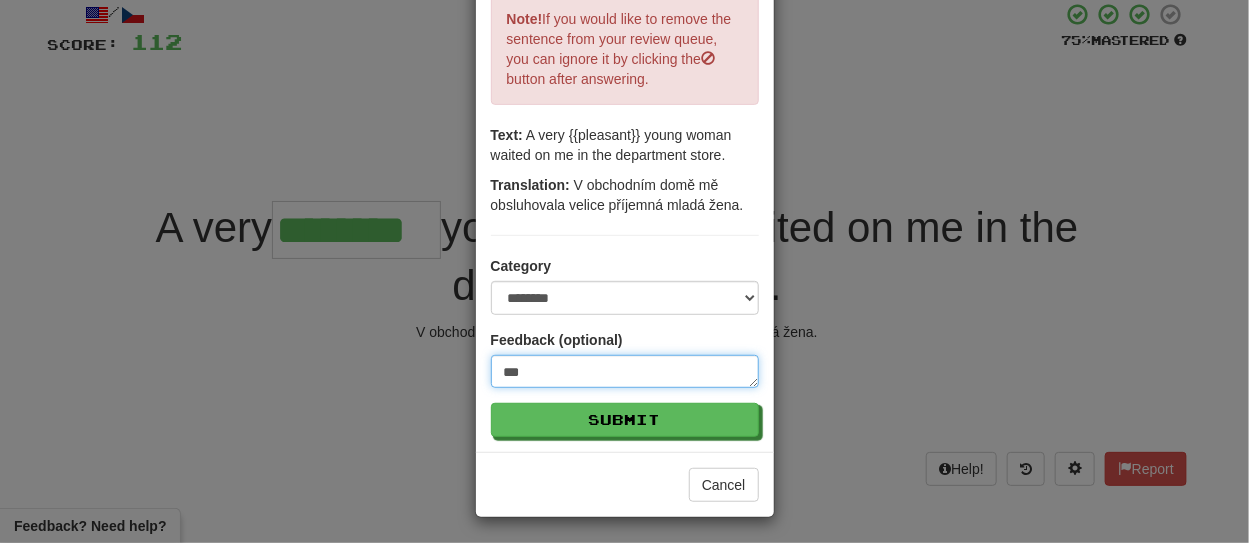 type on "*" 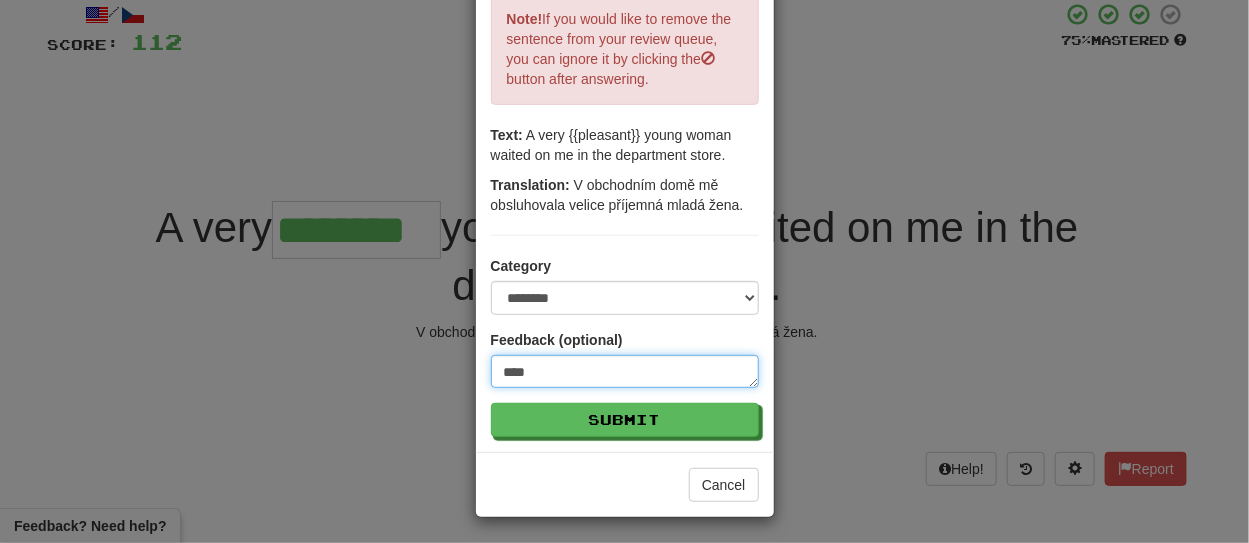 type on "*****" 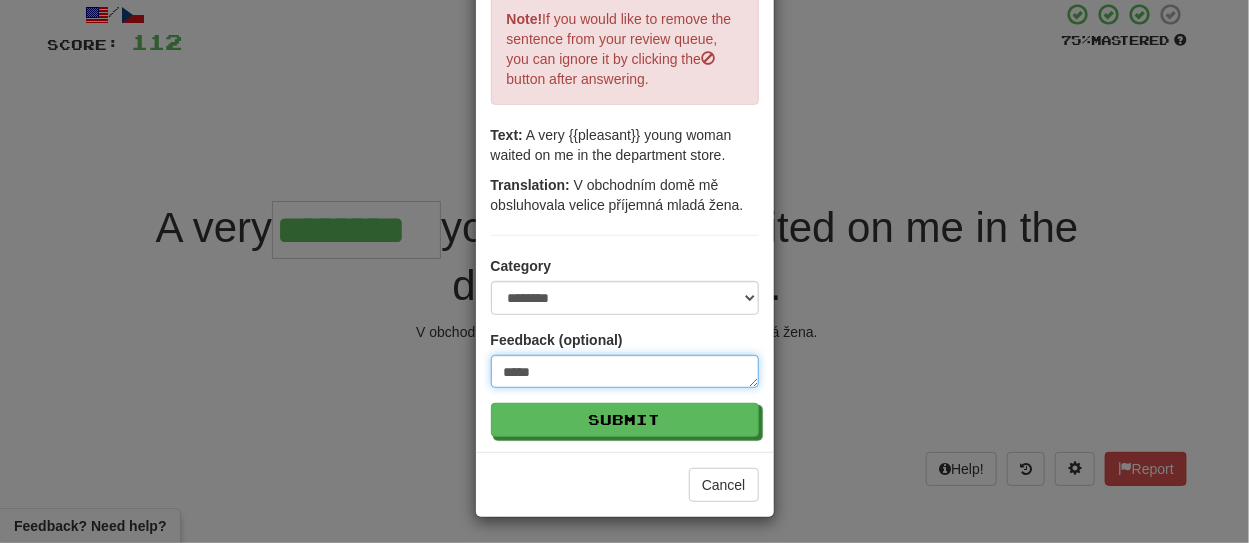 type on "******" 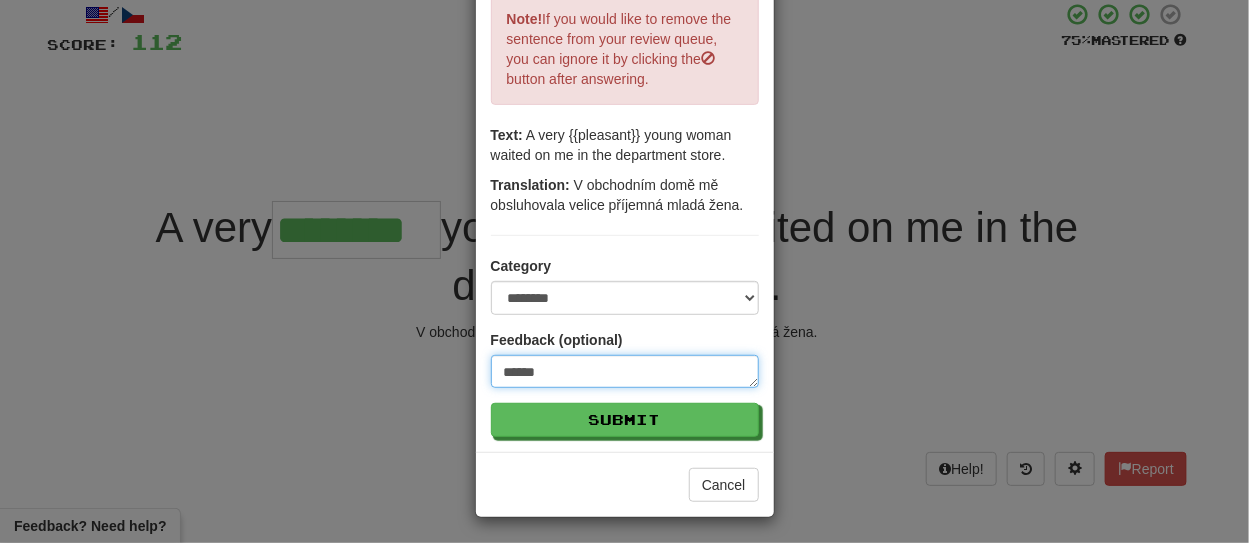 type on "******" 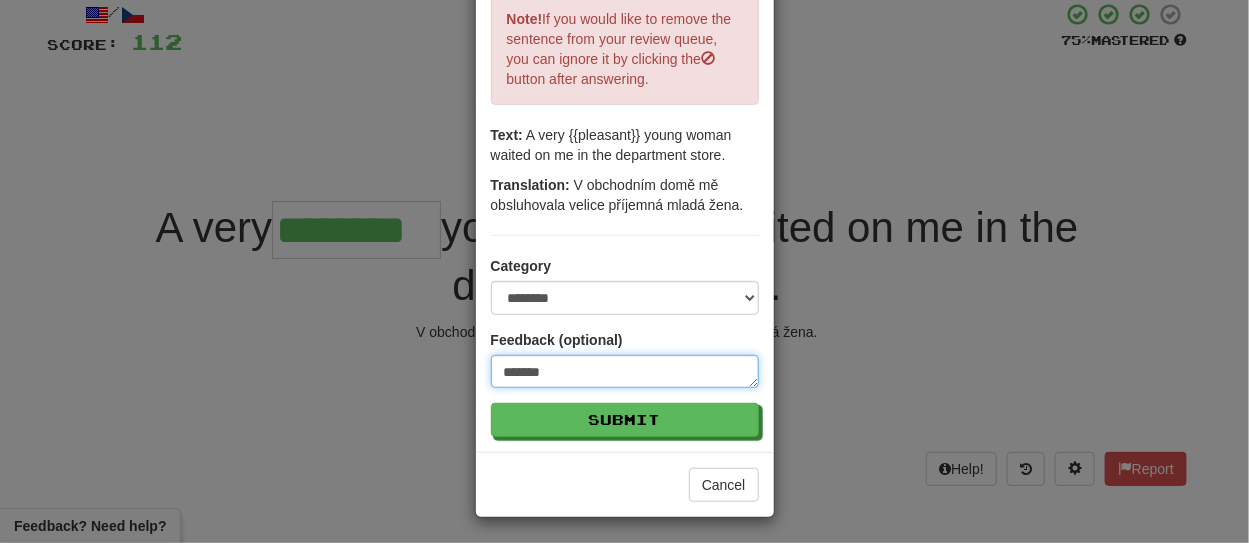 type on "********" 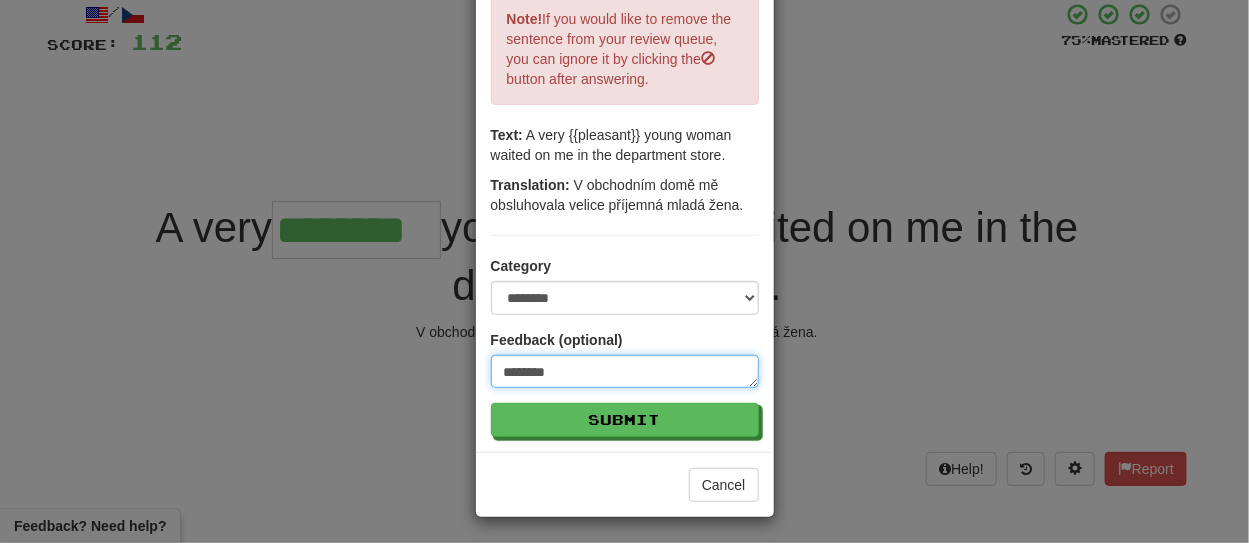 type on "*********" 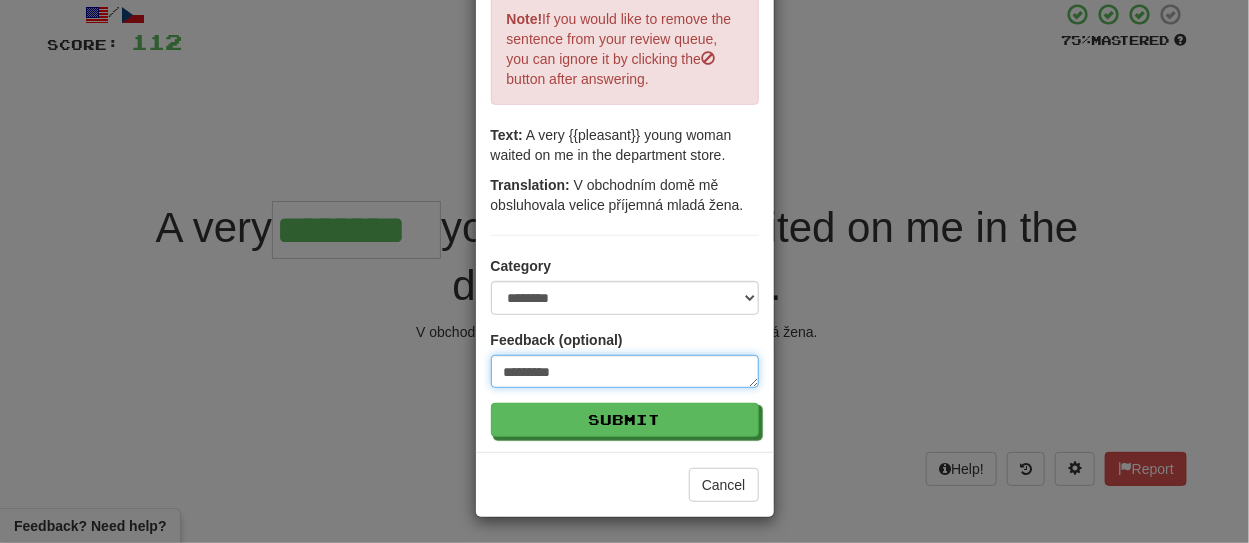 type on "*********" 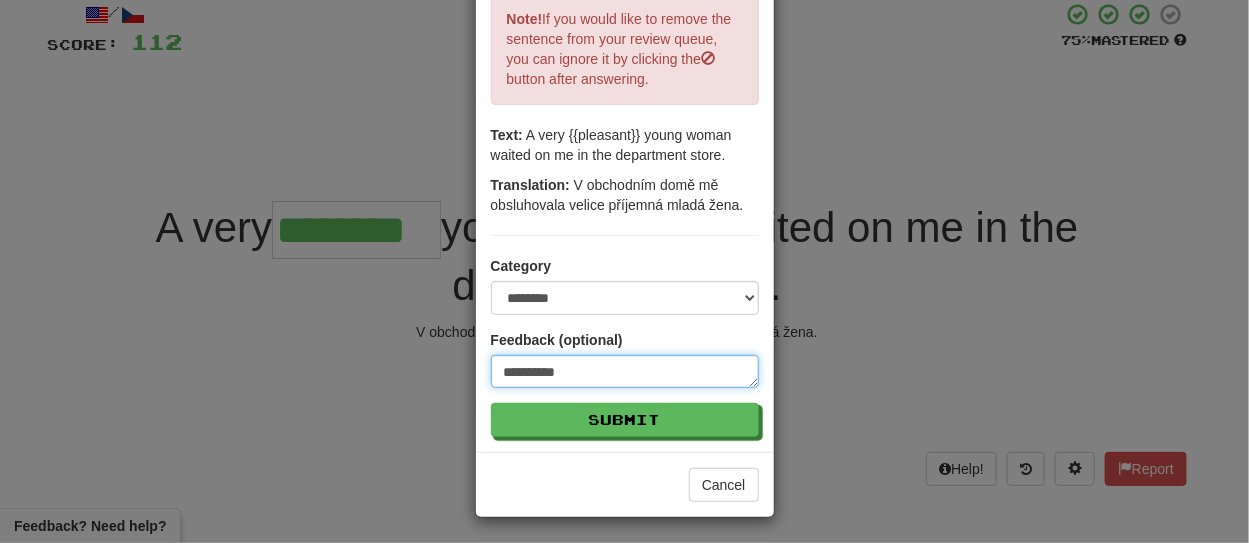 type on "**********" 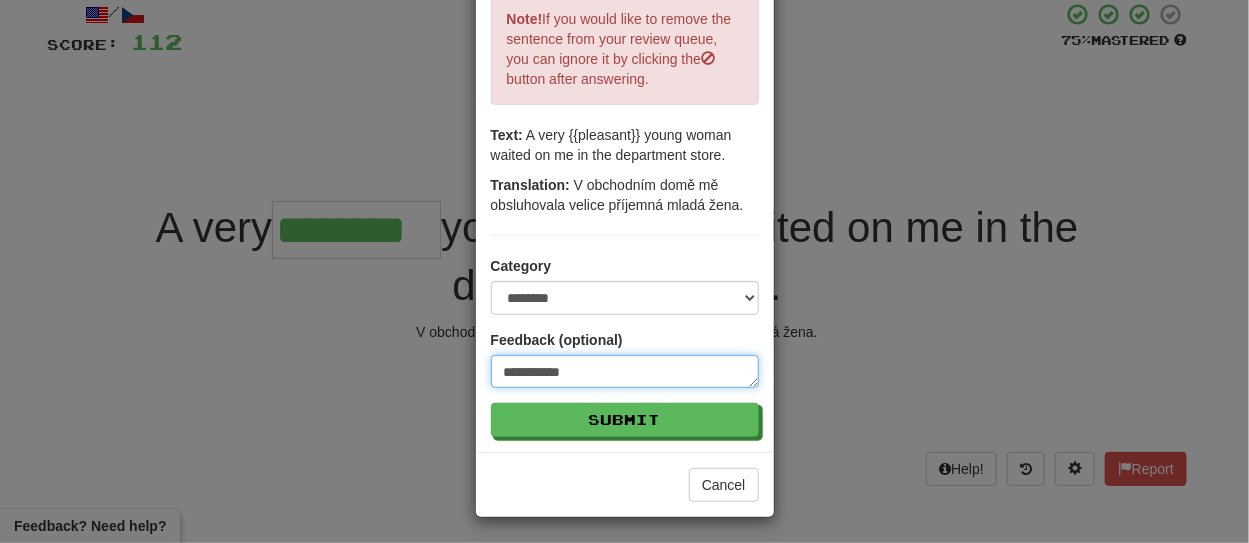 type on "**********" 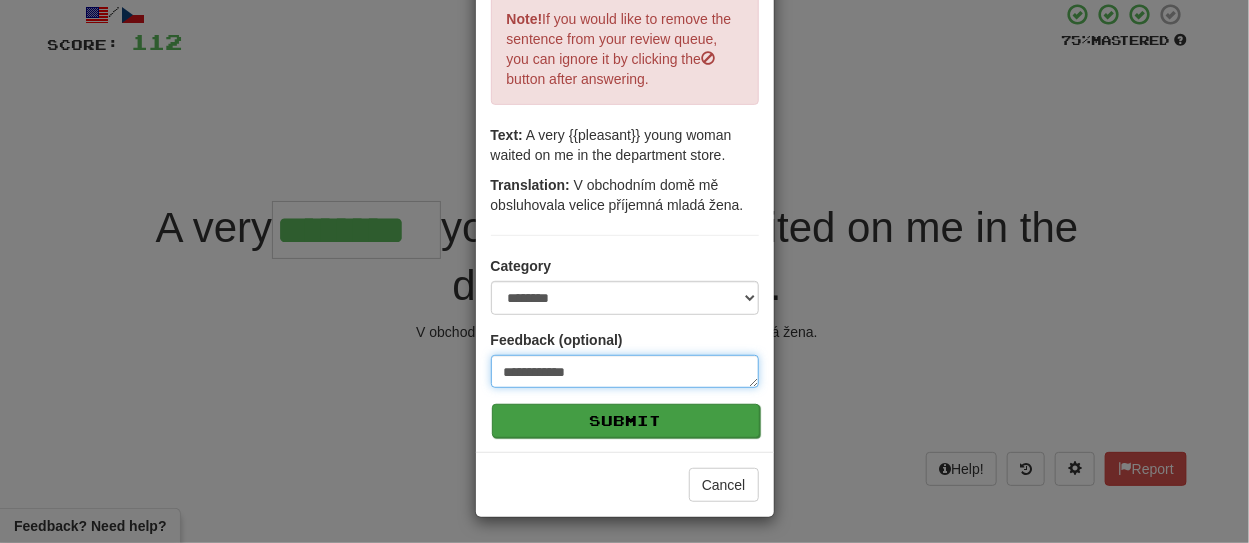 type on "**********" 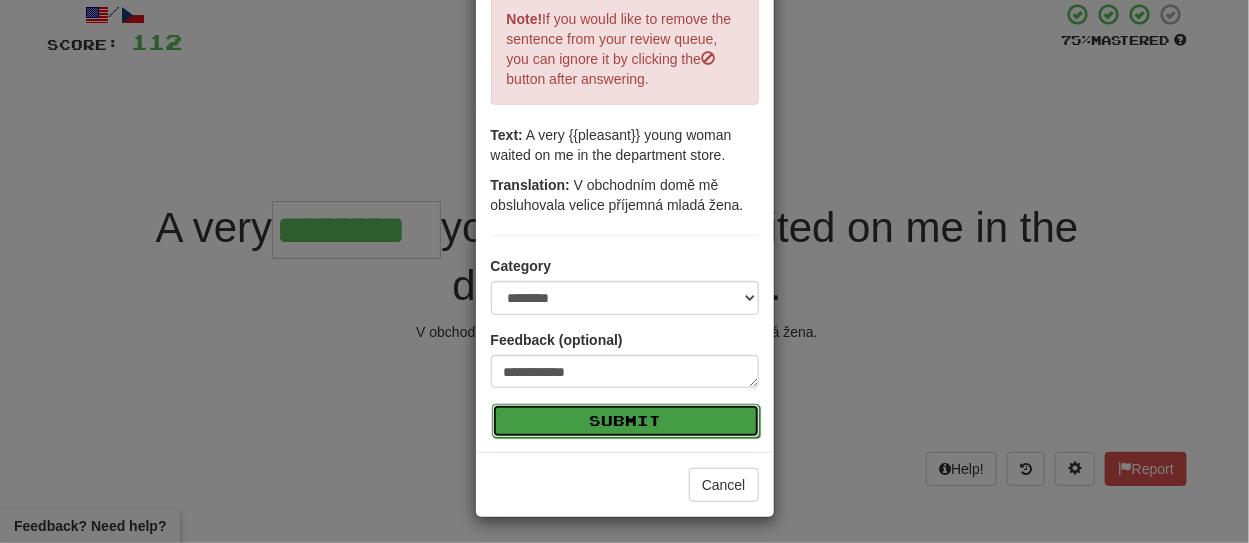 click on "Submit" at bounding box center (626, 421) 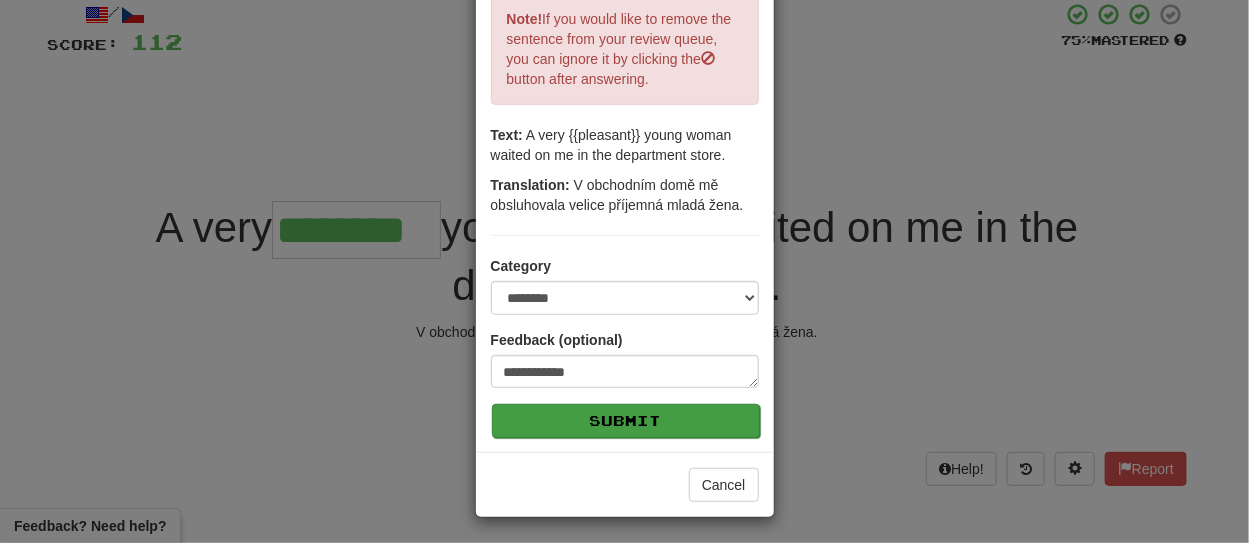 type on "*" 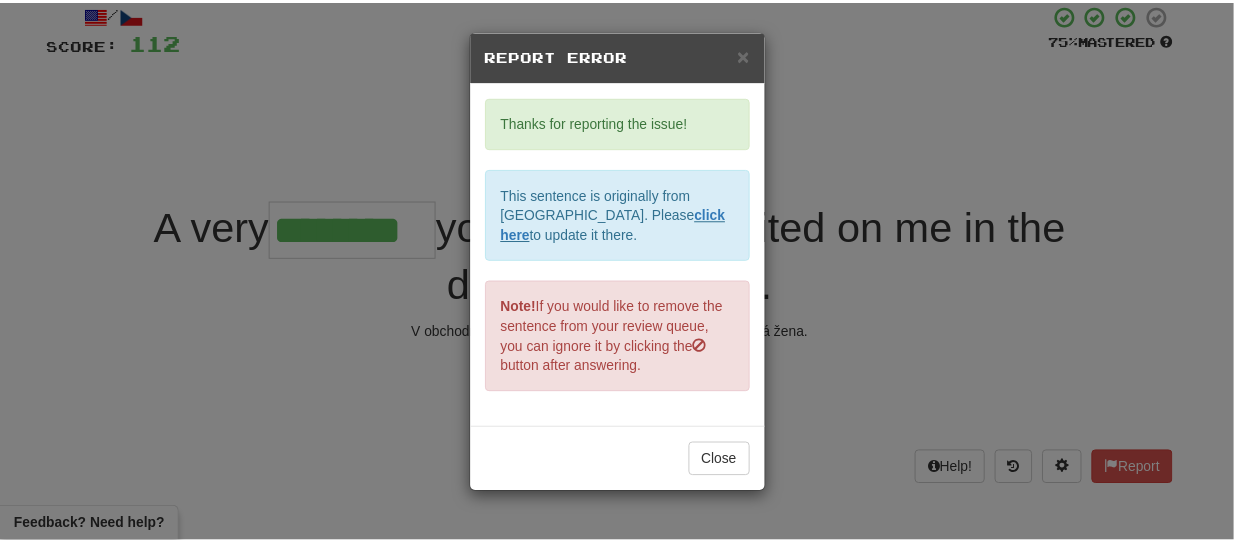 scroll, scrollTop: 0, scrollLeft: 0, axis: both 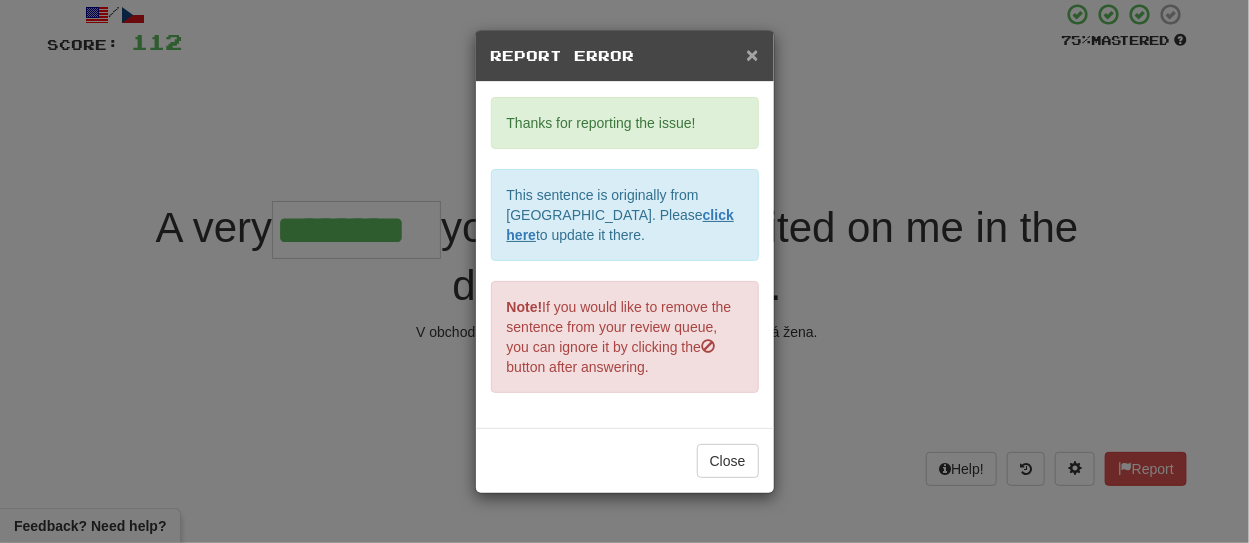 click on "×" at bounding box center (752, 54) 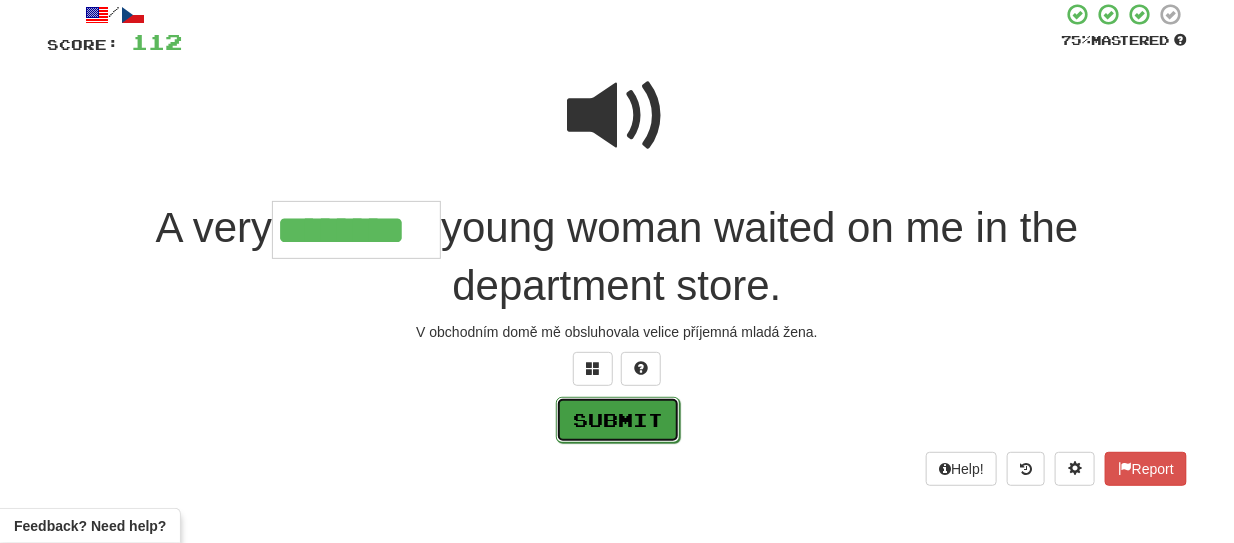 click on "Submit" at bounding box center (618, 420) 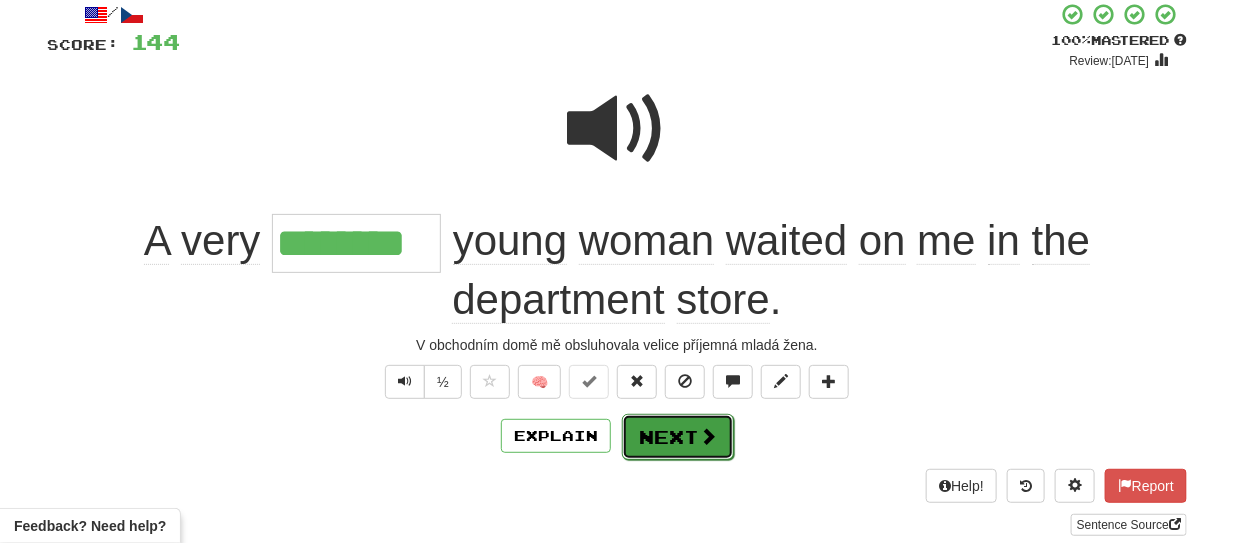click at bounding box center (708, 436) 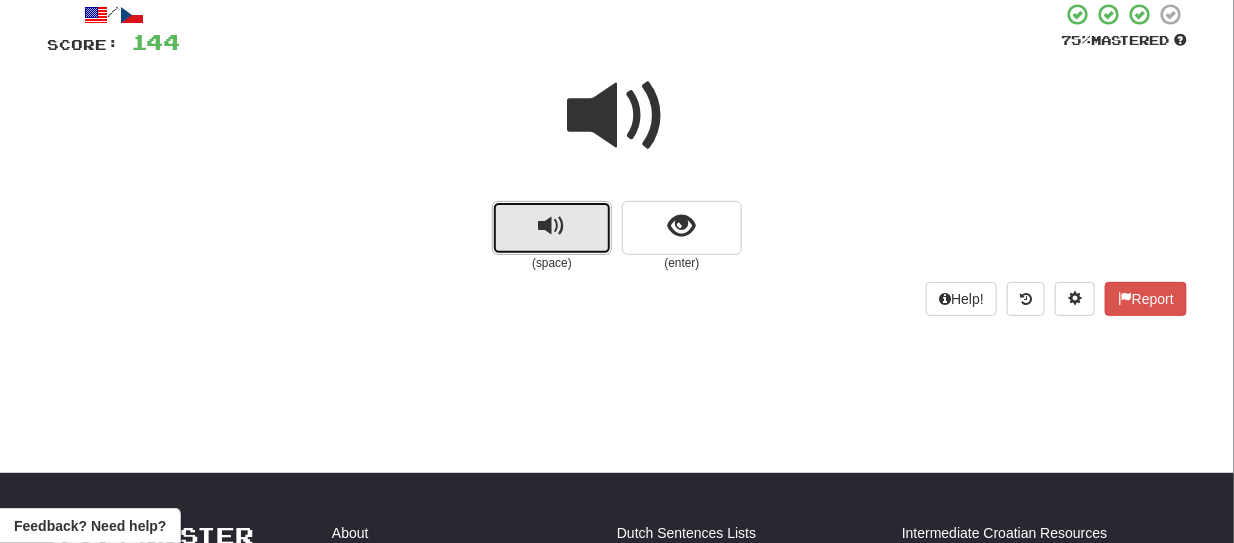 click at bounding box center (552, 228) 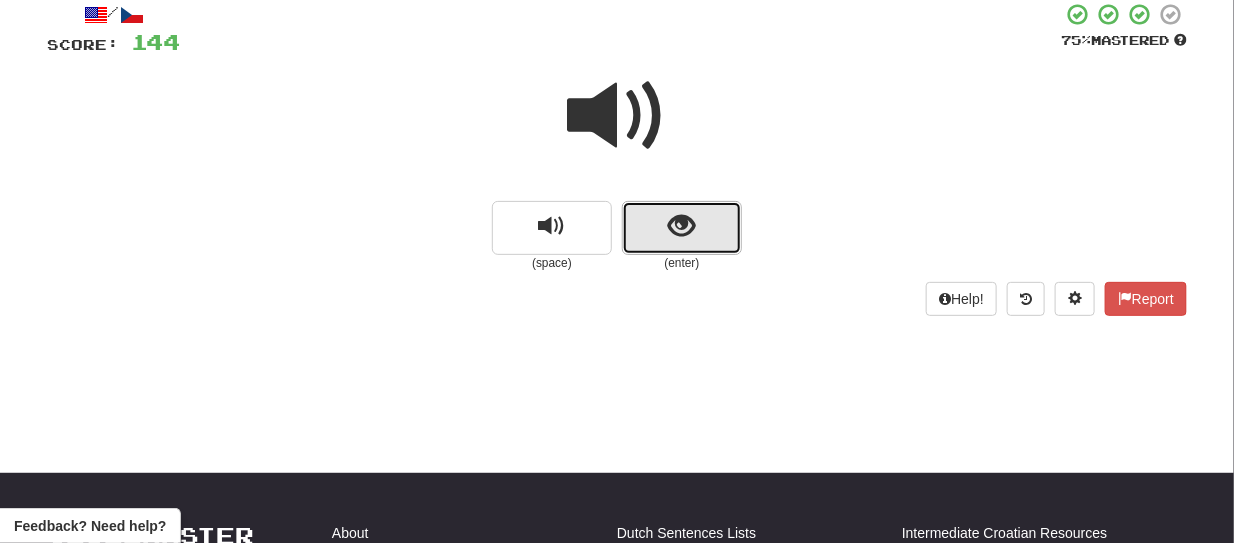 click at bounding box center [682, 228] 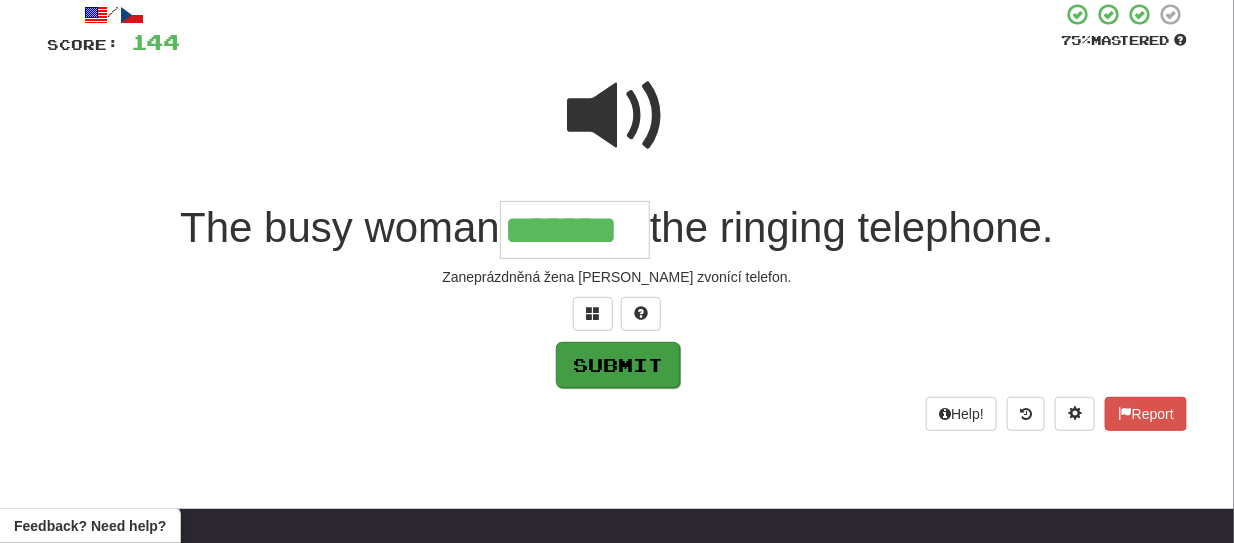 type on "*******" 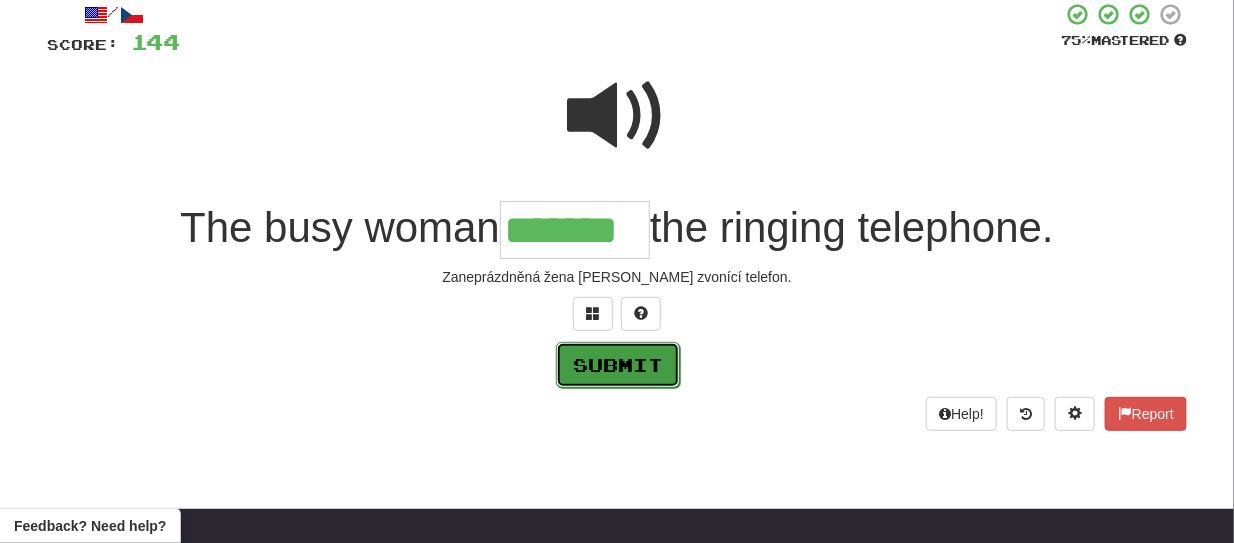 click on "Submit" at bounding box center [618, 365] 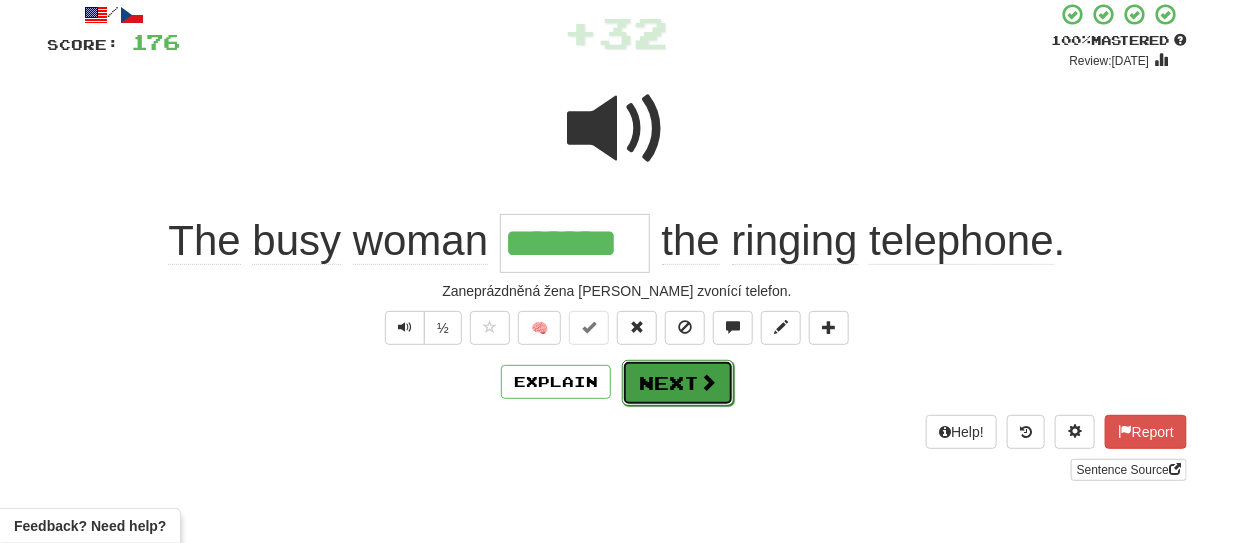 click on "Next" at bounding box center [678, 383] 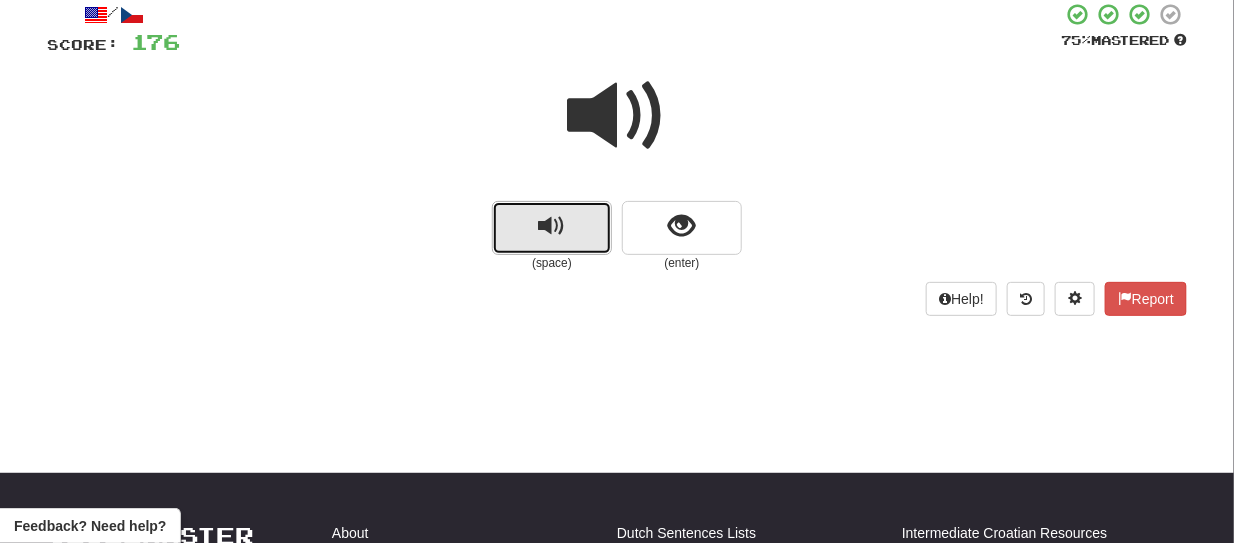 click at bounding box center (552, 228) 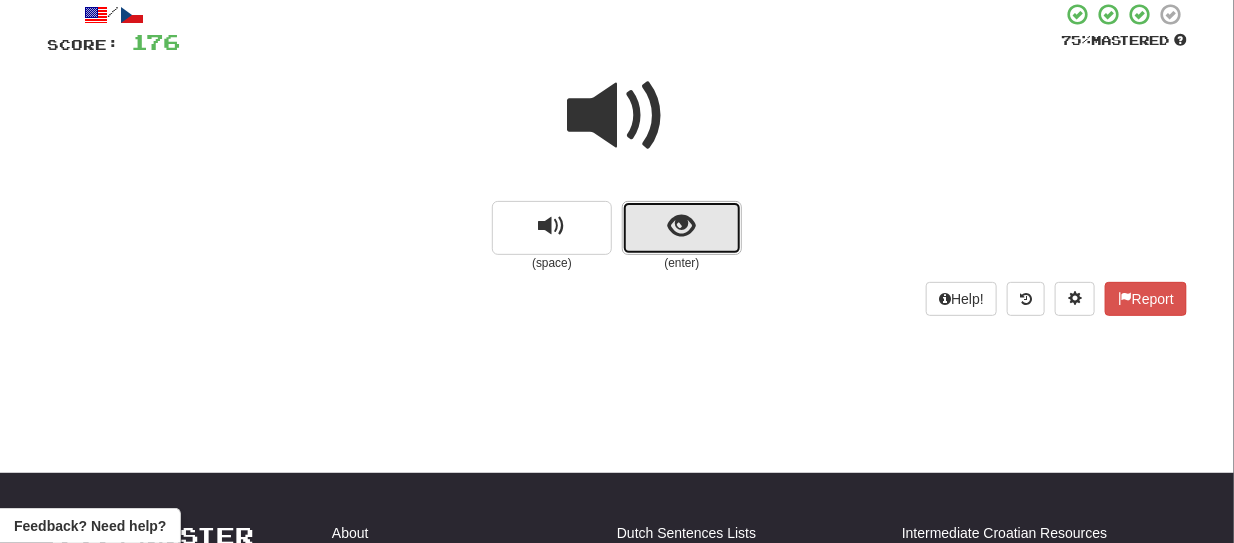 click at bounding box center (682, 228) 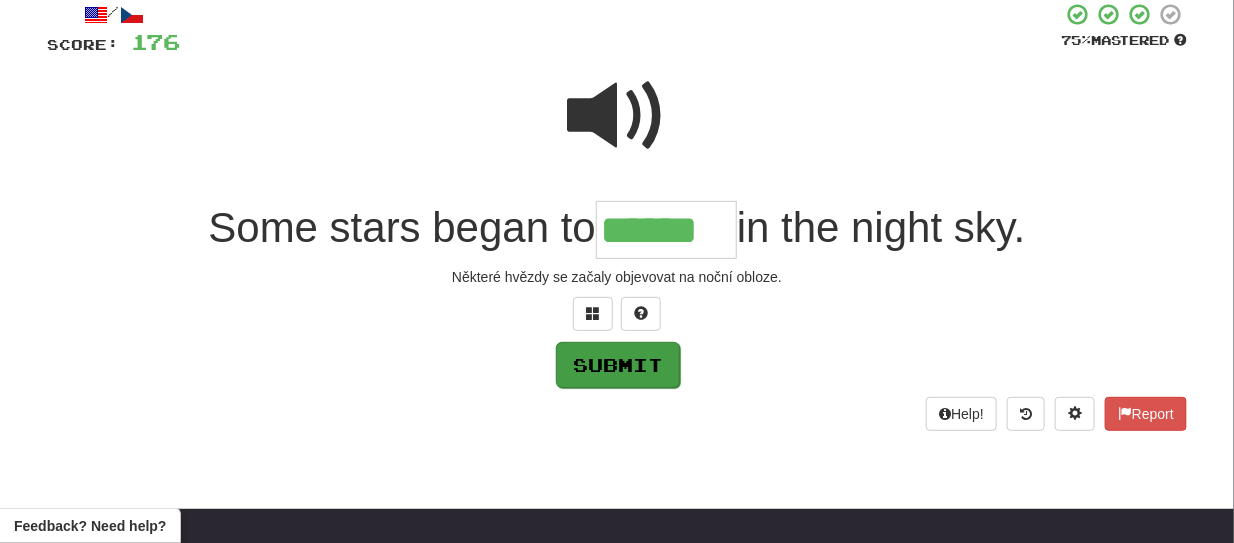 type on "******" 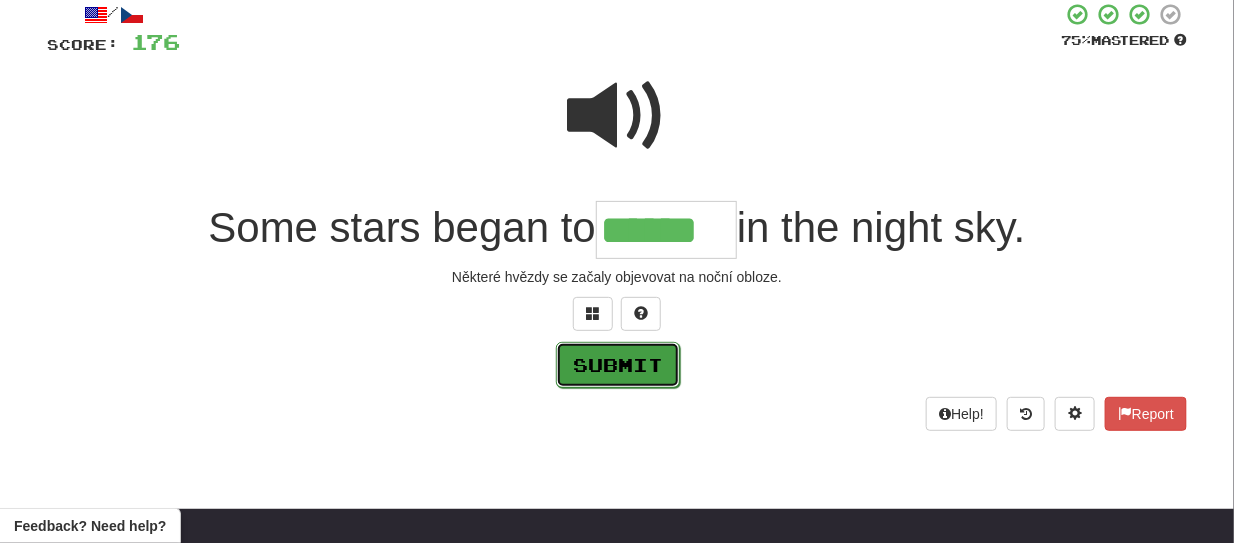 click on "Submit" at bounding box center [618, 365] 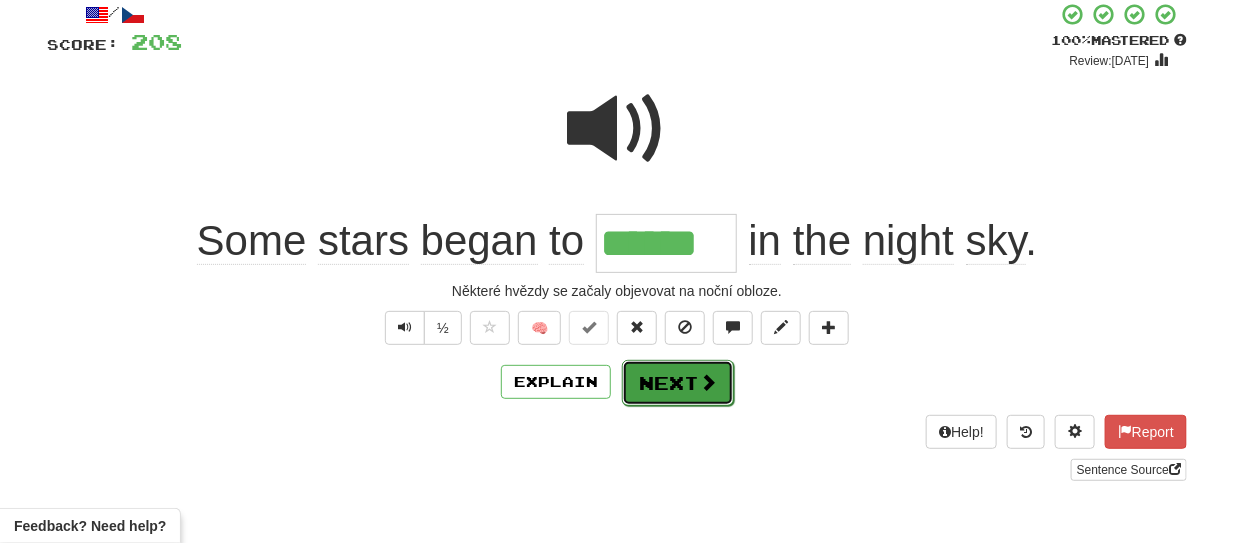 click on "Next" at bounding box center [678, 383] 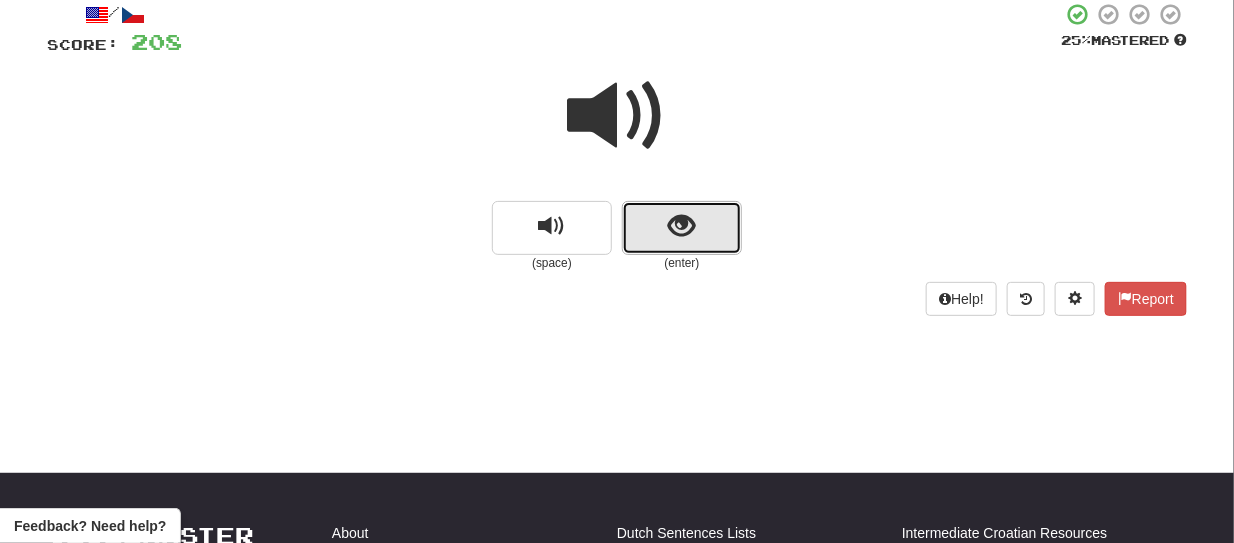 click at bounding box center [682, 228] 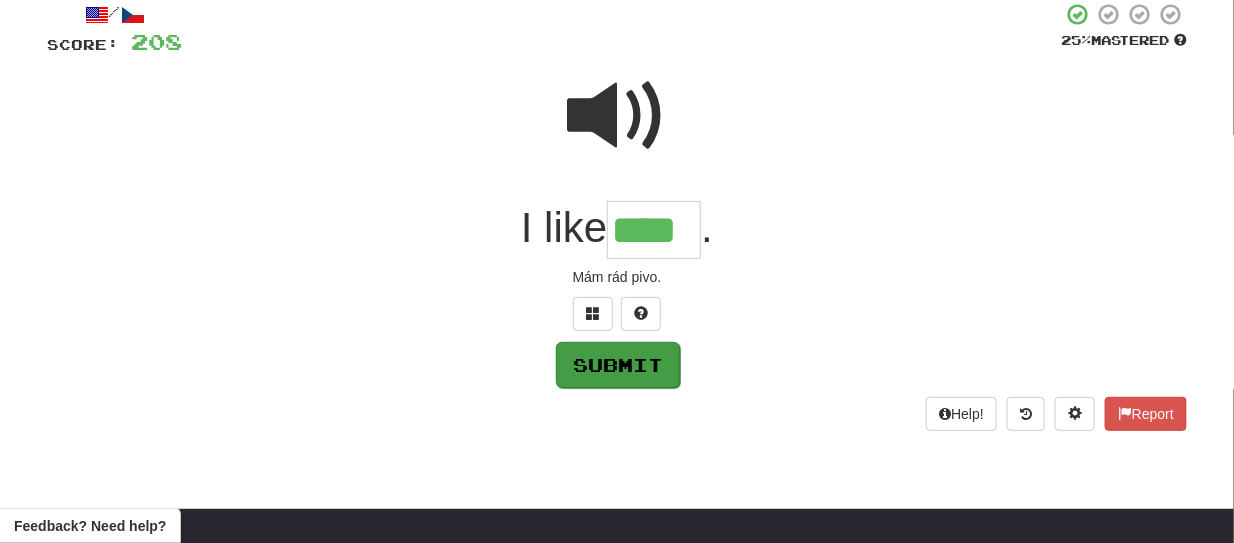 type on "****" 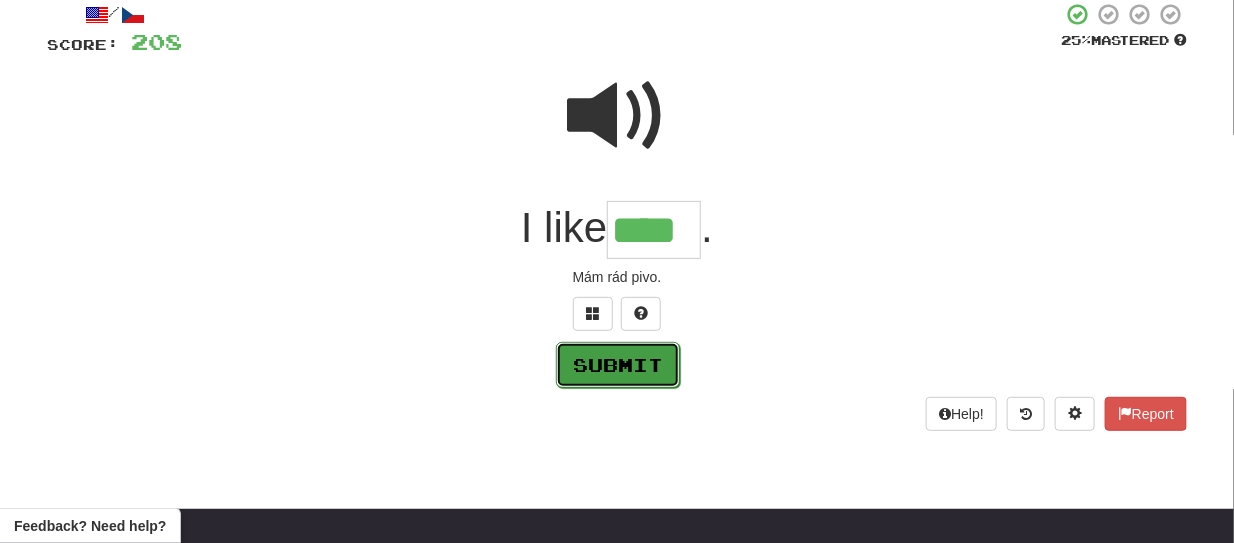 click on "Submit" at bounding box center [618, 365] 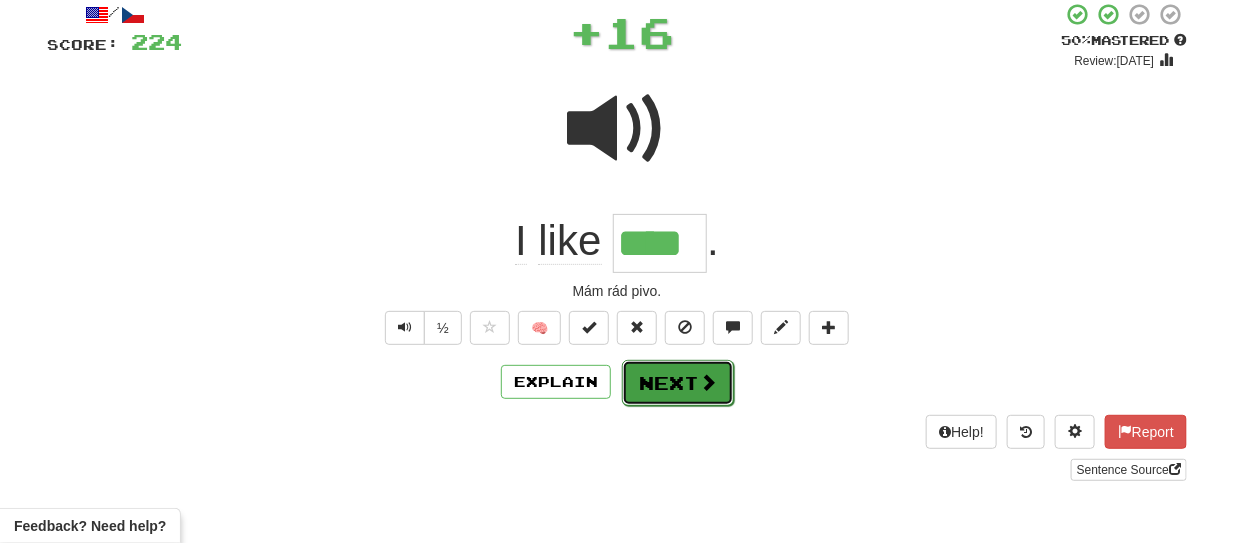 click on "Next" at bounding box center [678, 383] 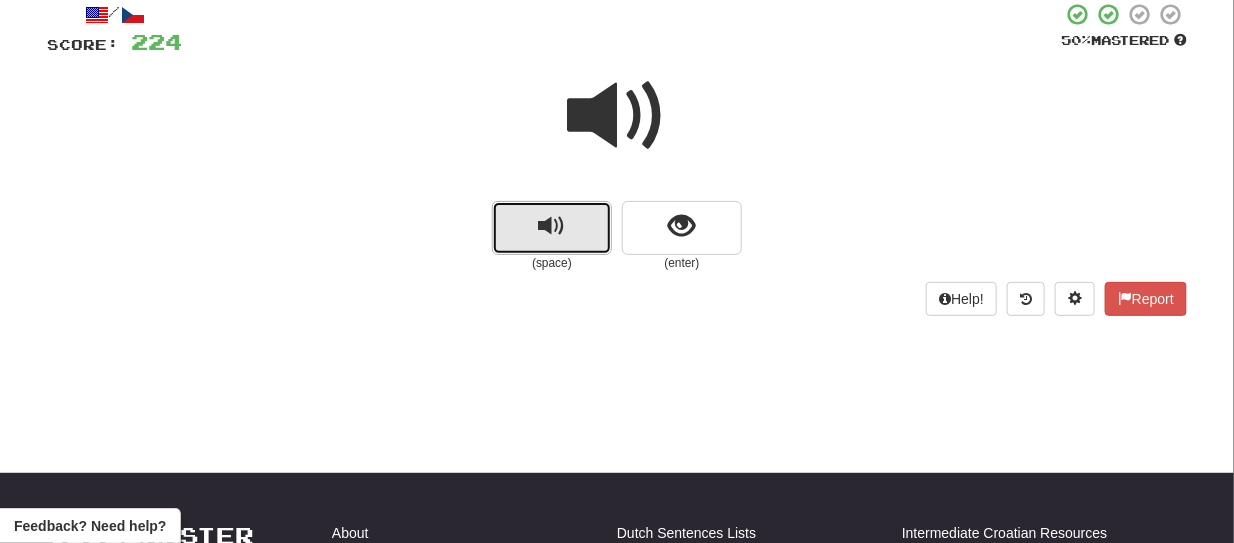 click at bounding box center [552, 228] 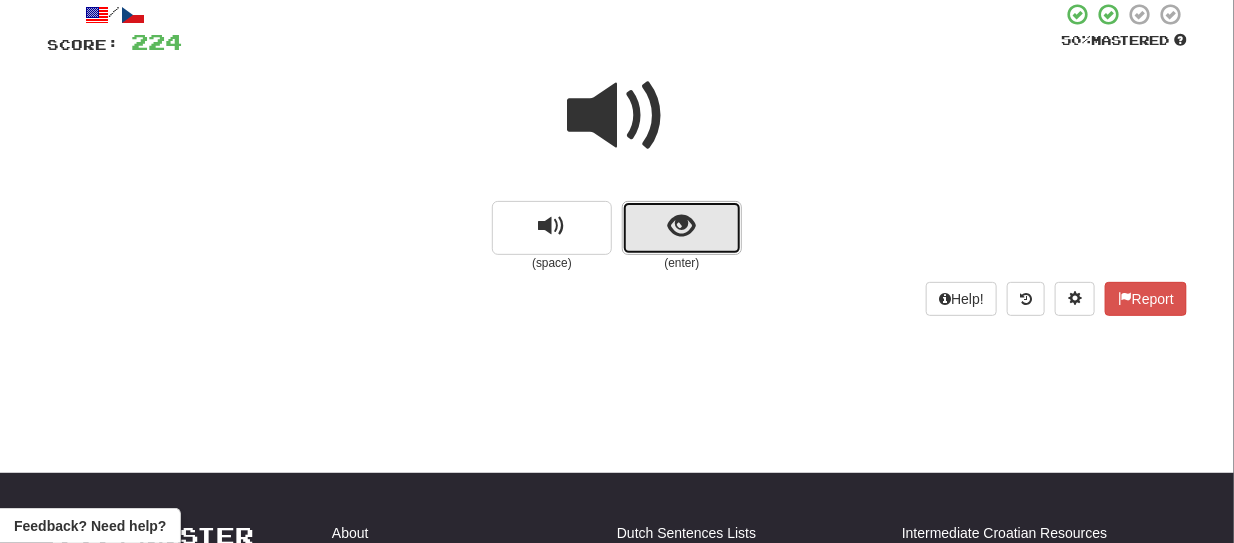 click at bounding box center [682, 228] 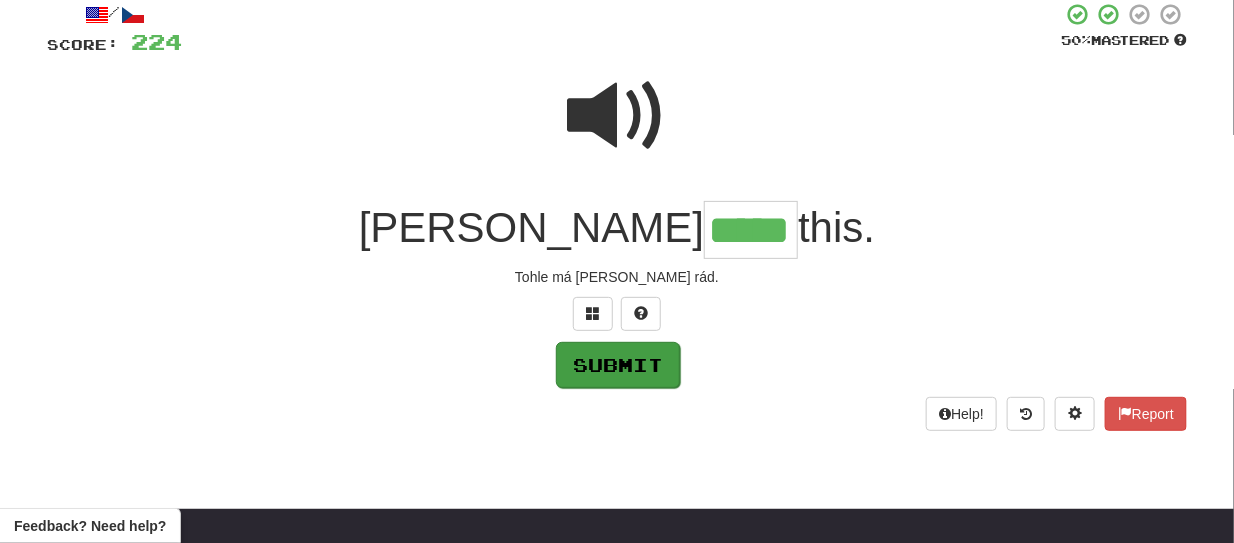type on "*****" 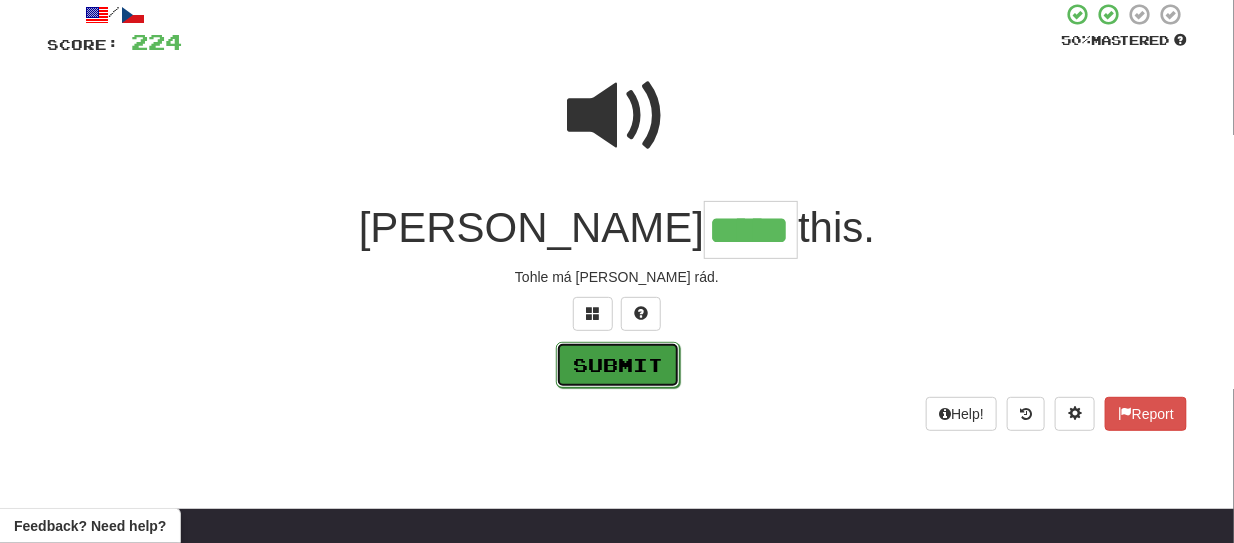 click on "Submit" at bounding box center [618, 365] 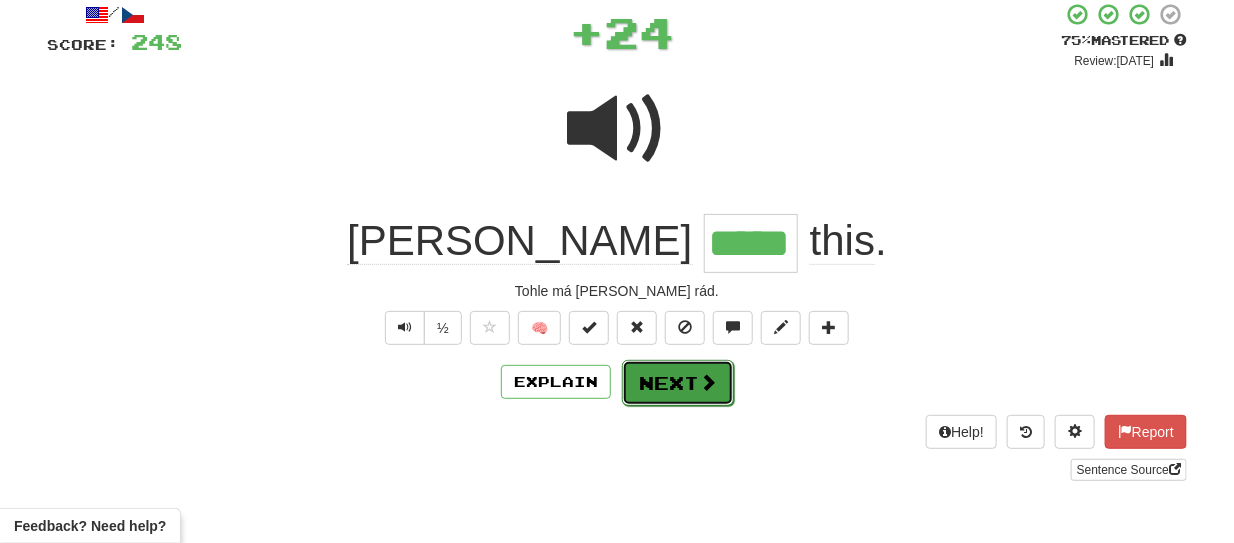 click on "Next" at bounding box center (678, 383) 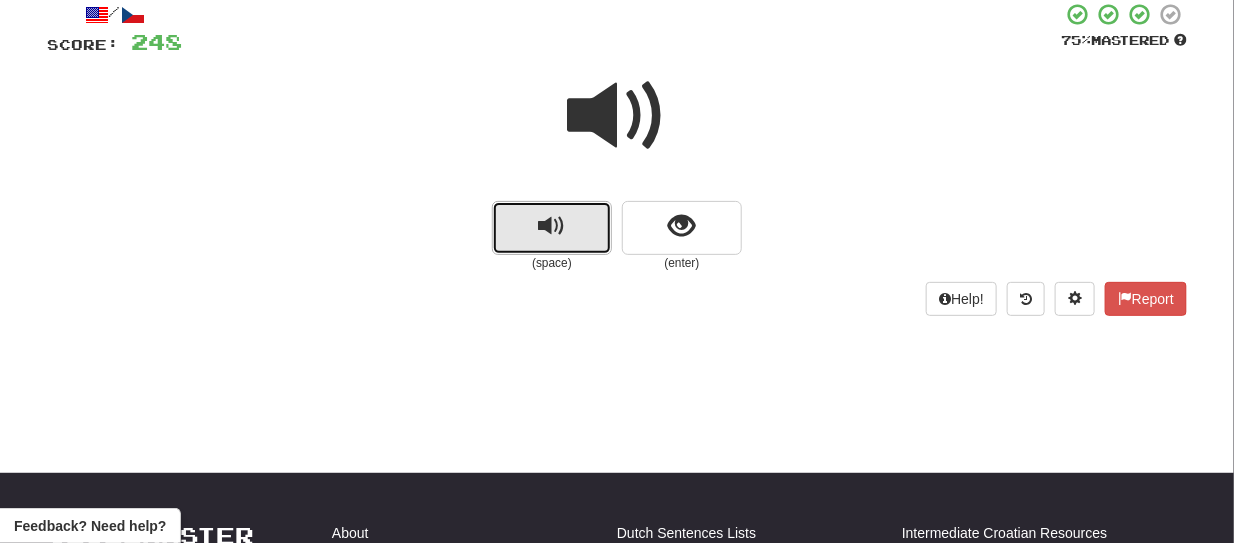click at bounding box center (552, 228) 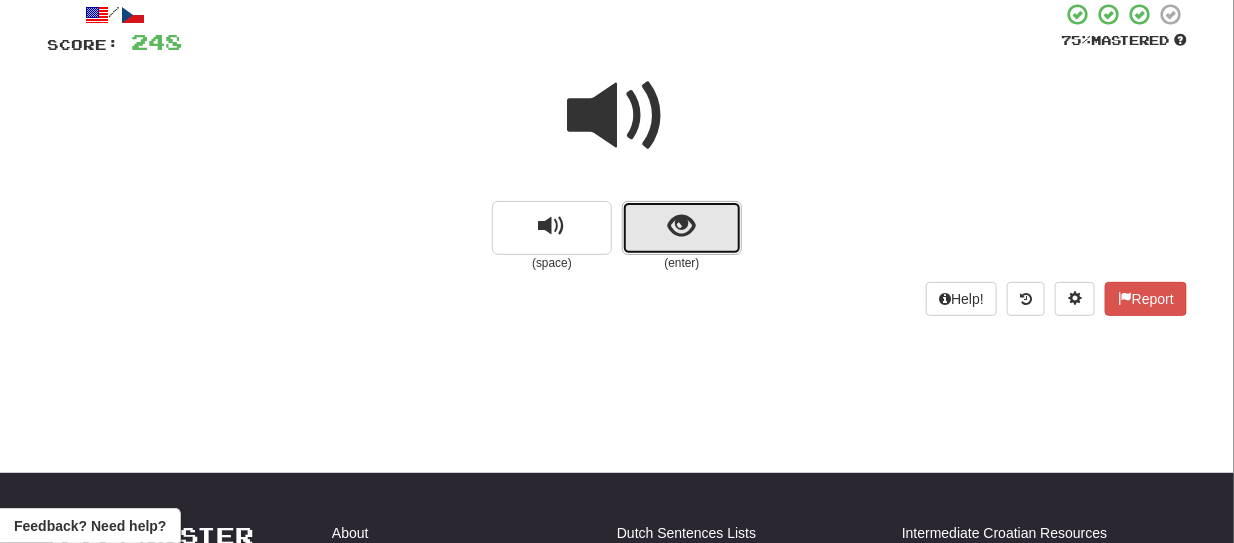 click at bounding box center (682, 228) 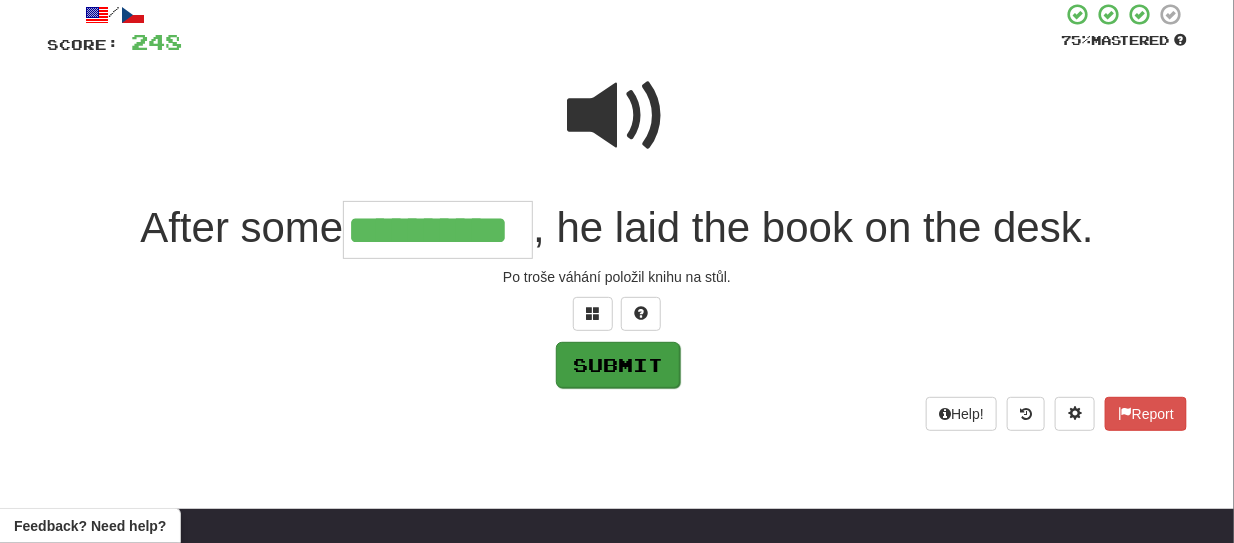 type on "**********" 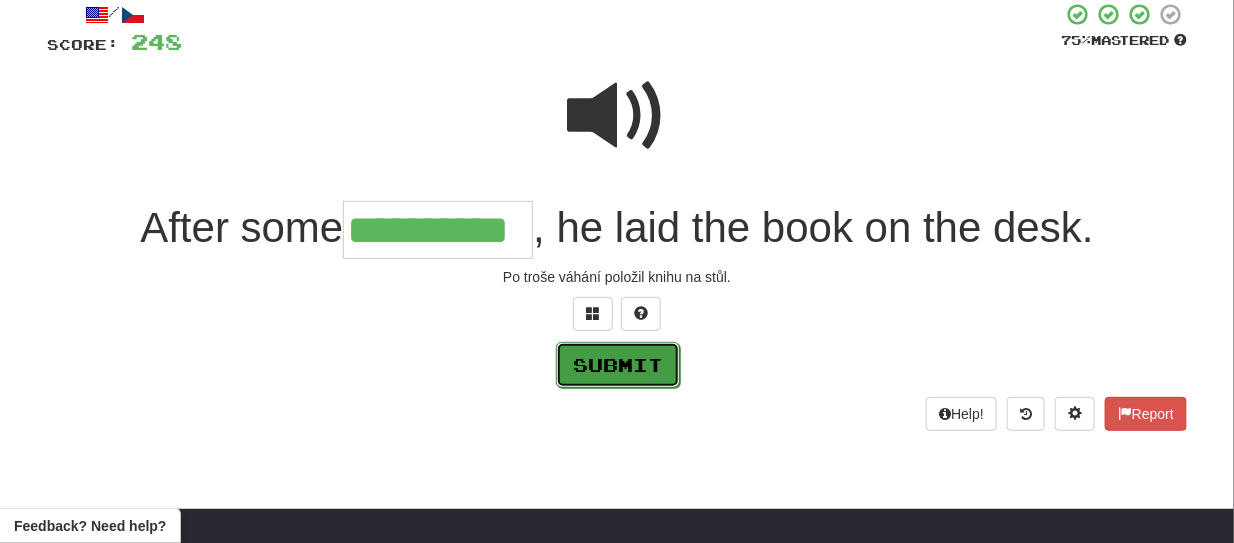 click on "Submit" at bounding box center (618, 365) 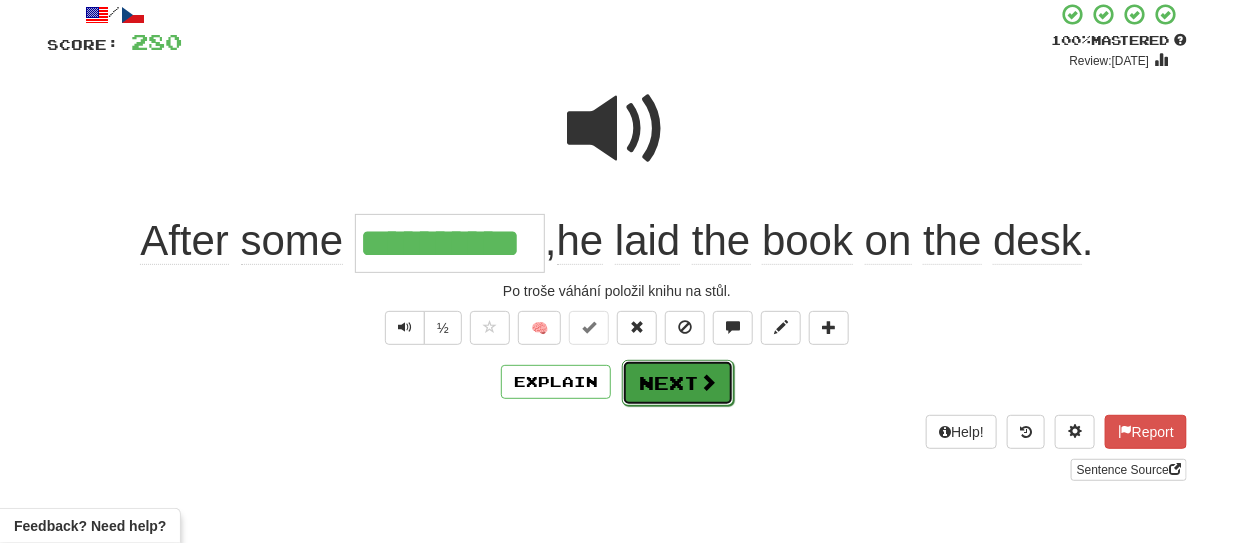 click at bounding box center [708, 382] 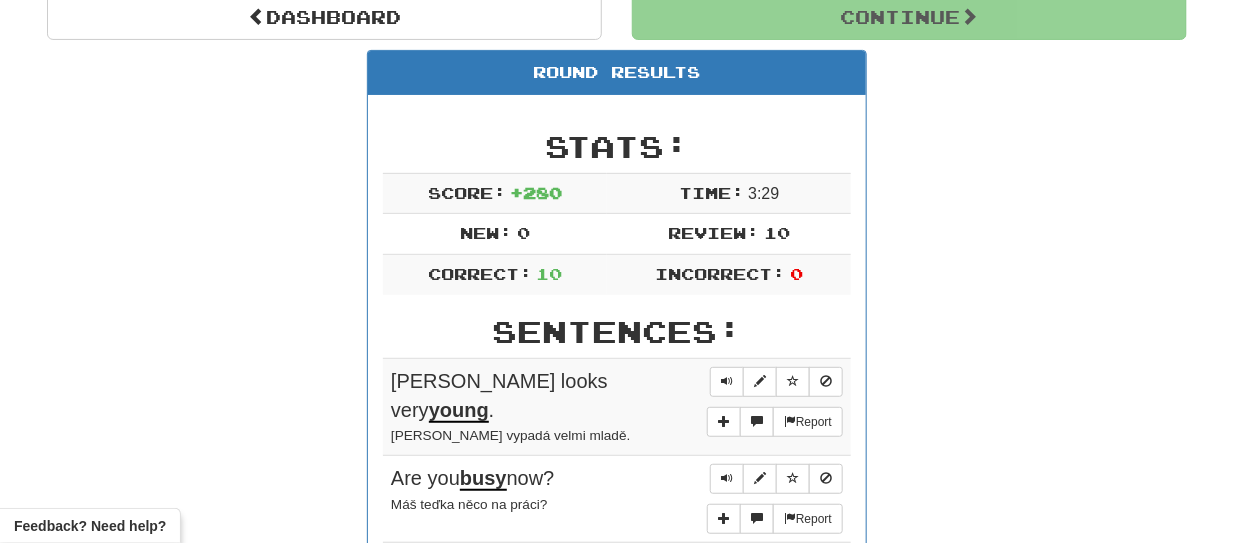 scroll, scrollTop: 207, scrollLeft: 0, axis: vertical 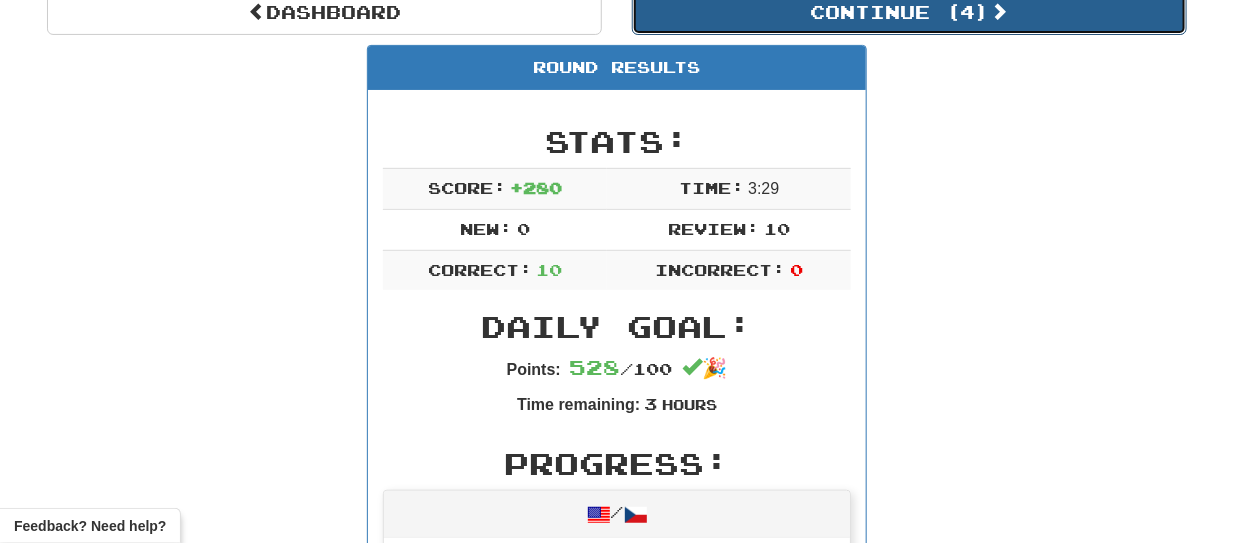 click on "Continue ( 4 )" at bounding box center (909, 12) 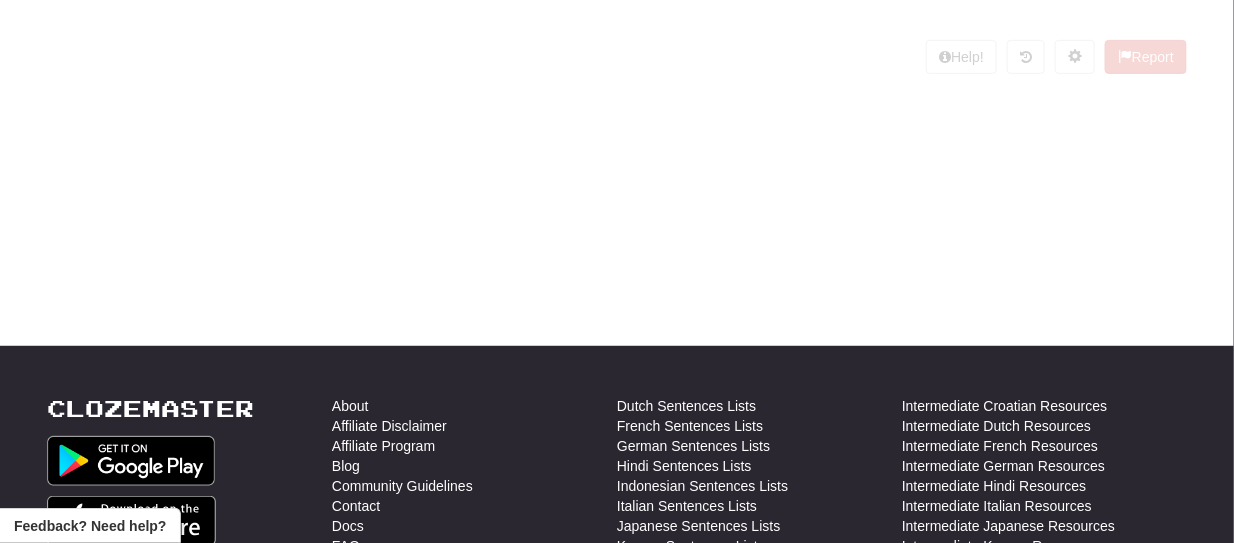 scroll, scrollTop: 207, scrollLeft: 0, axis: vertical 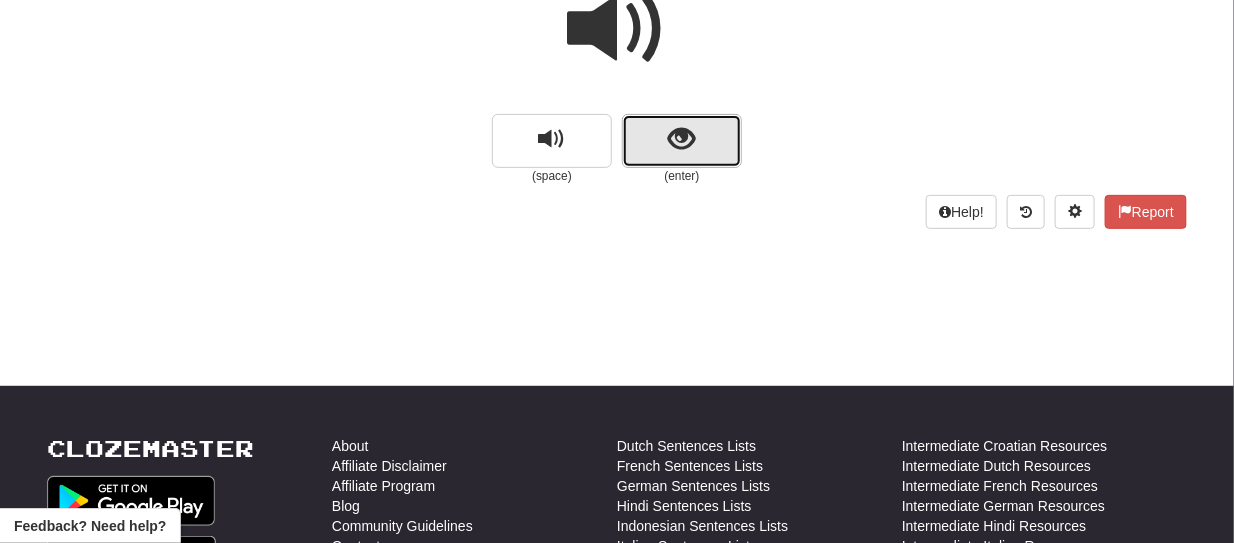 click at bounding box center (682, 141) 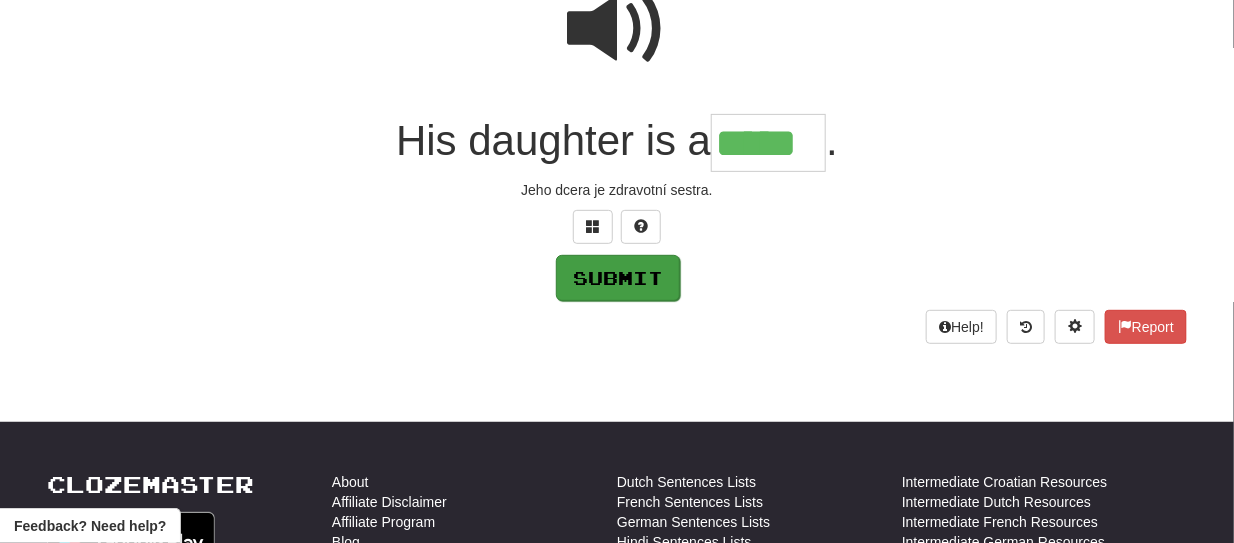 type on "*****" 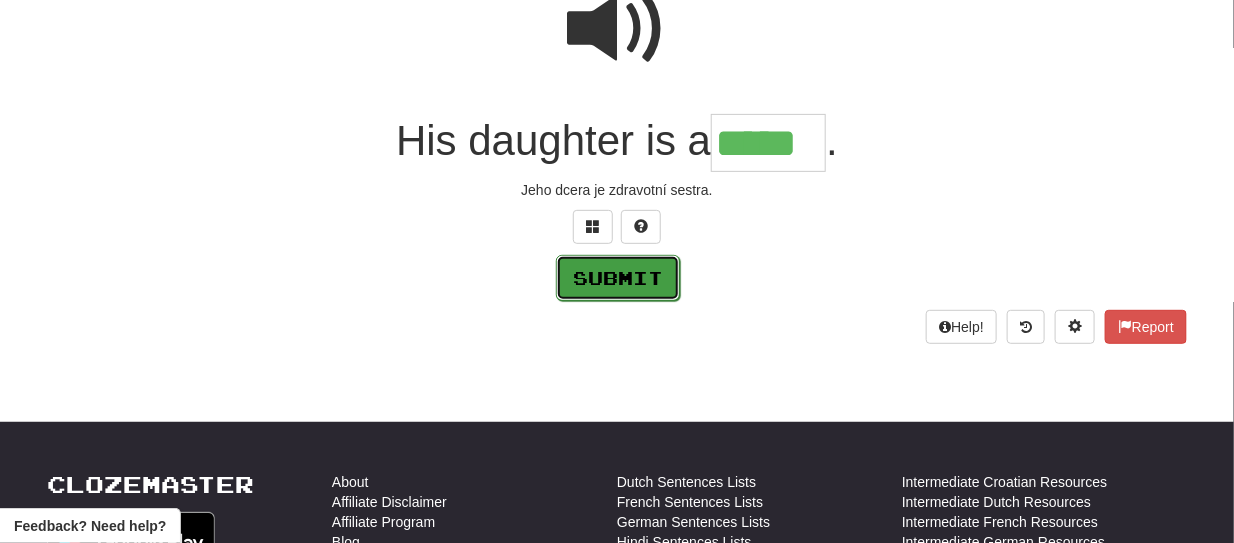 click on "Submit" at bounding box center [618, 278] 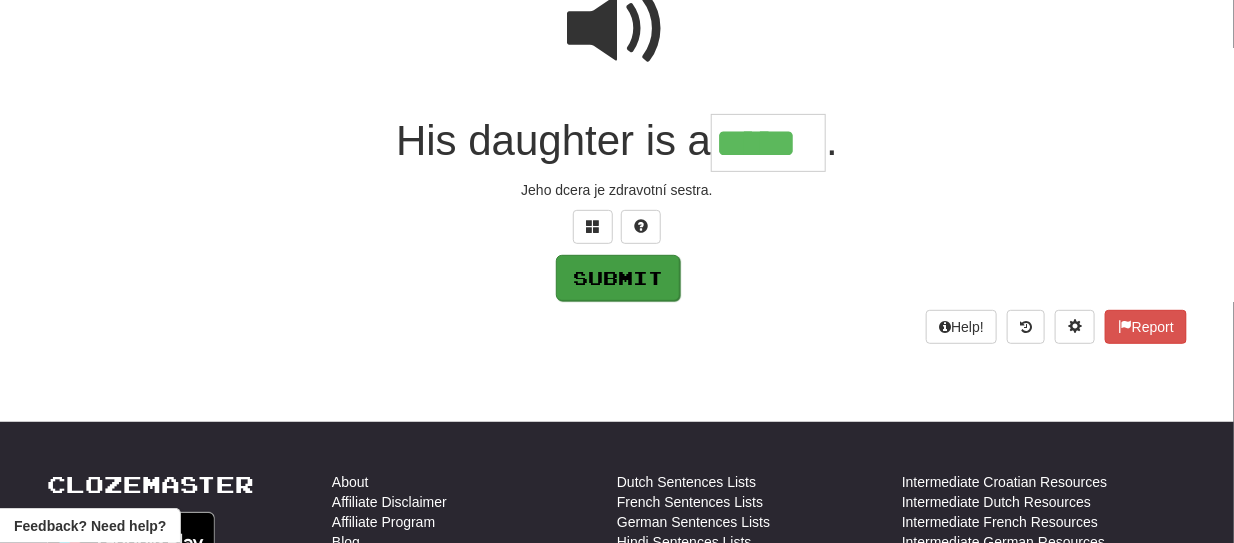 scroll, scrollTop: 220, scrollLeft: 0, axis: vertical 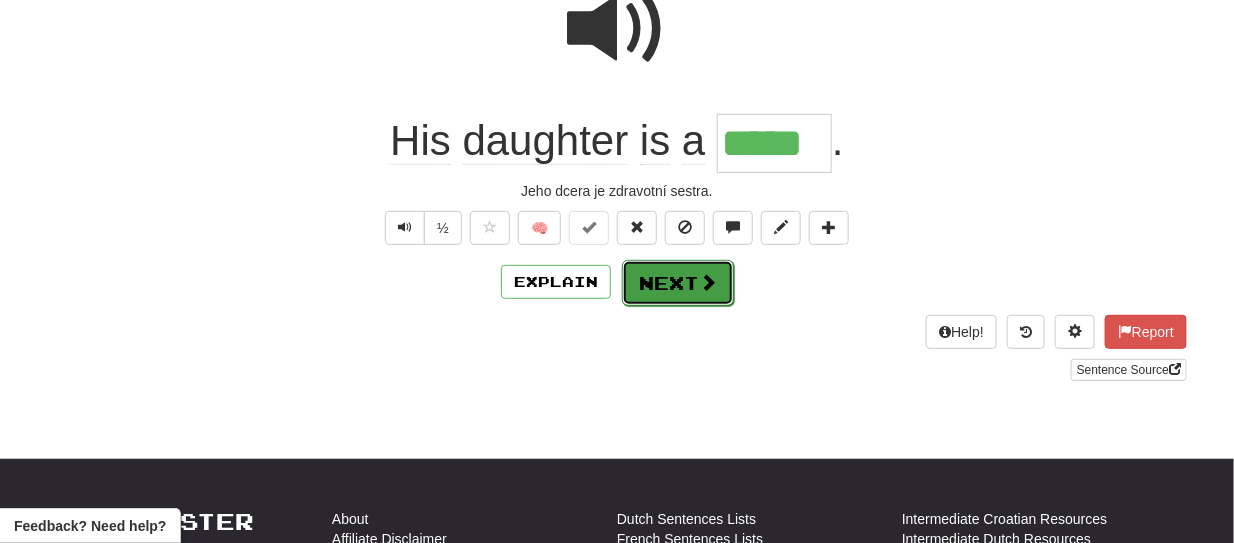 click on "Next" at bounding box center (678, 283) 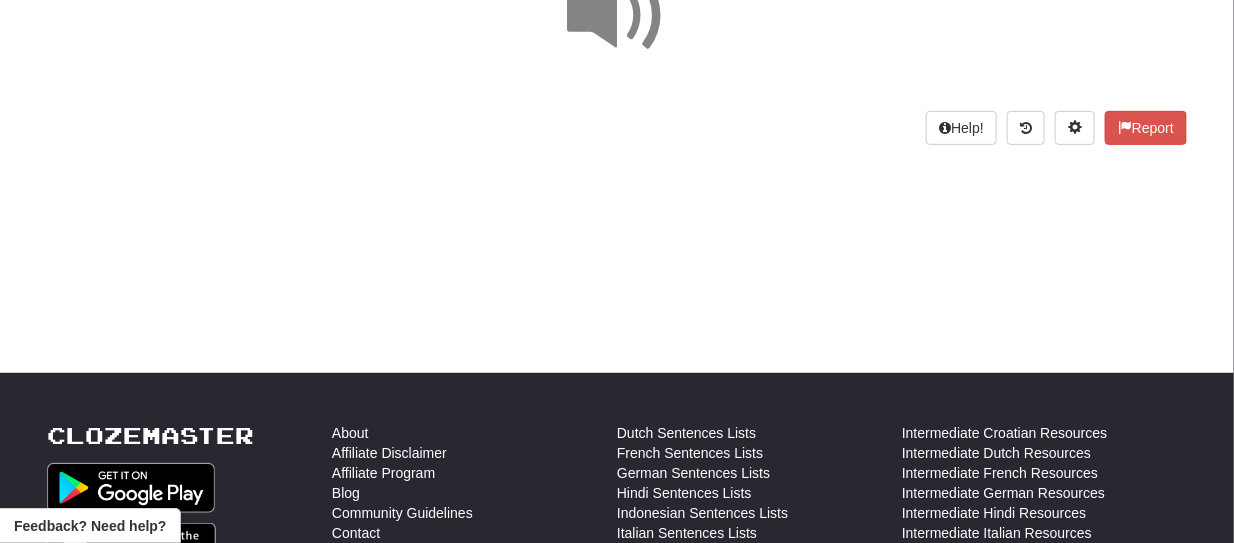 scroll, scrollTop: 0, scrollLeft: 0, axis: both 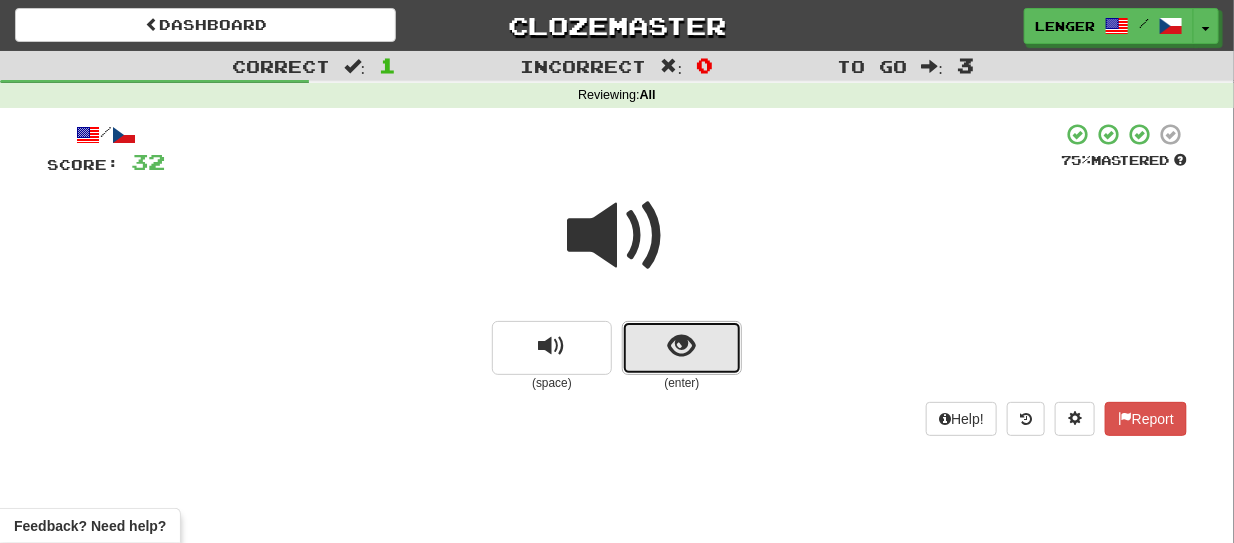 click at bounding box center [682, 348] 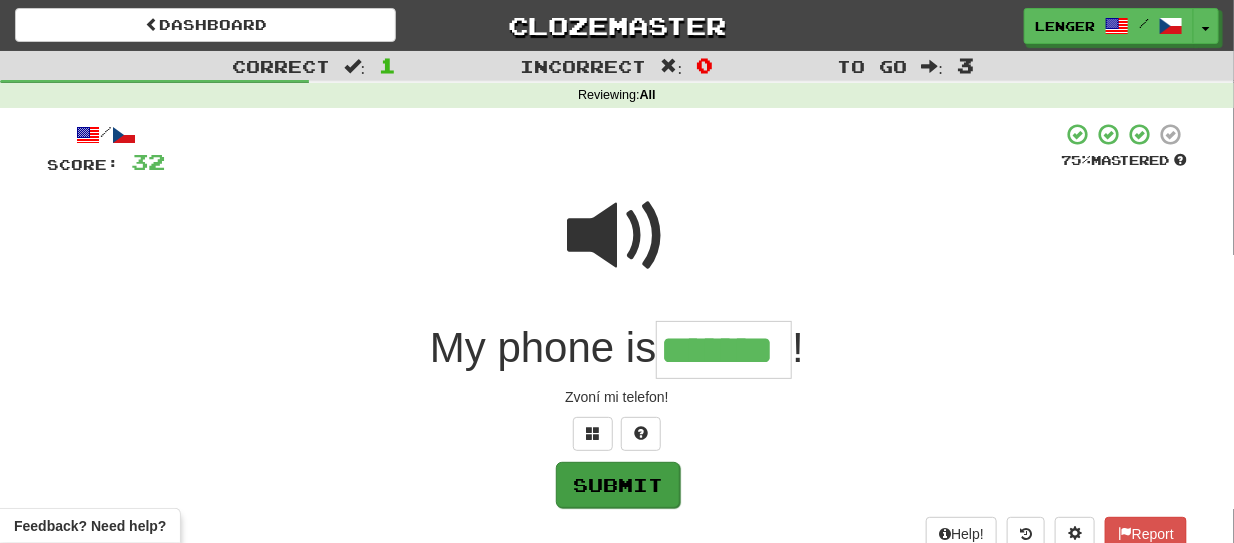 type on "*******" 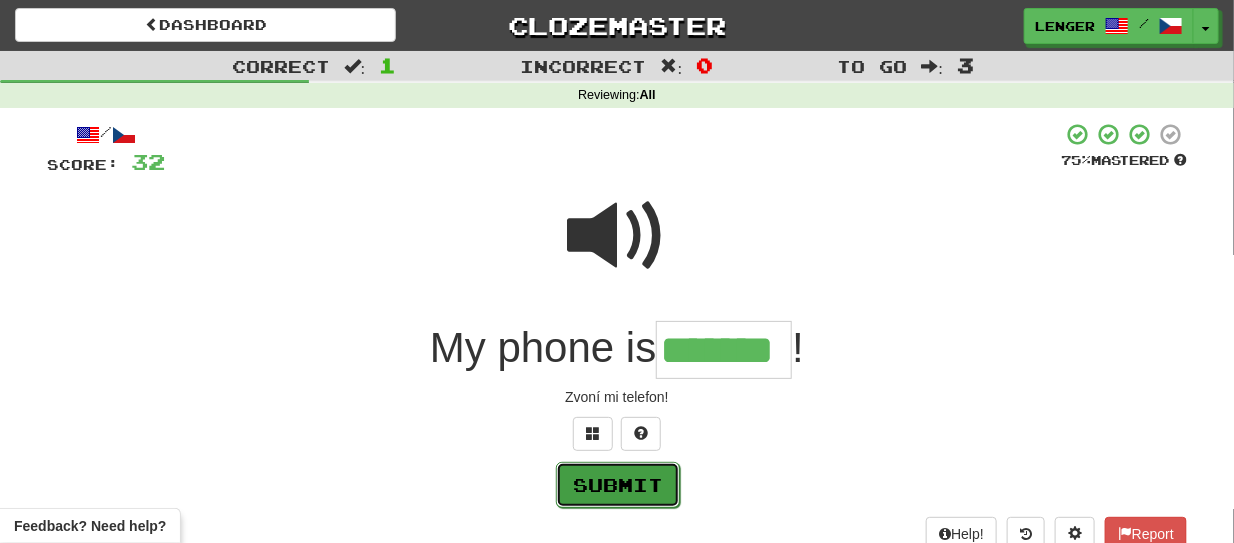 click on "Submit" at bounding box center [618, 485] 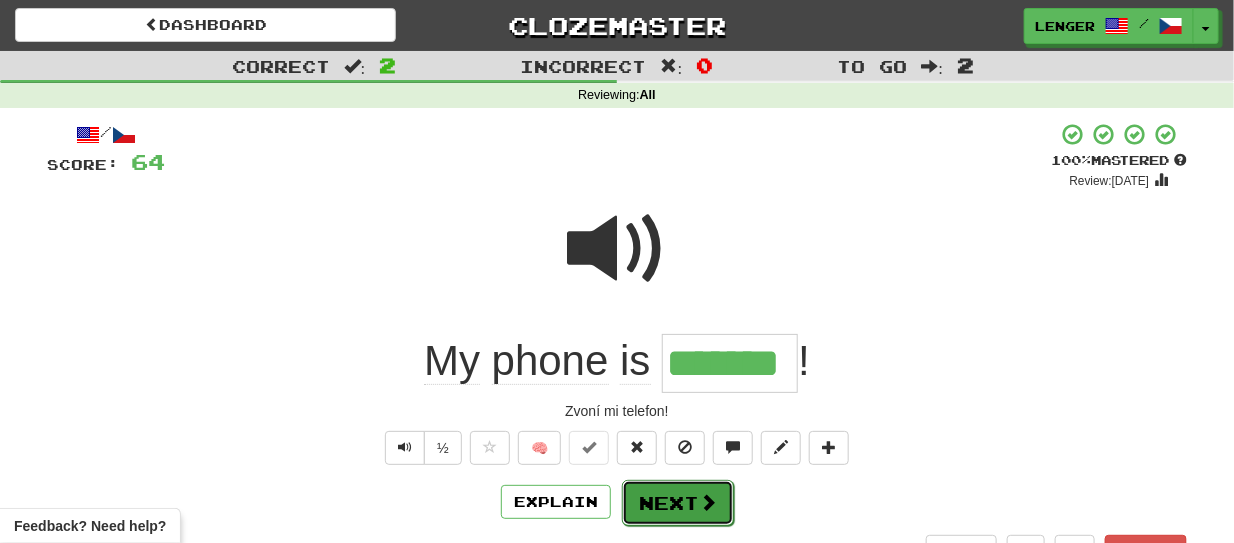 click on "Next" at bounding box center (678, 503) 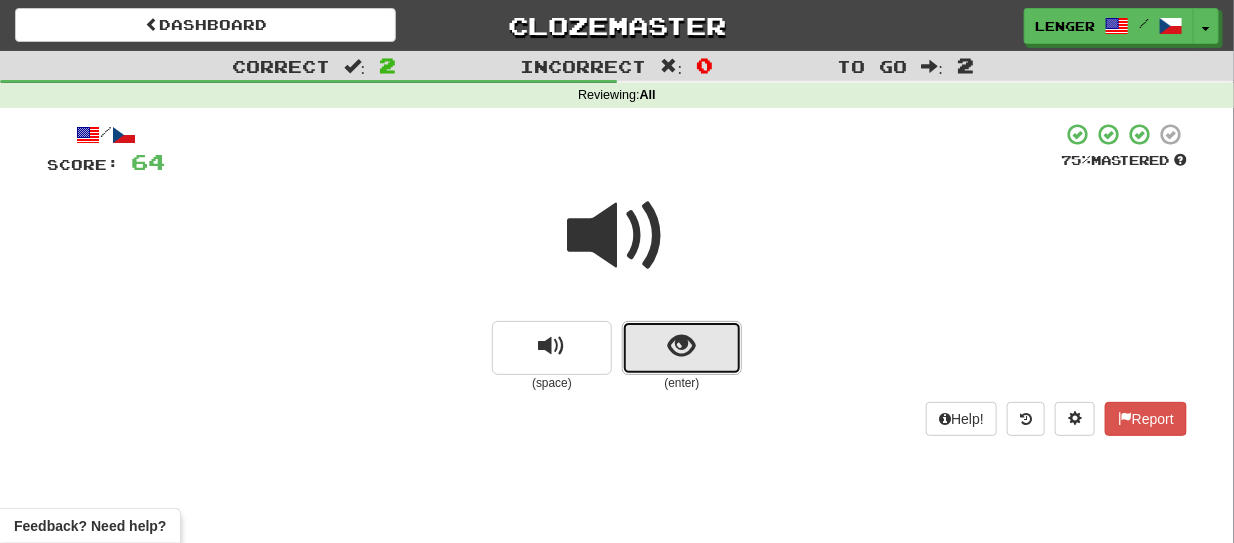 click at bounding box center [682, 348] 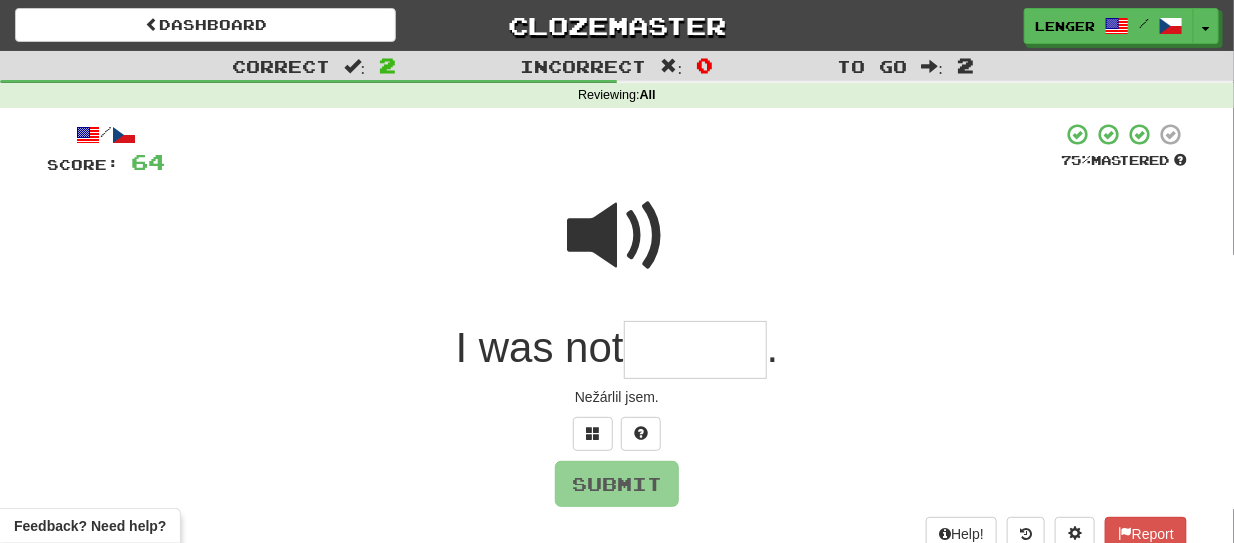 type on "*" 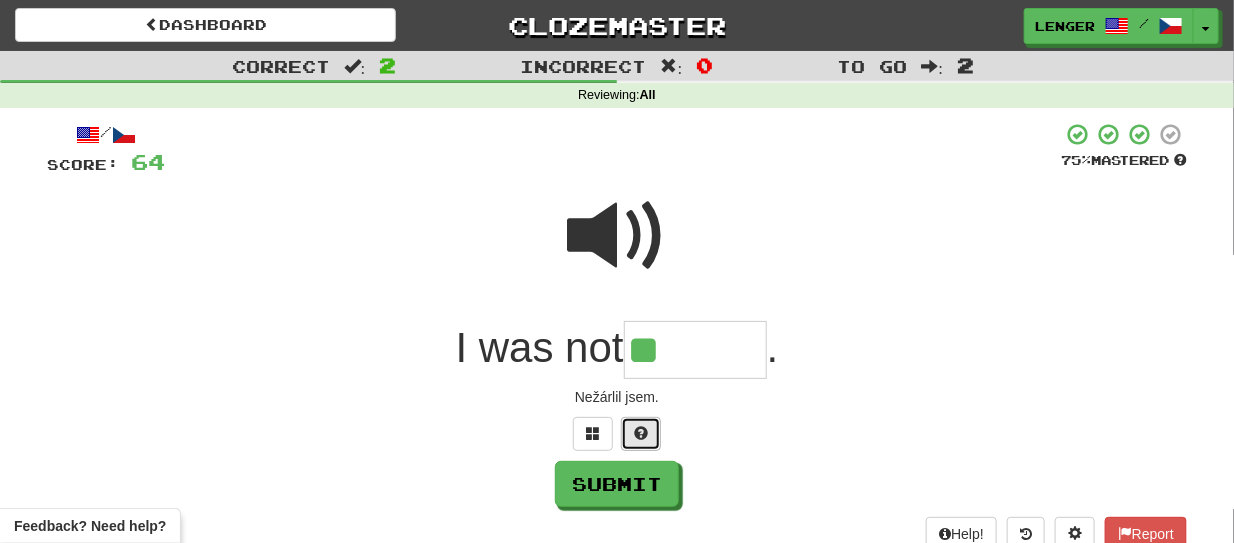 click at bounding box center (641, 433) 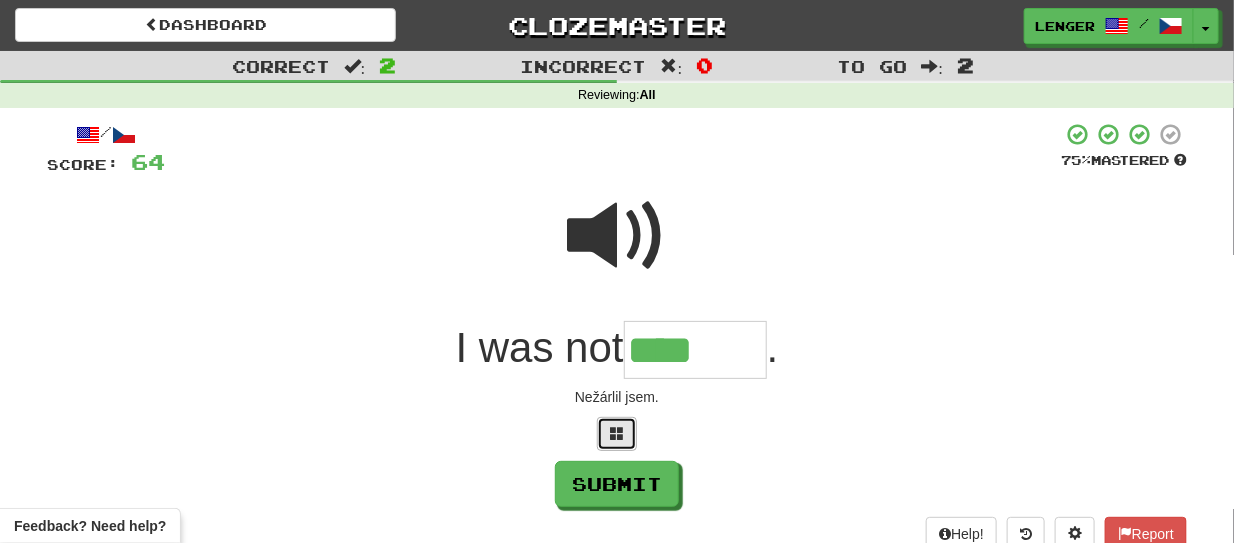 click at bounding box center (617, 433) 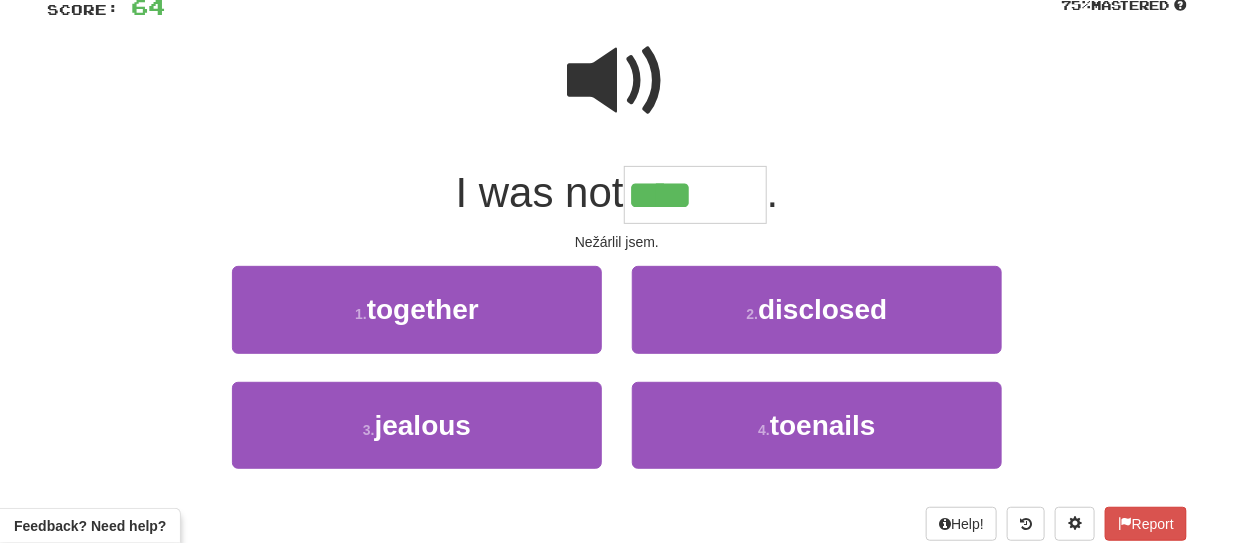 scroll, scrollTop: 160, scrollLeft: 0, axis: vertical 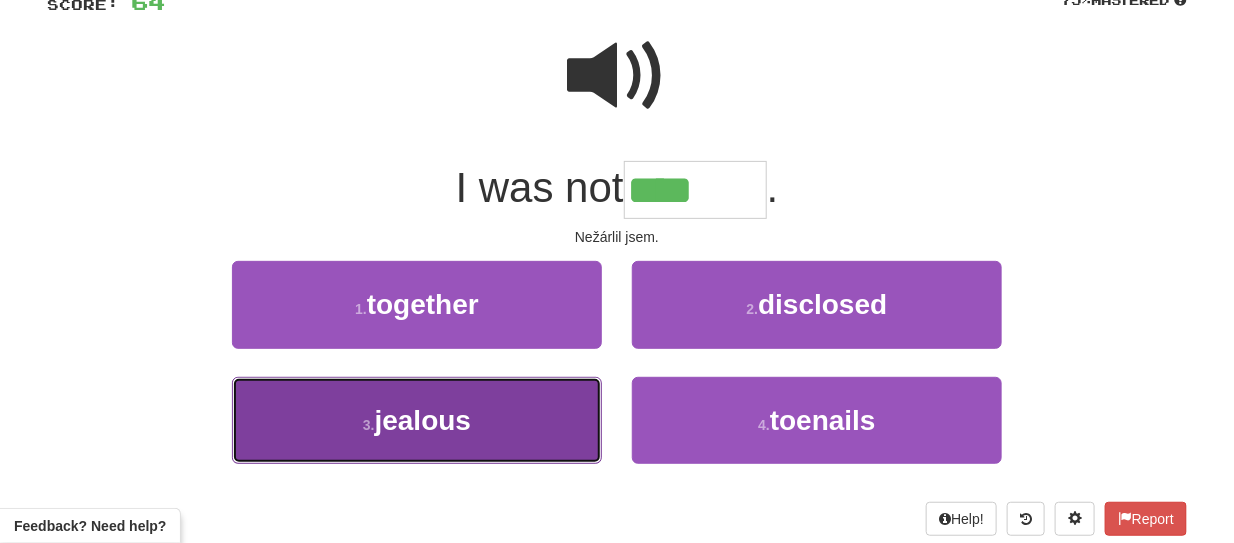click on "3 .  jealous" at bounding box center [417, 420] 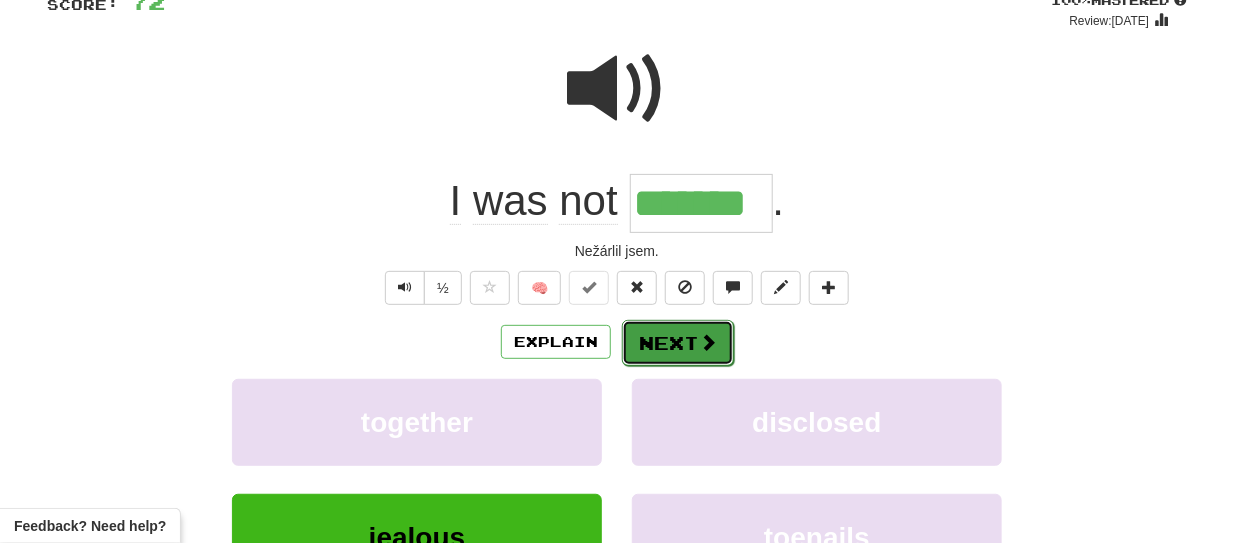 click on "Next" at bounding box center (678, 343) 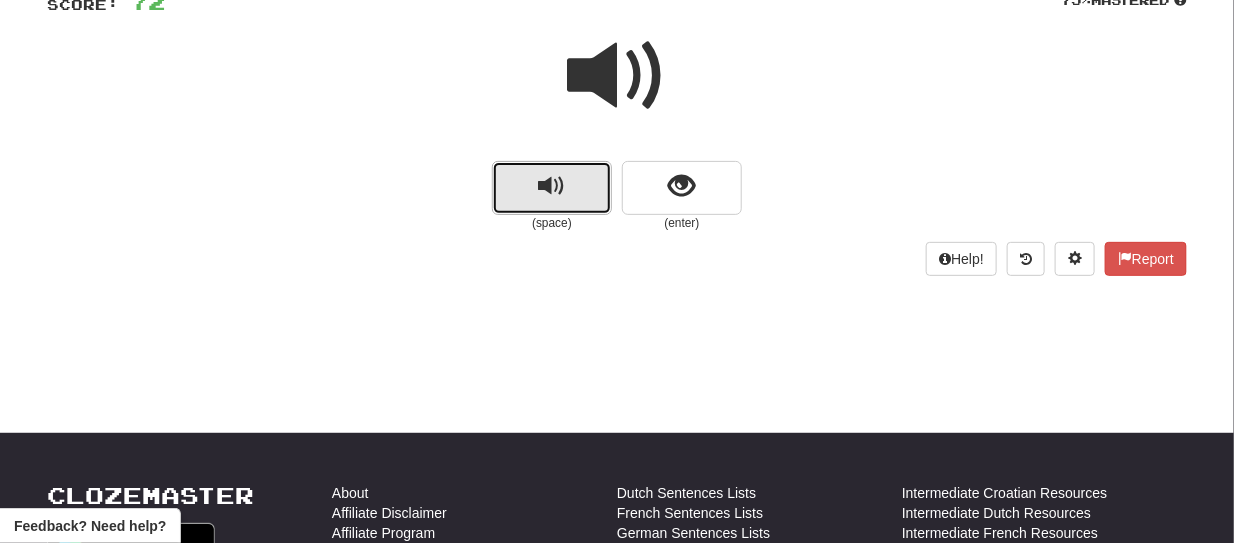 click at bounding box center (552, 188) 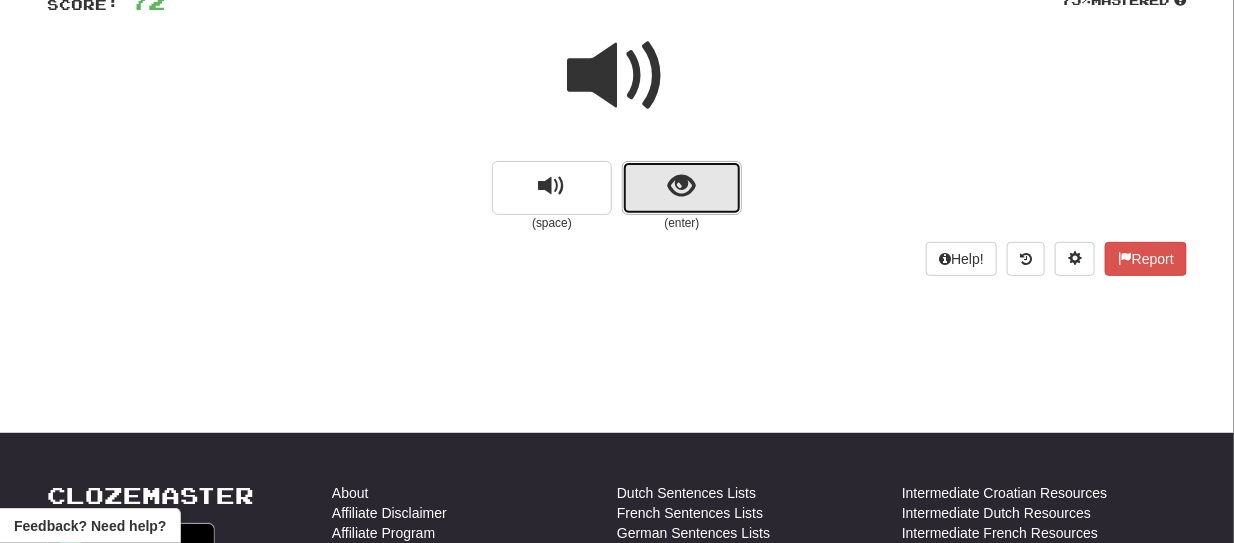 click at bounding box center [682, 188] 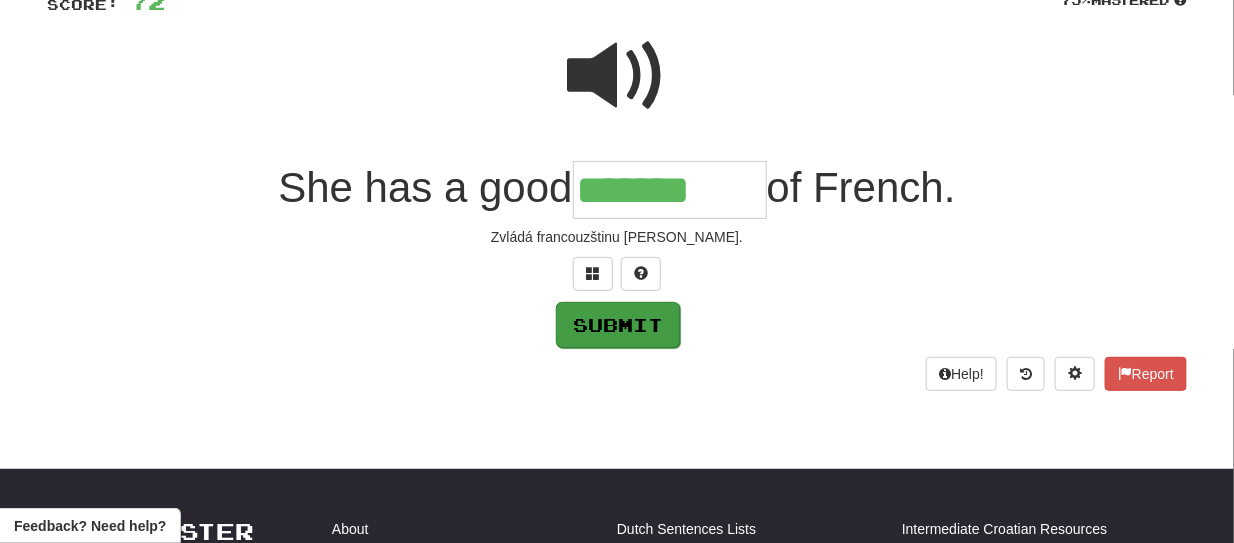 type on "*******" 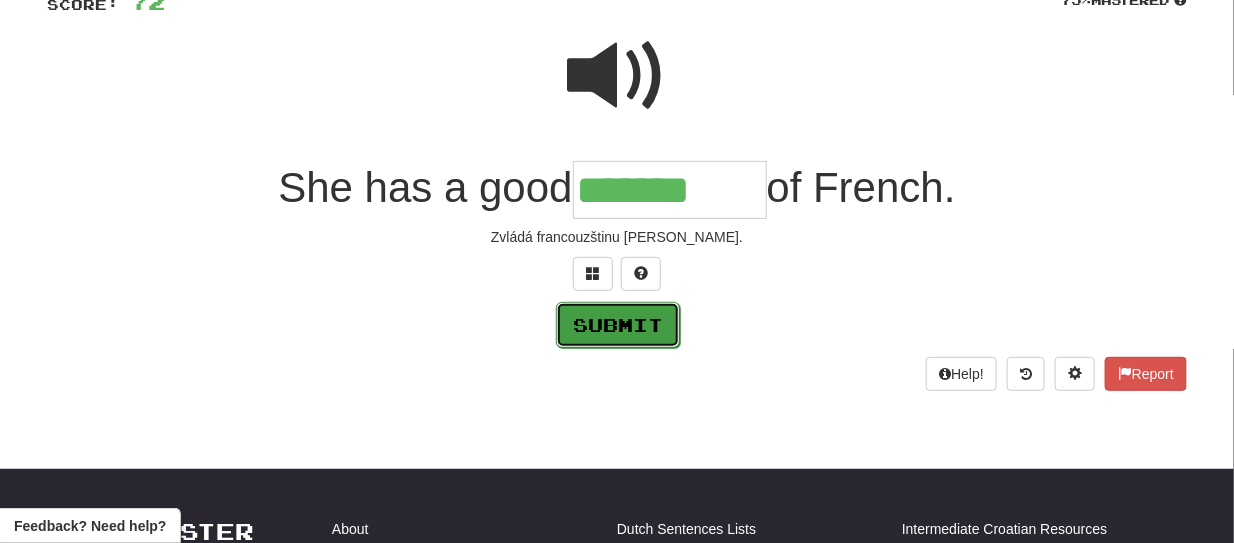 click on "Submit" at bounding box center [618, 325] 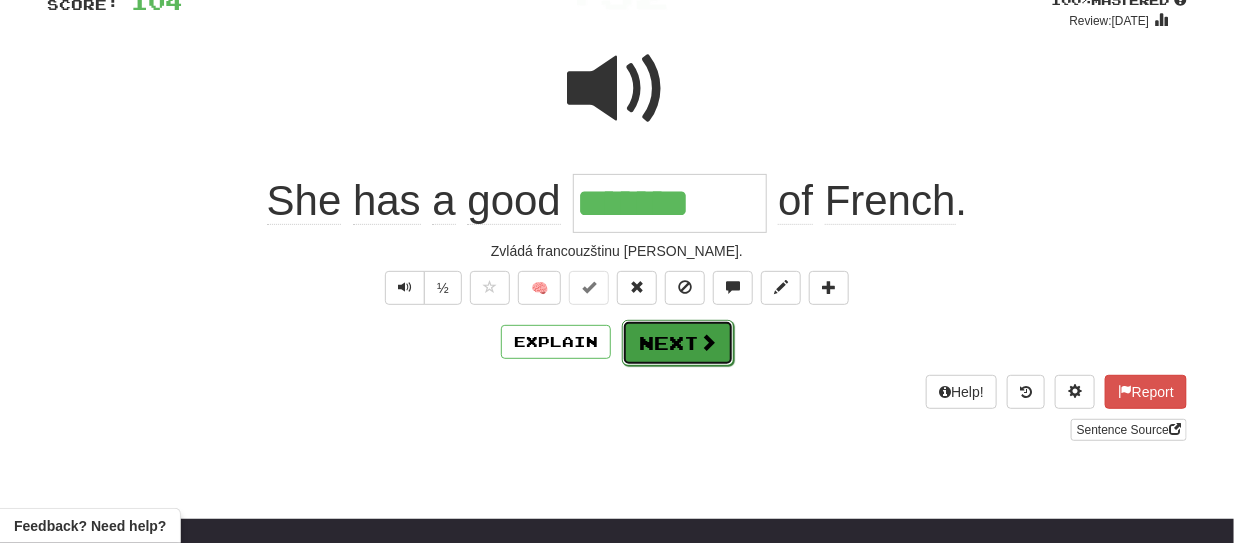 click on "Next" at bounding box center [678, 343] 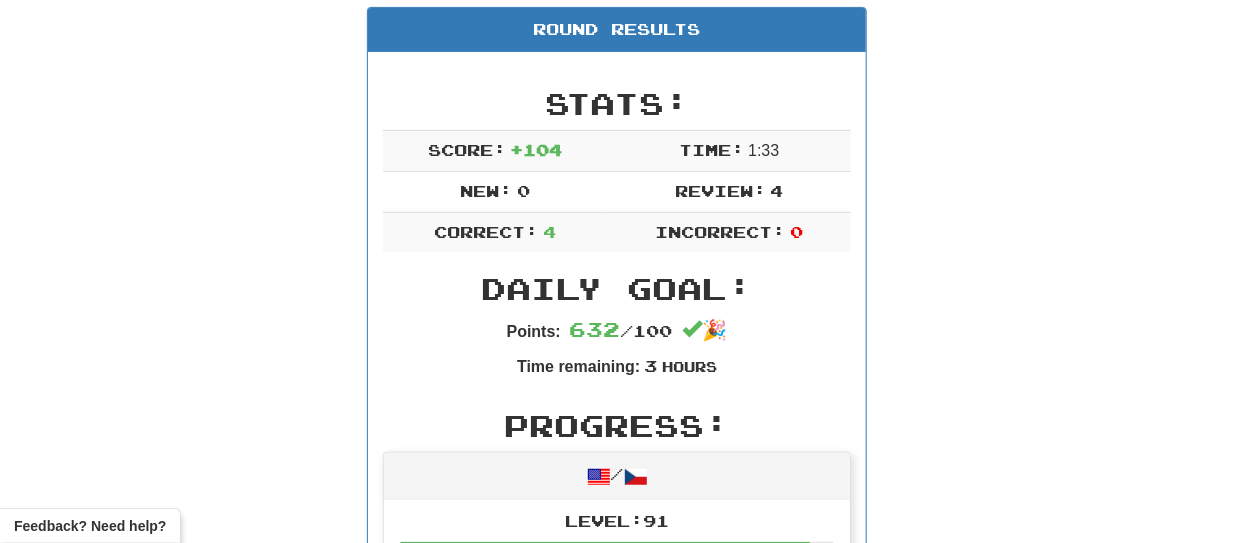 scroll, scrollTop: 247, scrollLeft: 0, axis: vertical 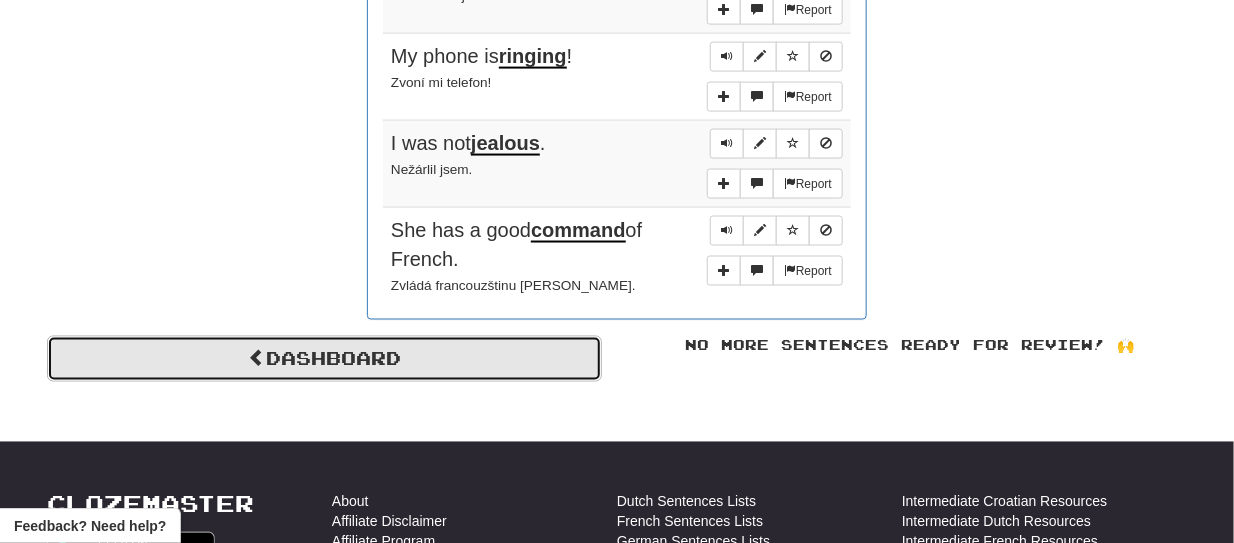 click on "Dashboard" at bounding box center [324, 359] 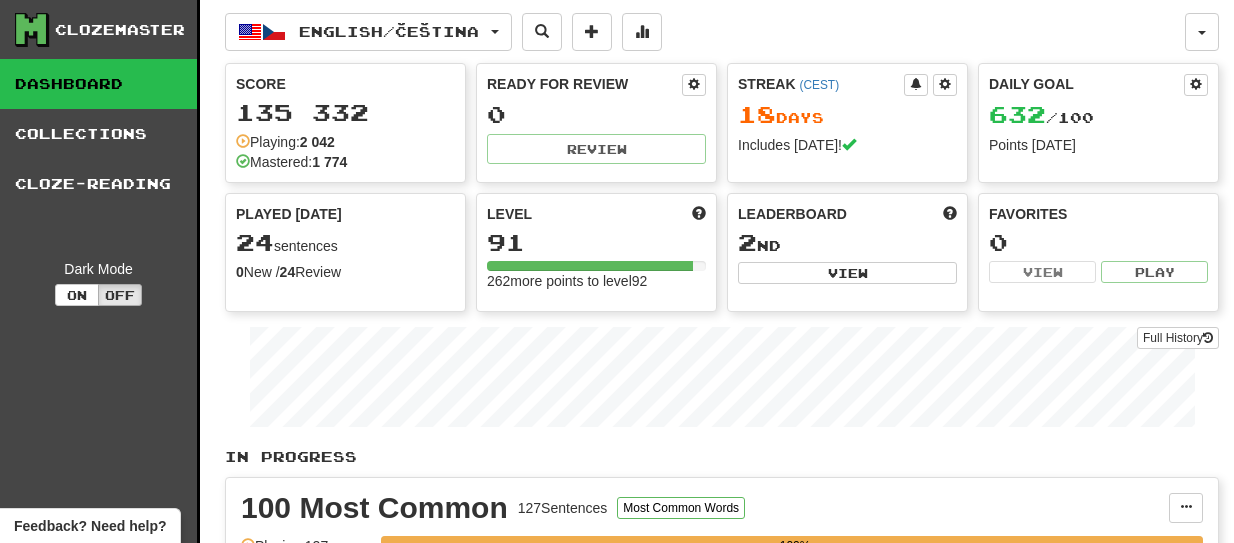 scroll, scrollTop: 0, scrollLeft: 0, axis: both 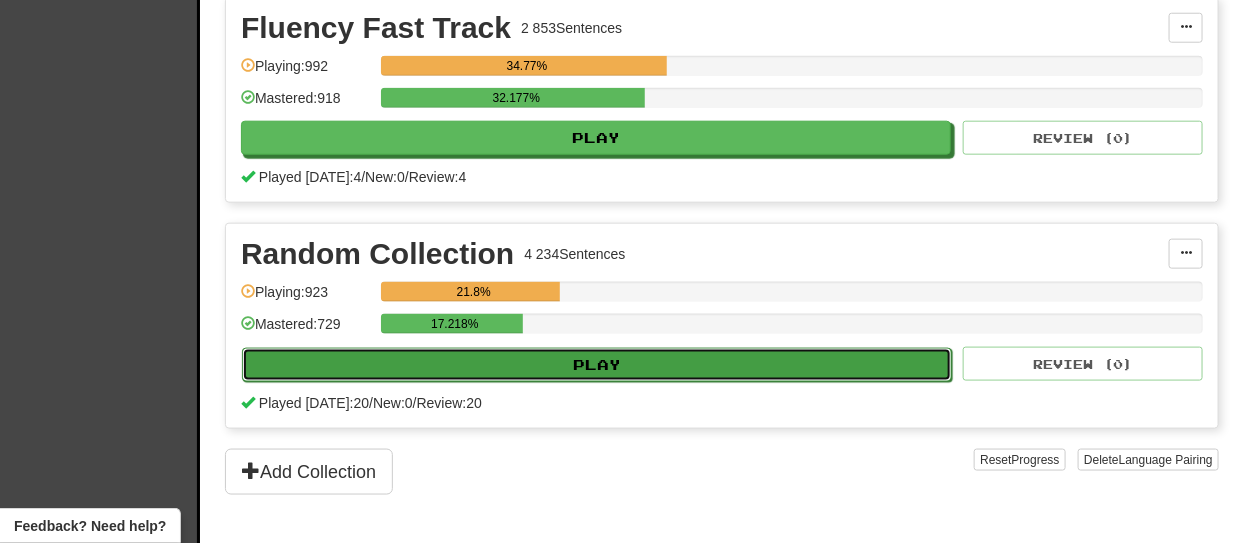 click on "Play" at bounding box center (597, 365) 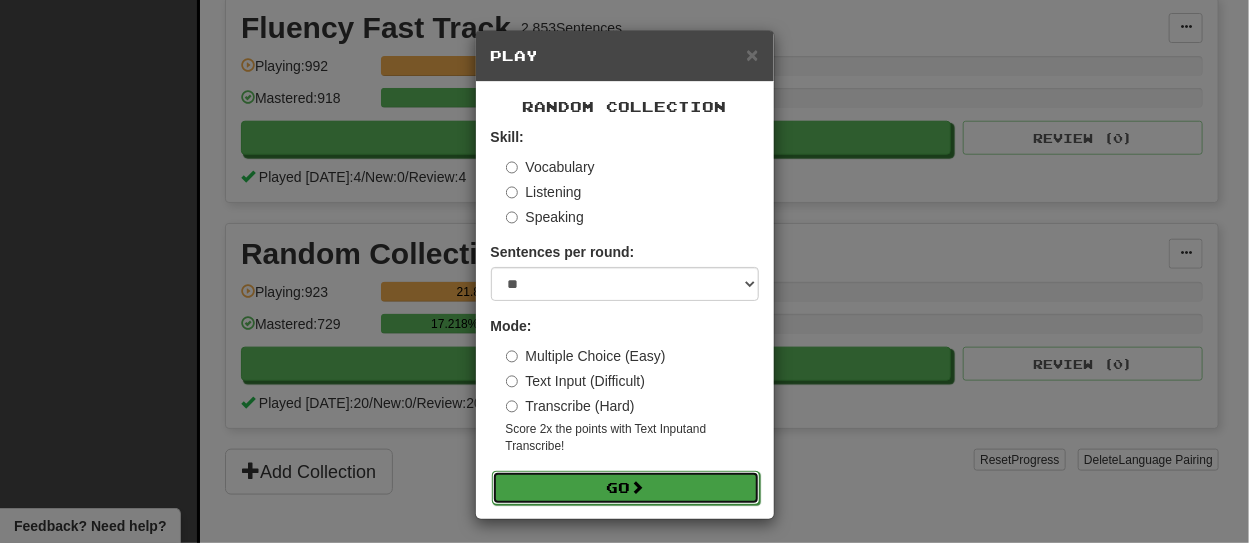click on "Go" at bounding box center (626, 488) 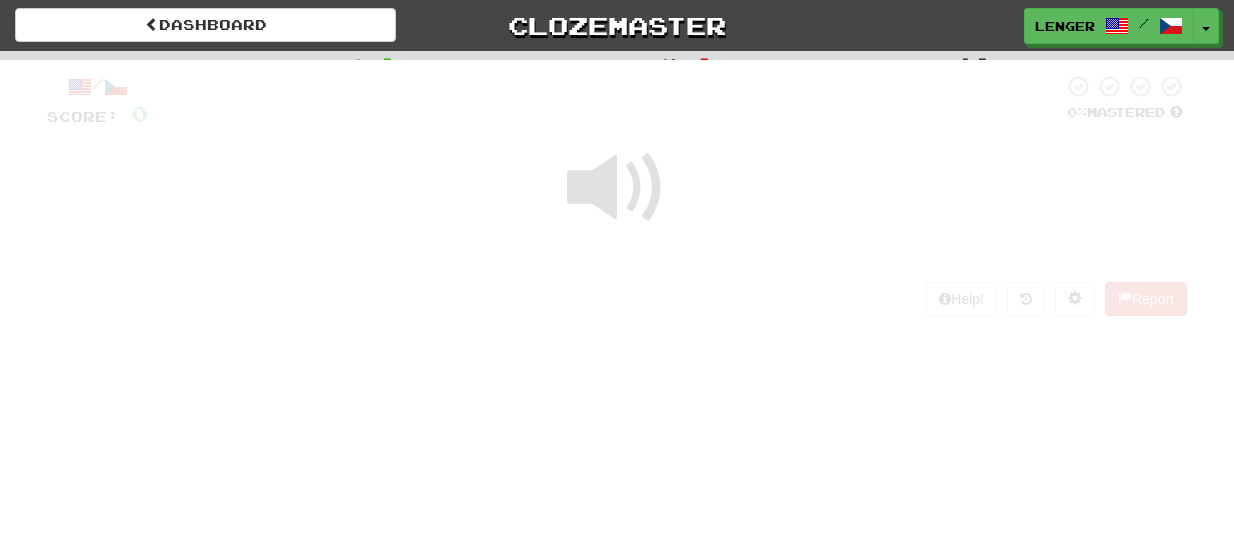 scroll, scrollTop: 0, scrollLeft: 0, axis: both 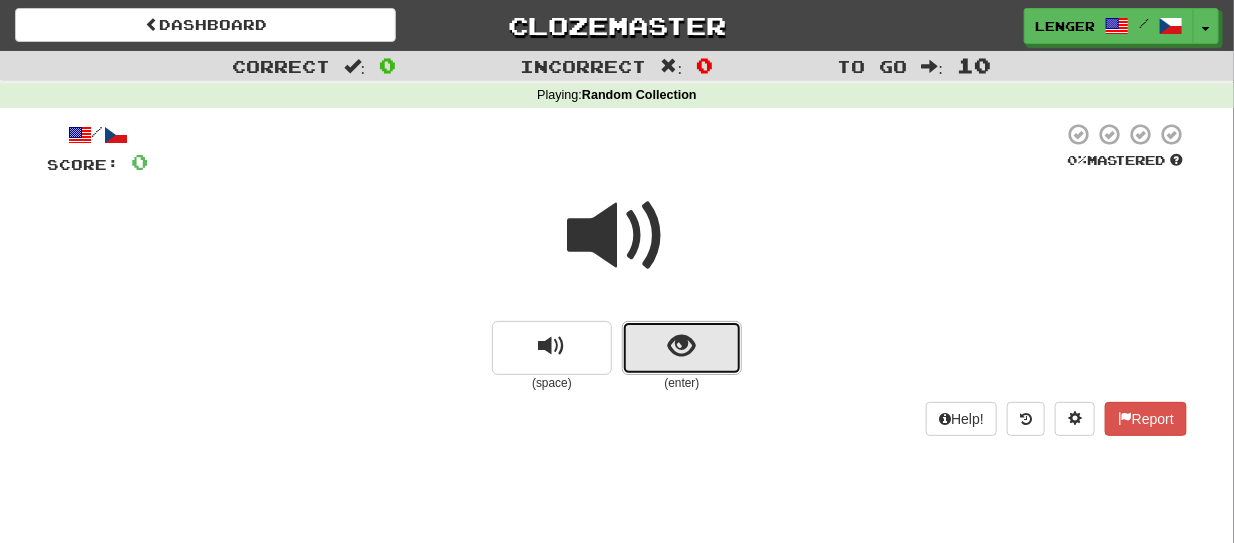 click at bounding box center (682, 348) 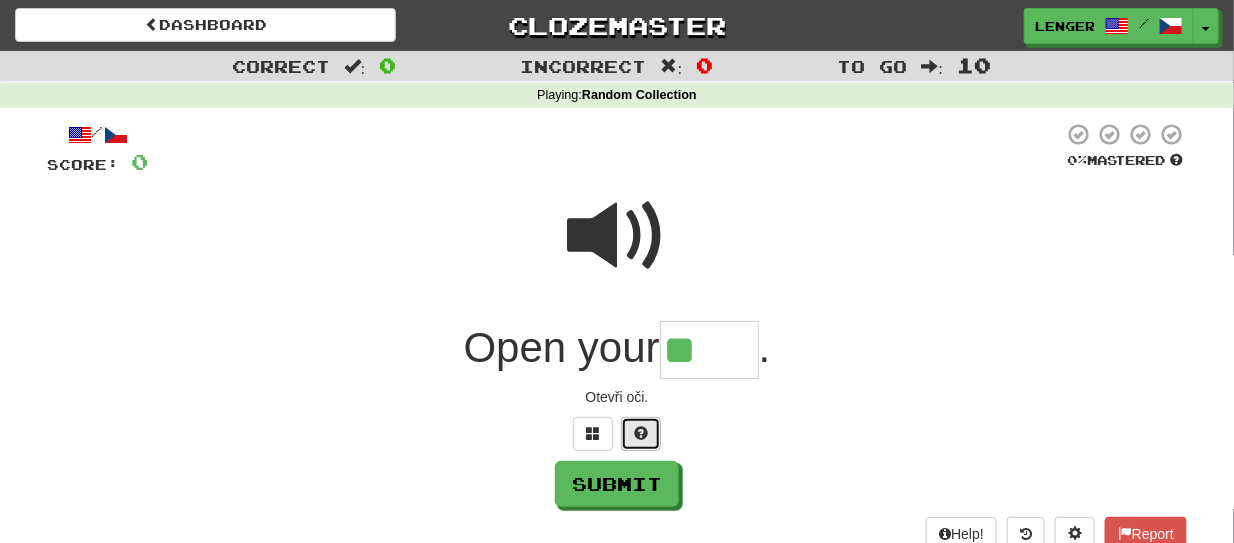 click at bounding box center (641, 434) 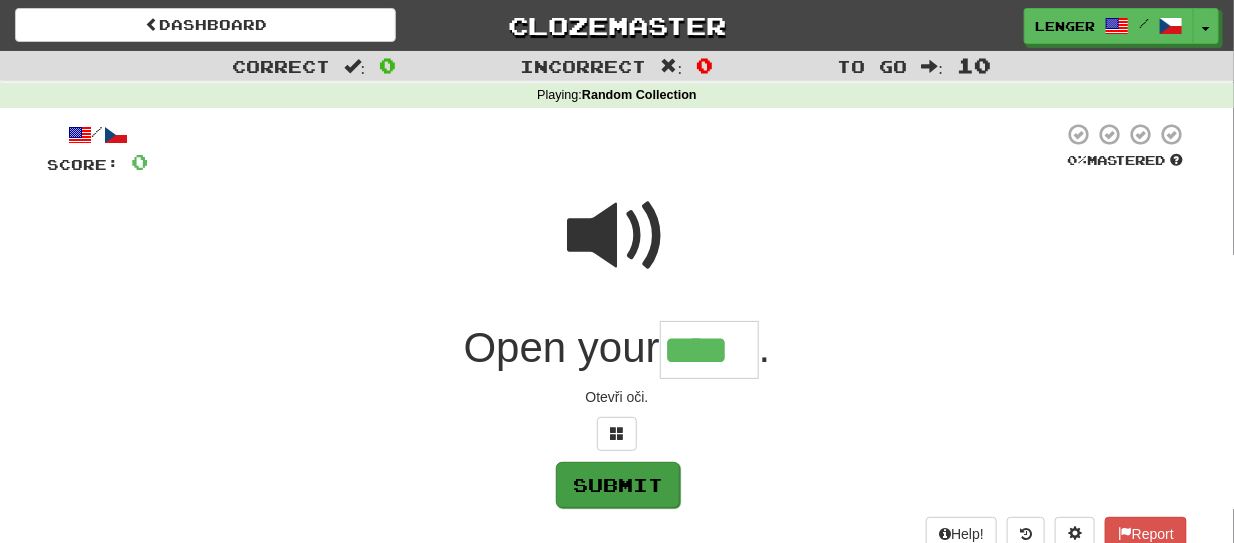 type on "****" 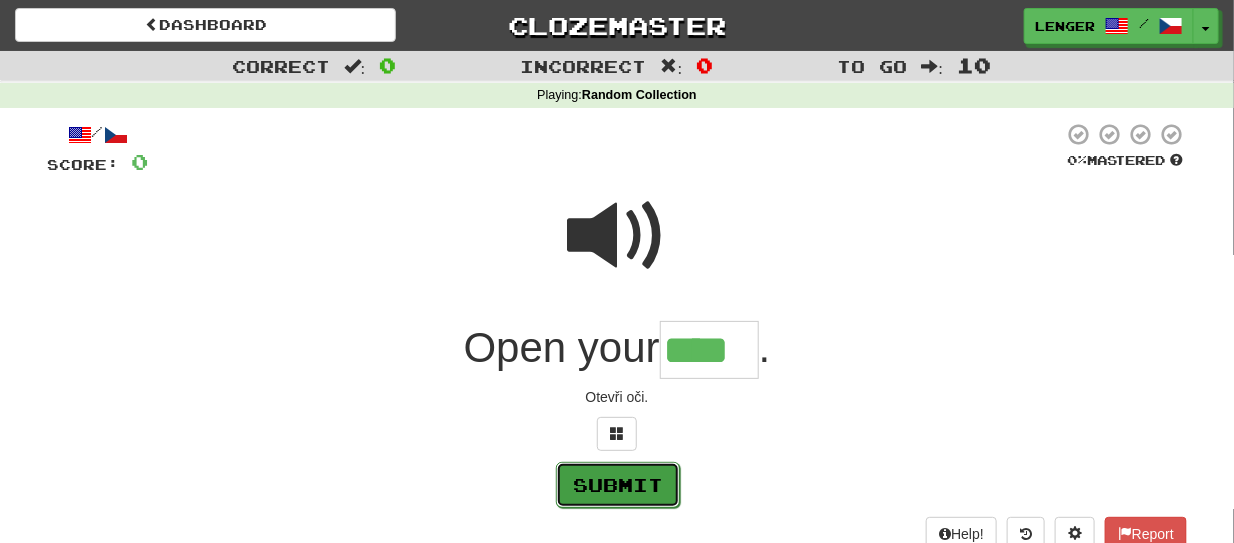click on "Submit" at bounding box center [618, 485] 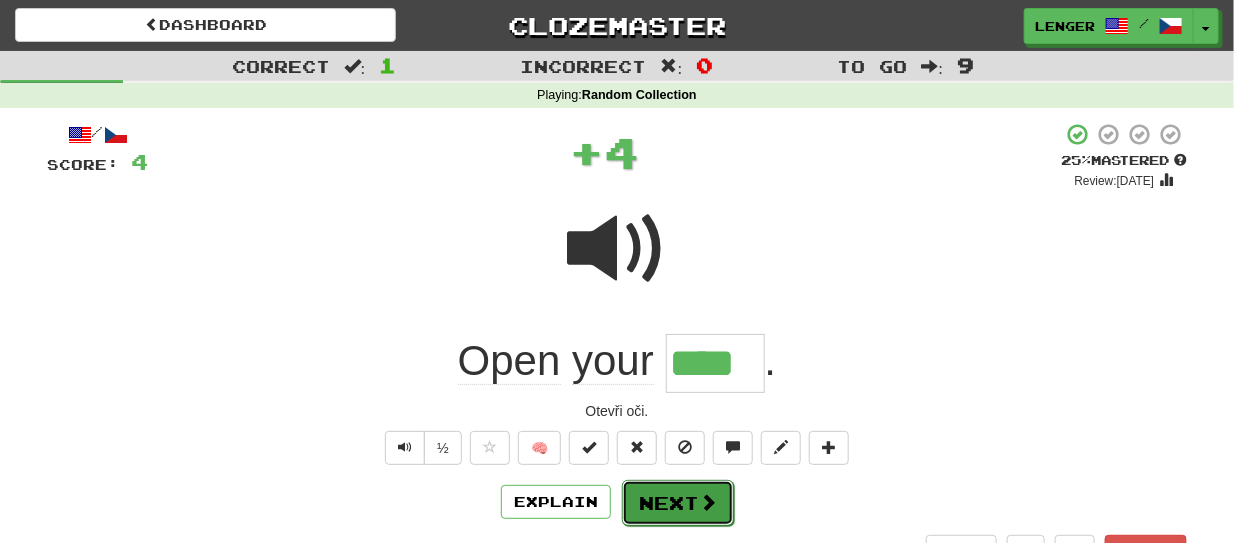 click on "Next" at bounding box center (678, 503) 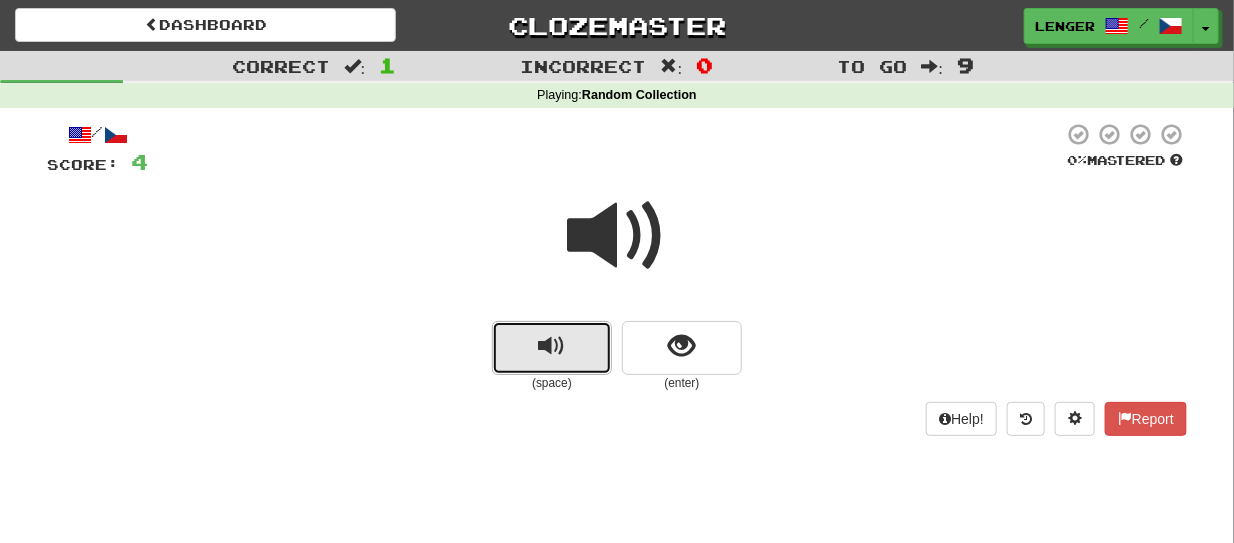 click at bounding box center [552, 348] 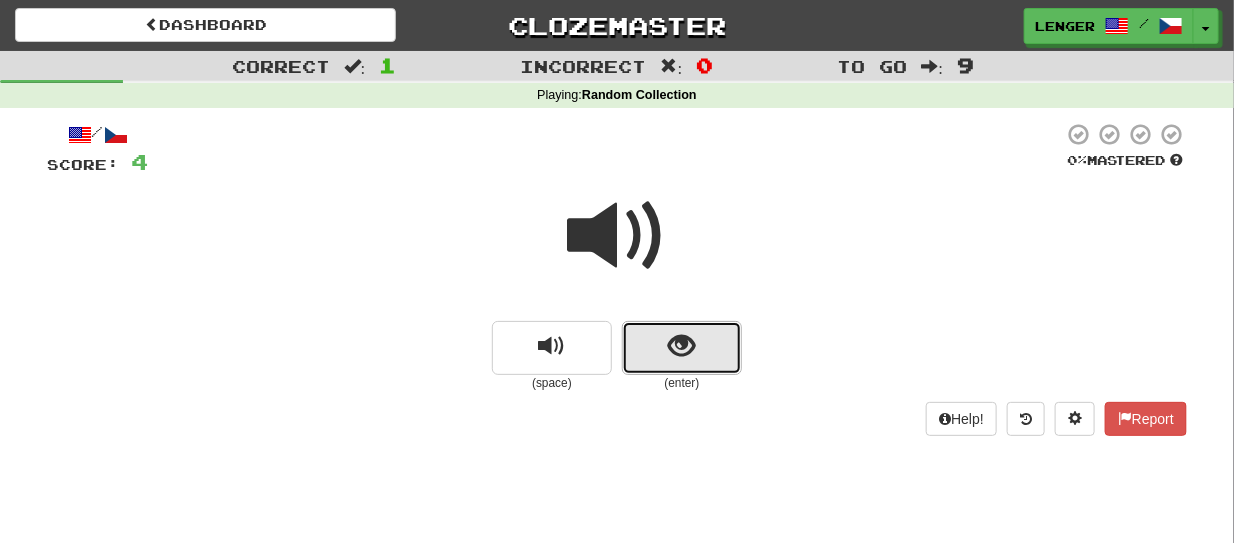 click at bounding box center (682, 348) 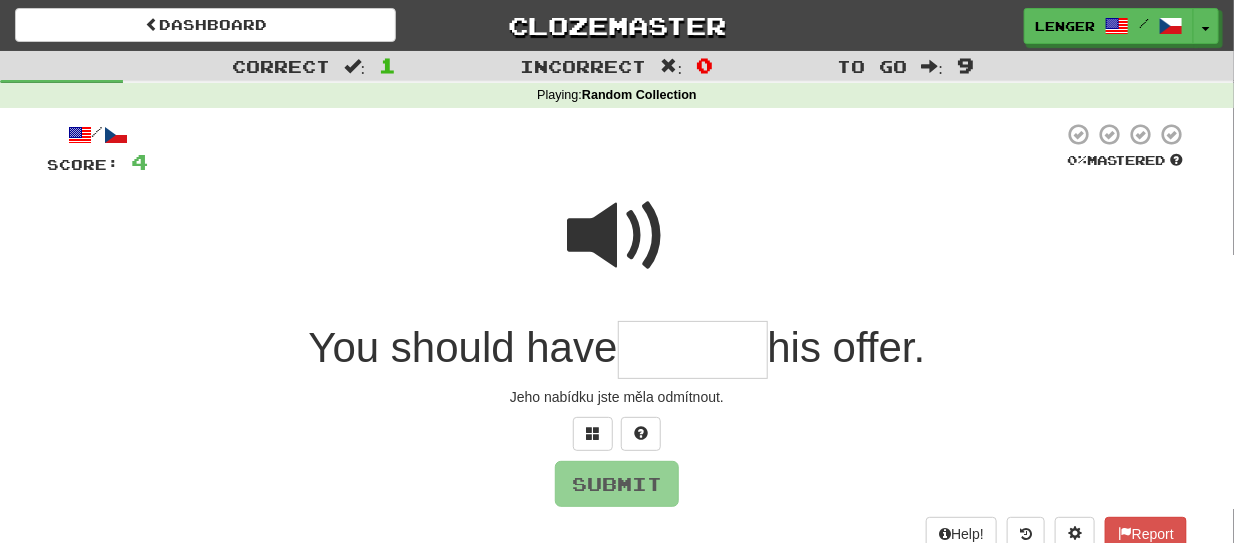 click at bounding box center [617, 236] 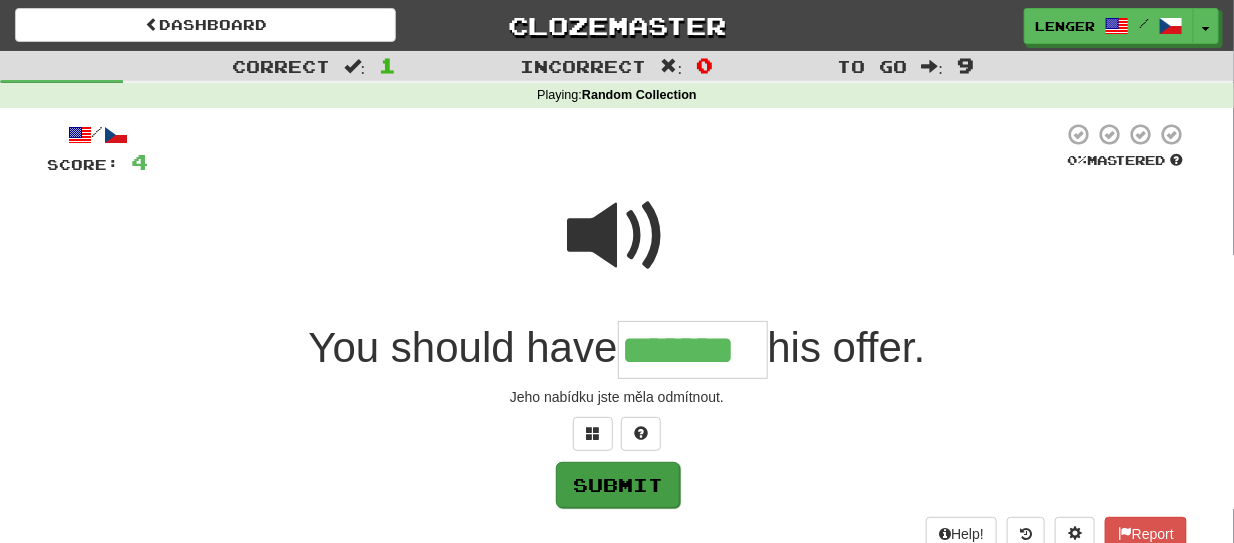 type on "*******" 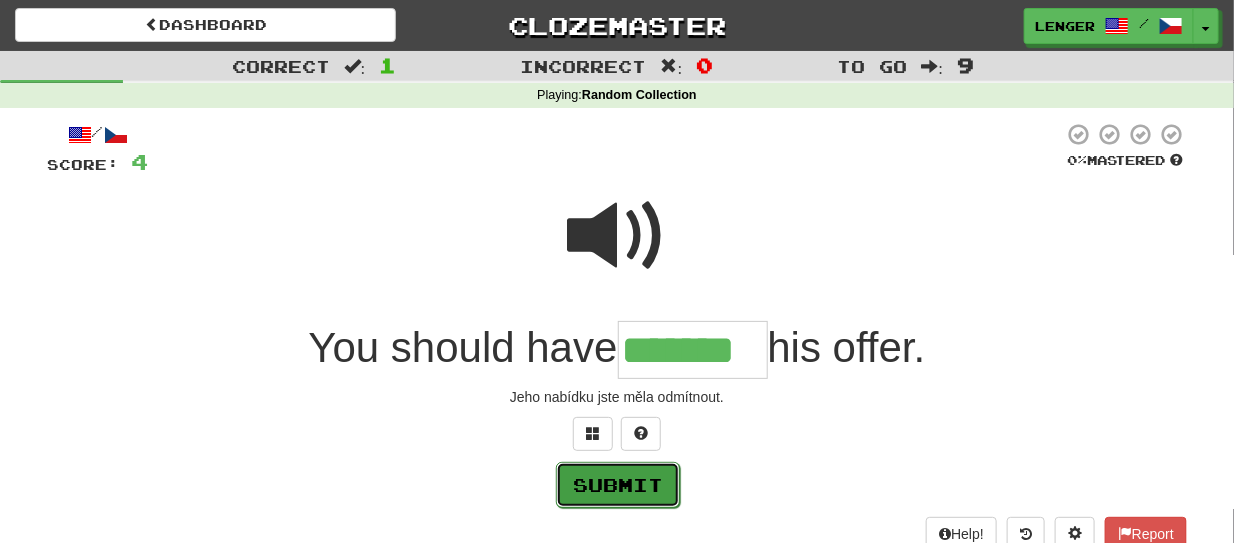 click on "Submit" at bounding box center [618, 485] 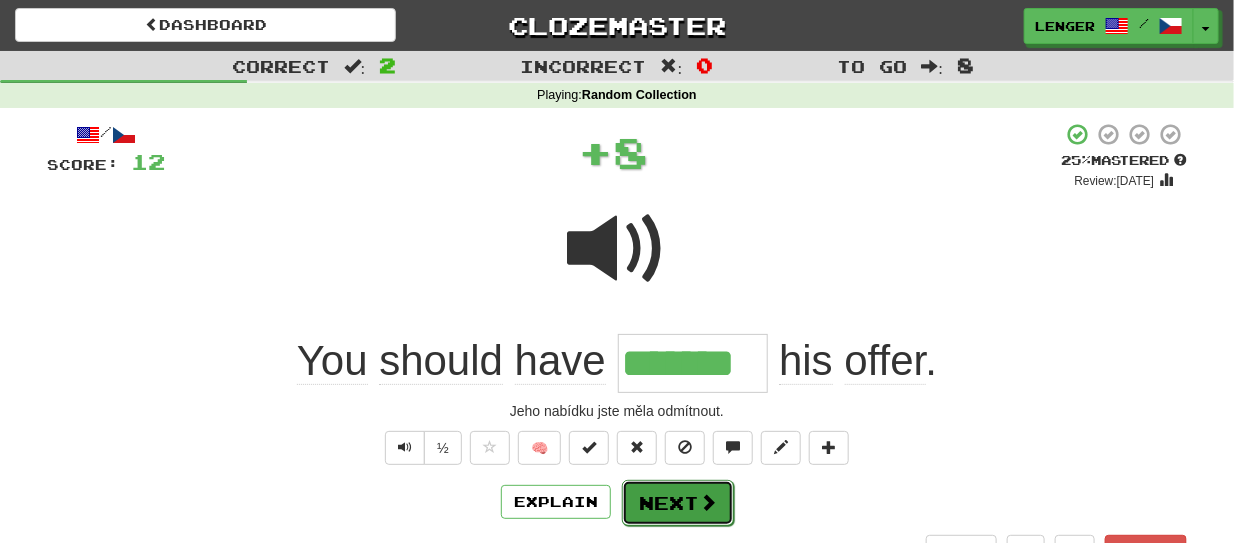 click on "Next" at bounding box center (678, 503) 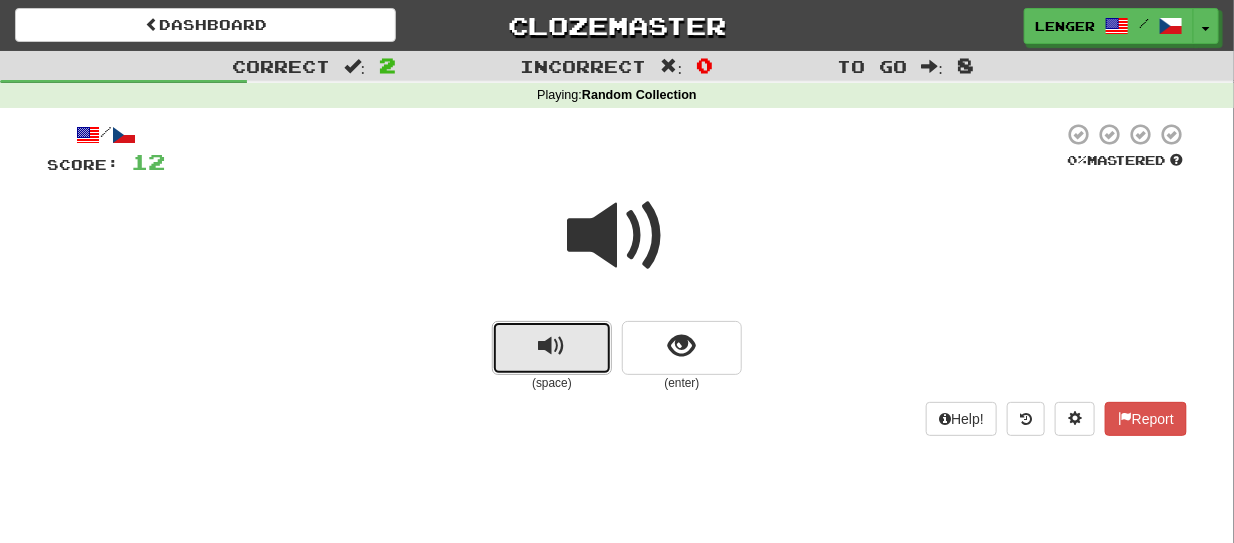 click at bounding box center (552, 348) 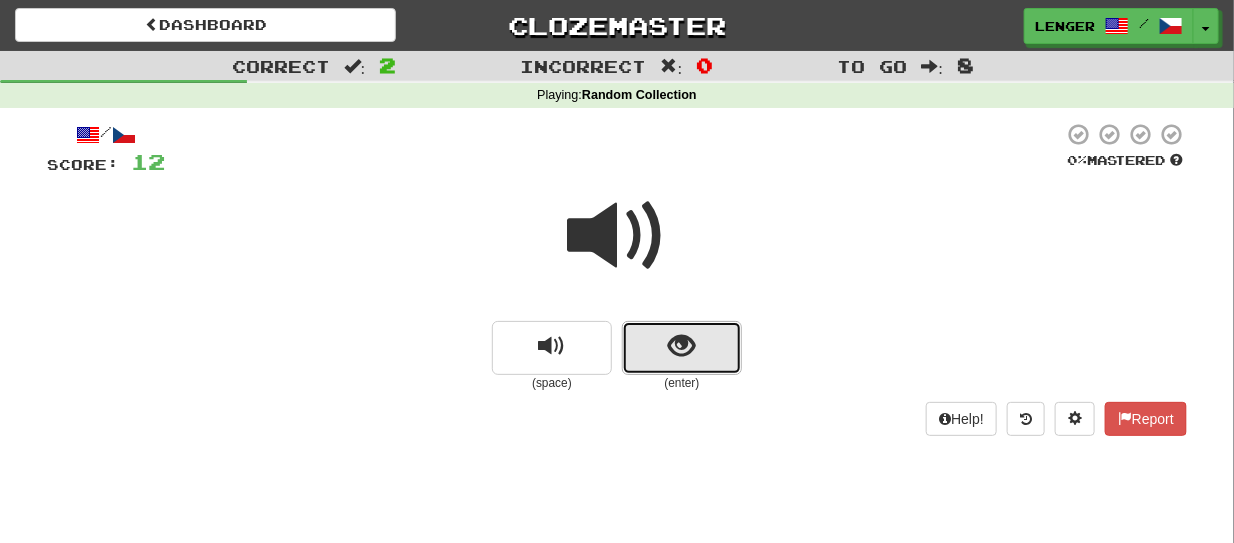 click at bounding box center (682, 348) 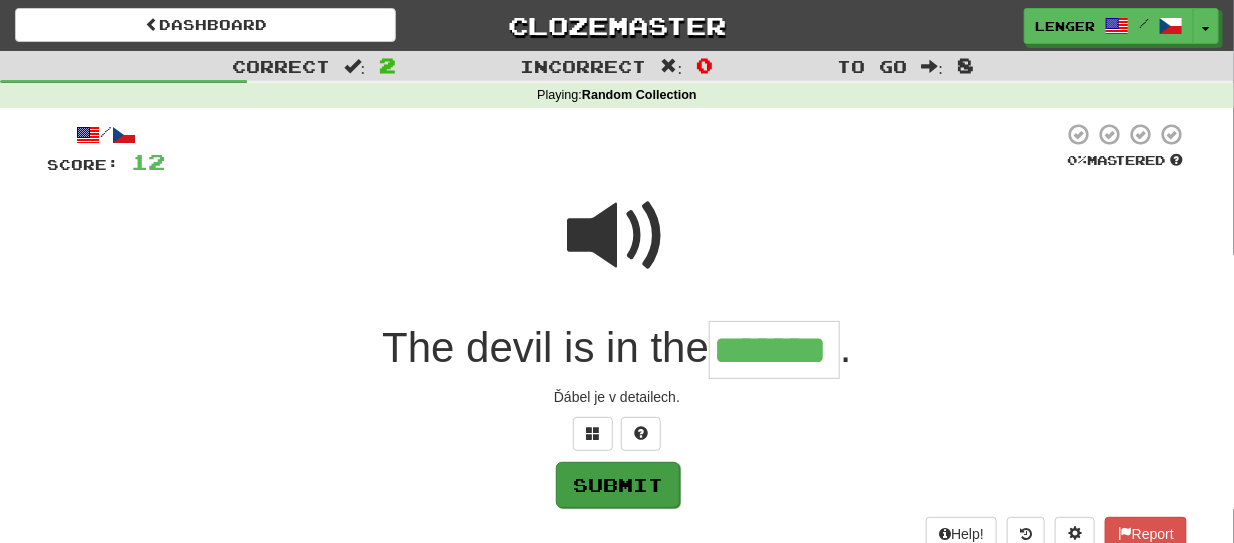 type on "*******" 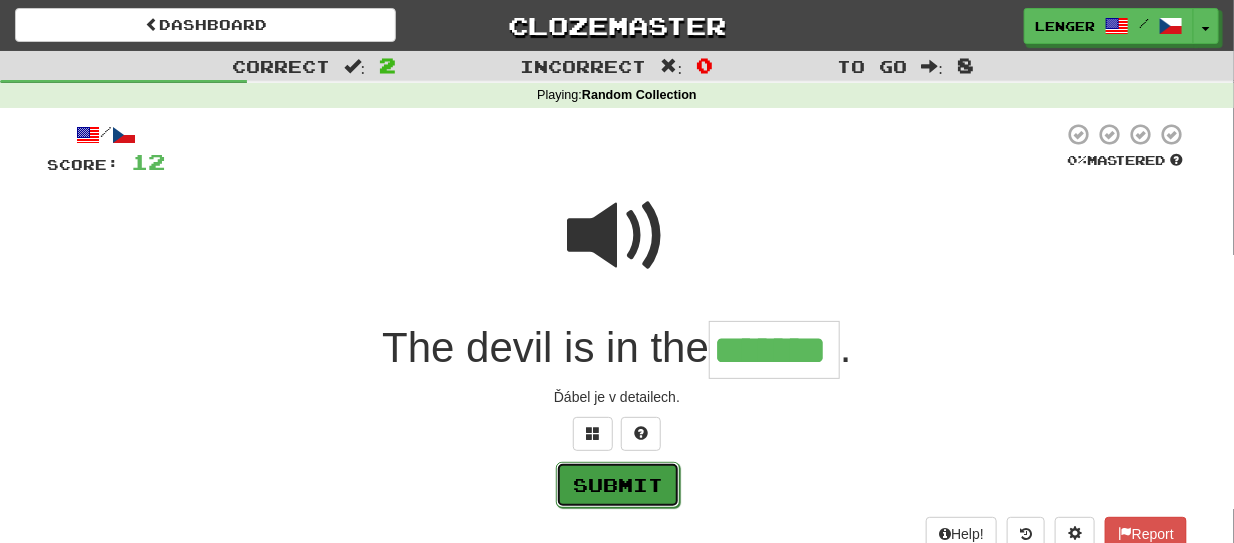 click on "Submit" at bounding box center (618, 485) 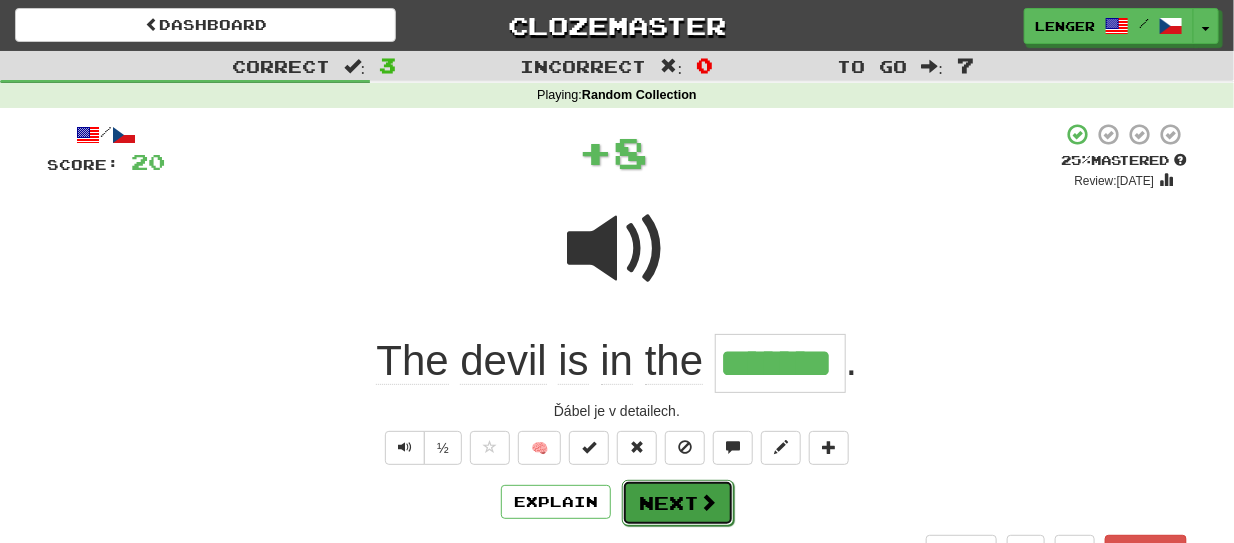 click on "Next" at bounding box center [678, 503] 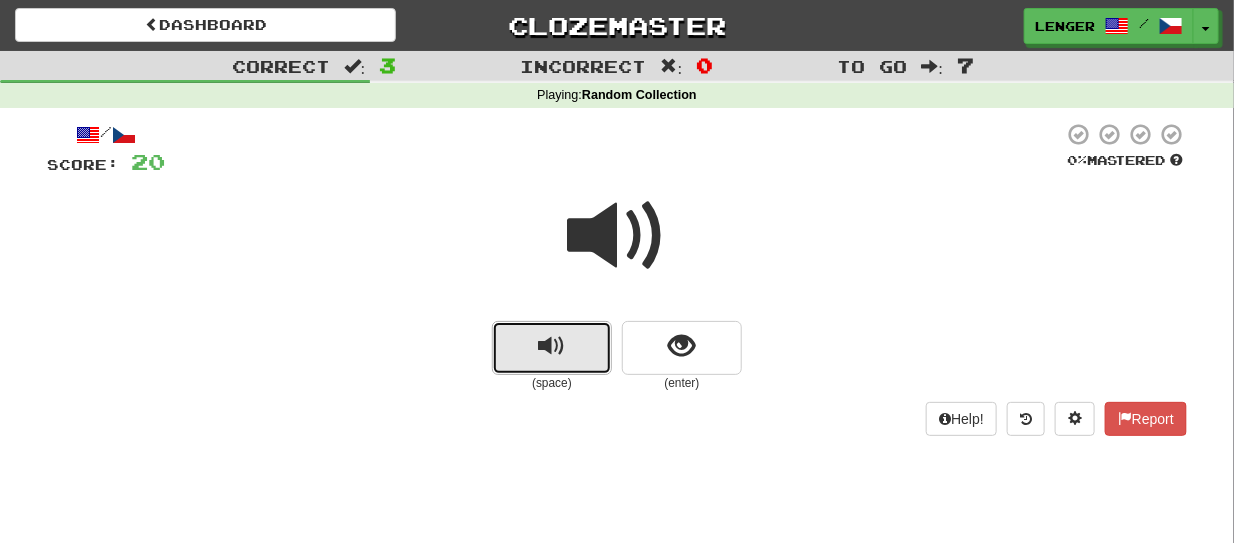 click at bounding box center (552, 348) 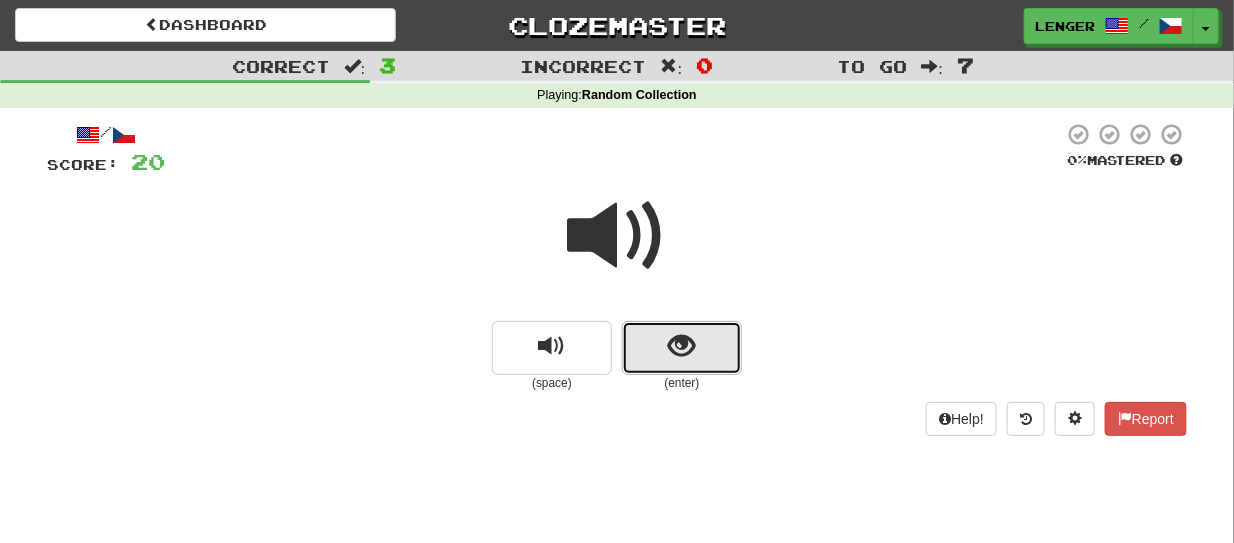 click at bounding box center (682, 348) 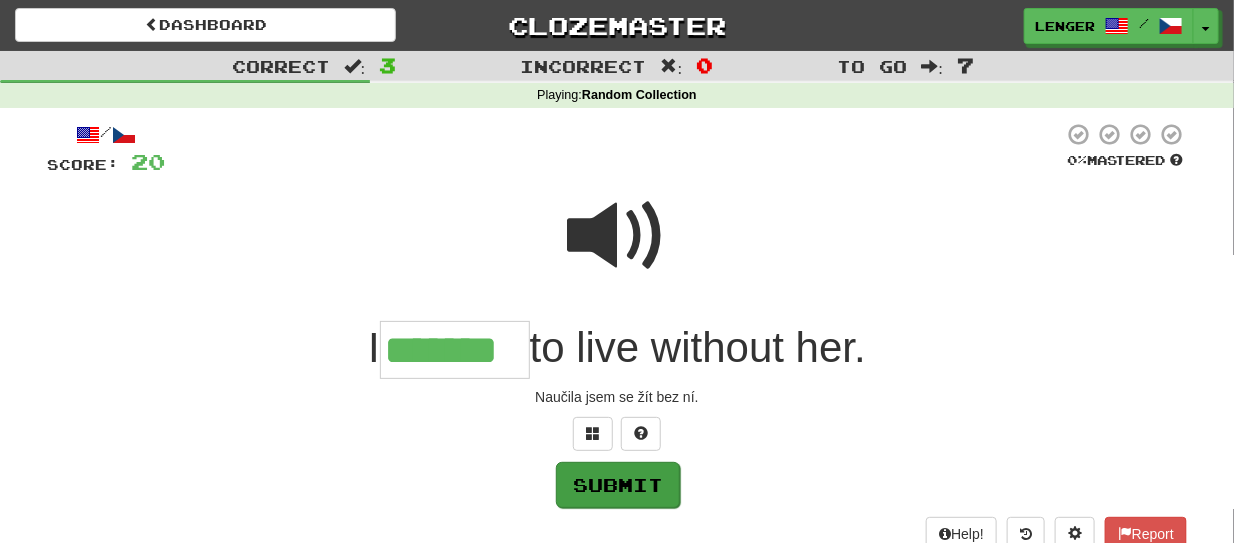 type on "*******" 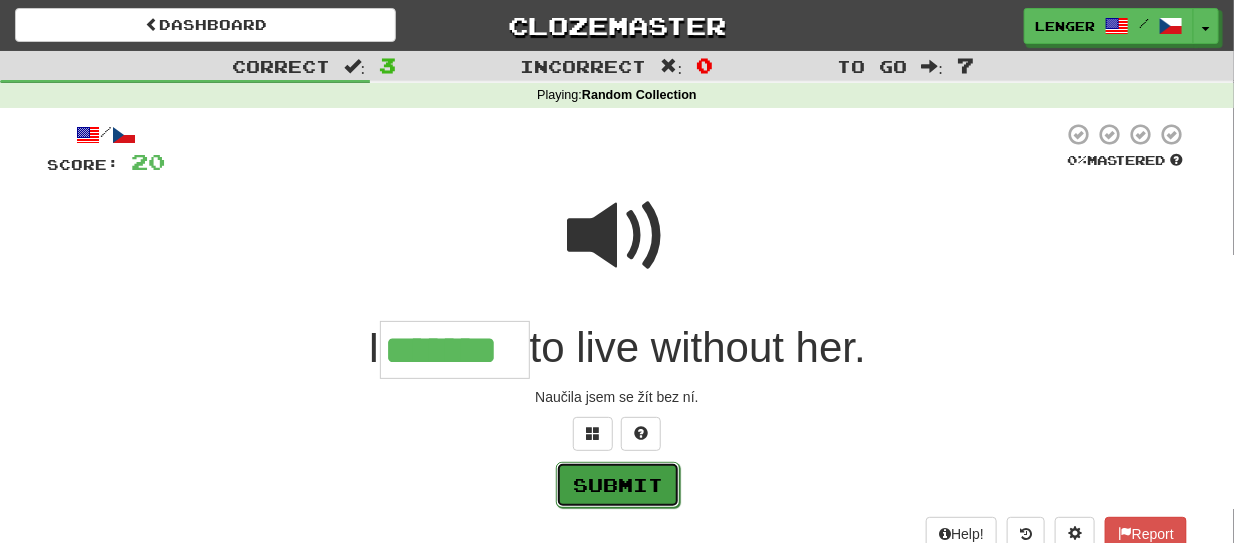 click on "Submit" at bounding box center [618, 485] 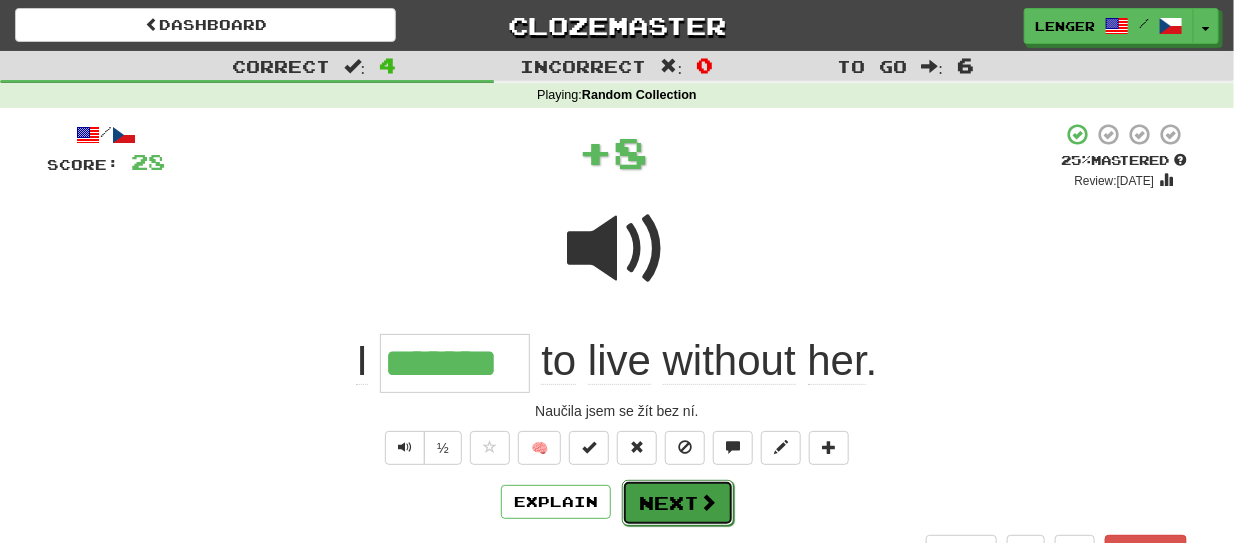 click on "Next" at bounding box center [678, 503] 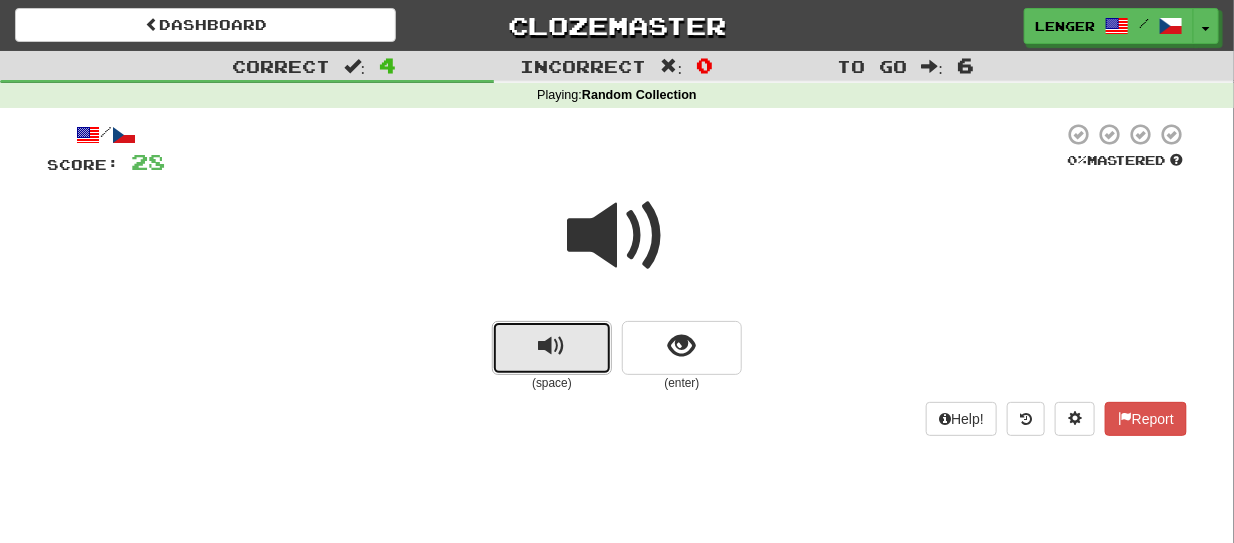 click at bounding box center [552, 348] 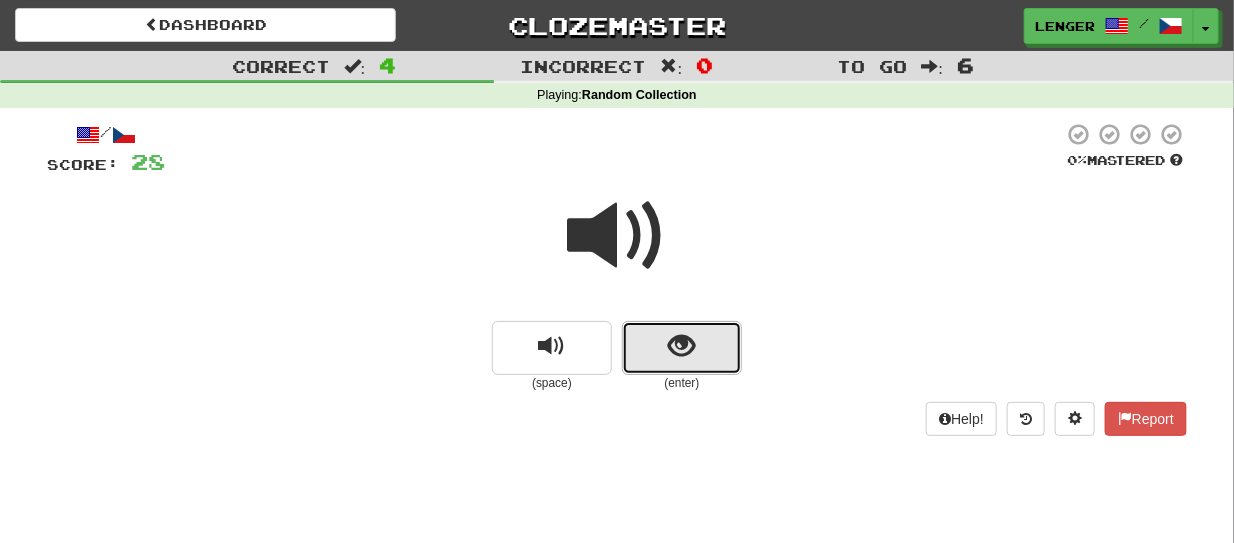 click at bounding box center [682, 348] 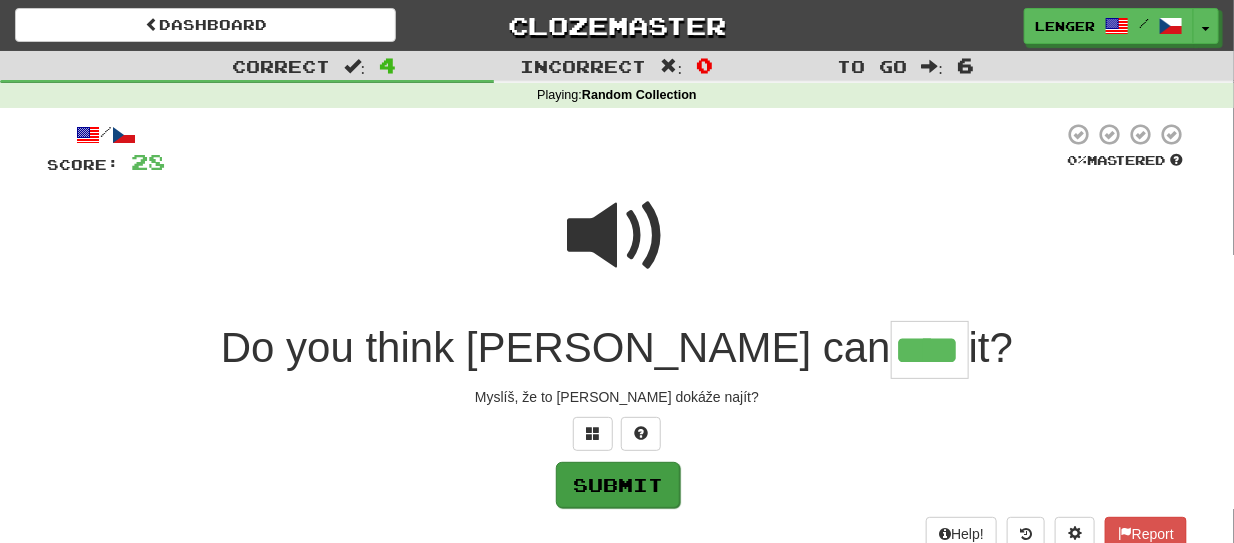 type on "****" 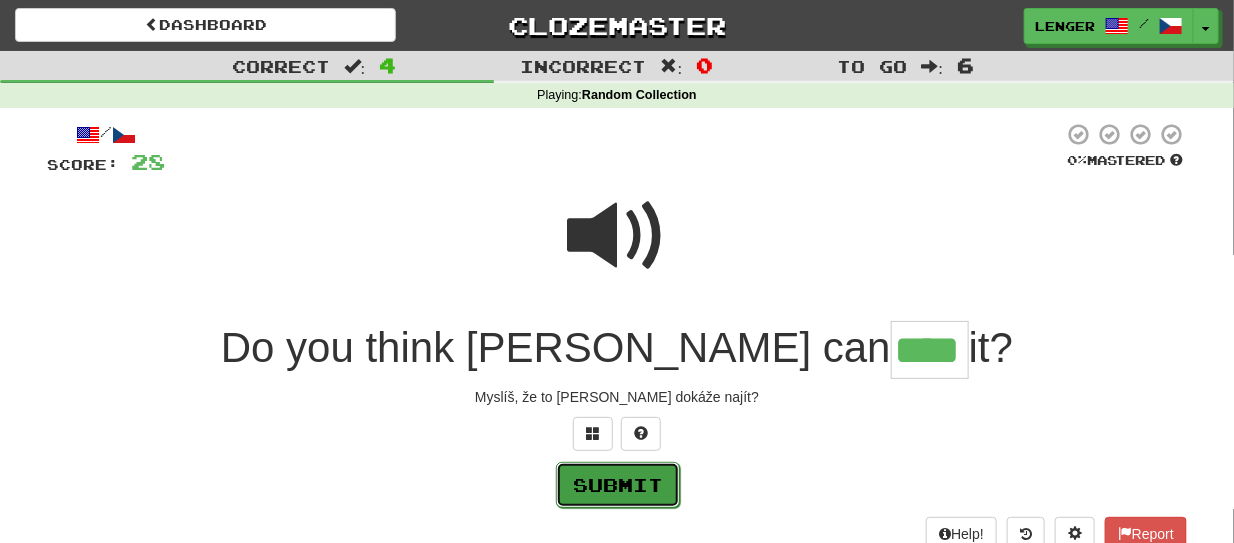 click on "Submit" at bounding box center (618, 485) 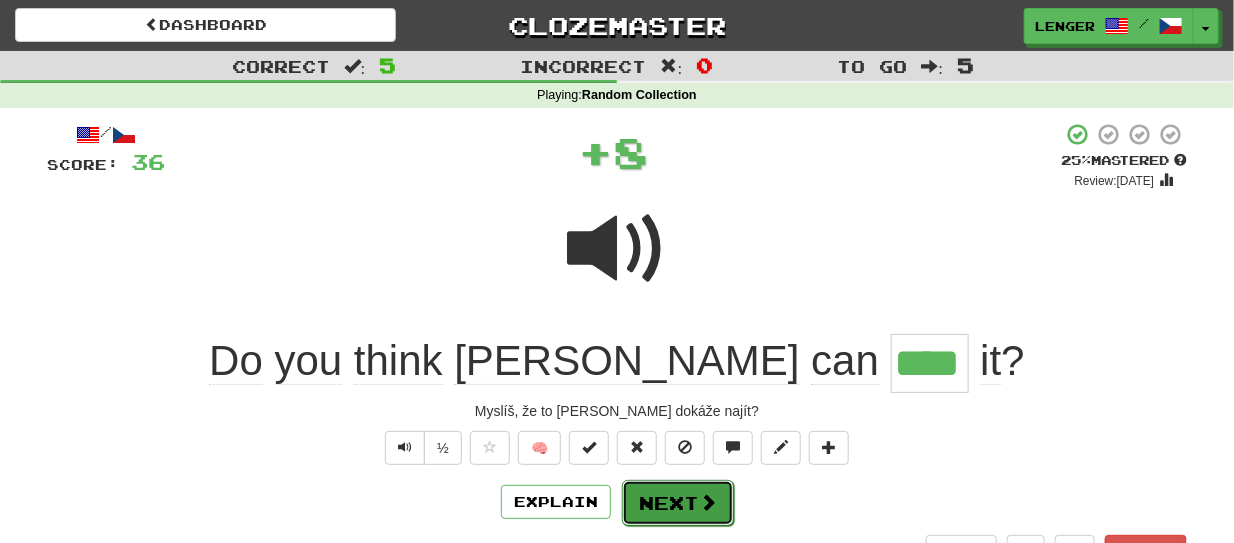 click on "Next" at bounding box center (678, 503) 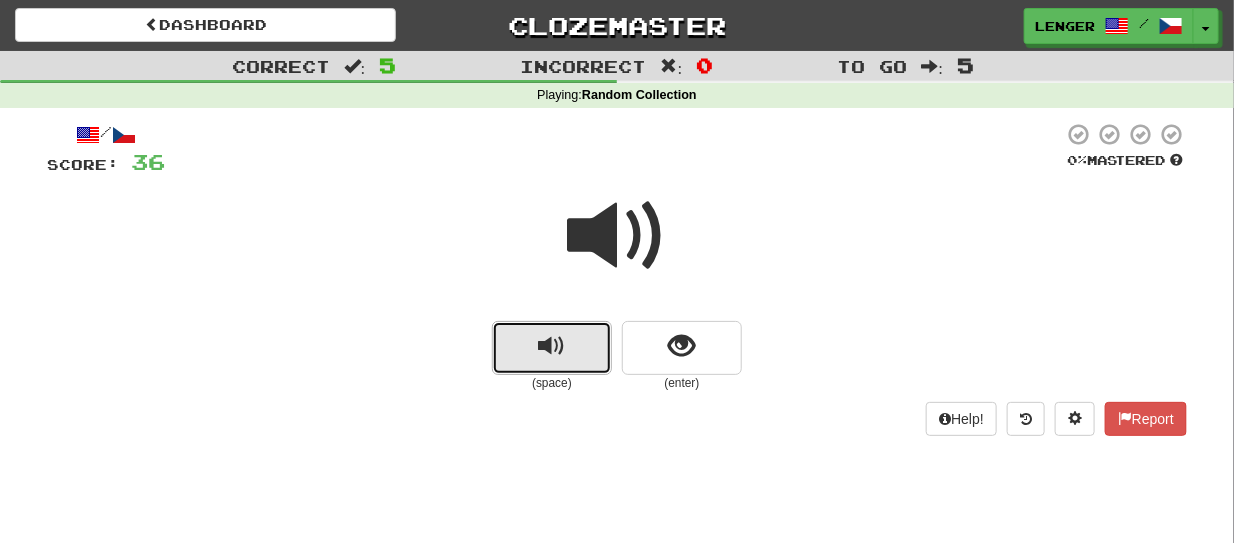 click at bounding box center [552, 348] 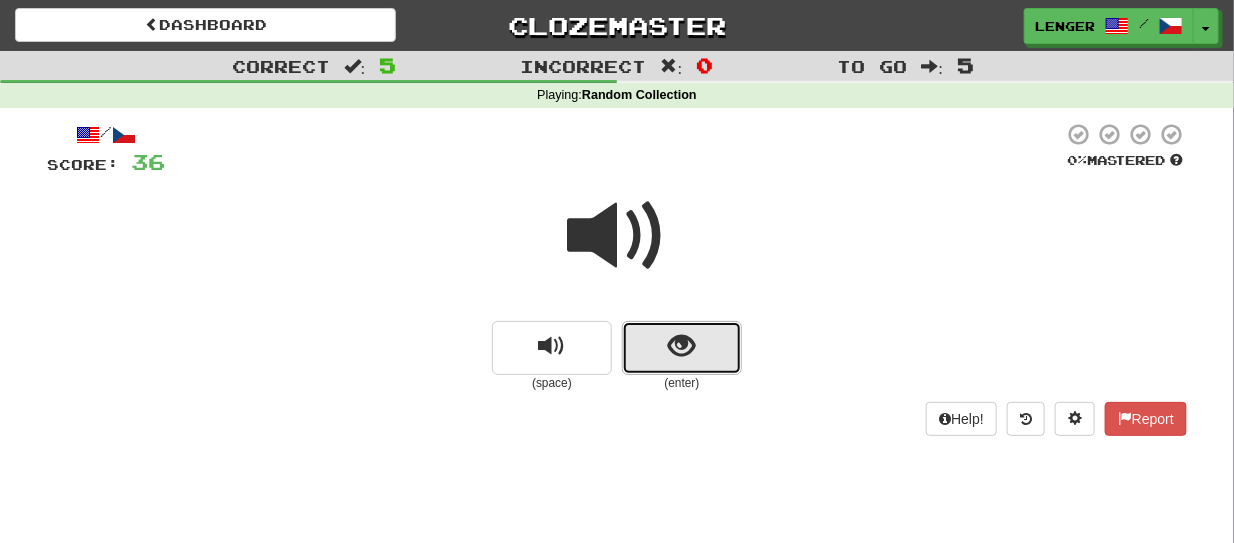 click at bounding box center (682, 348) 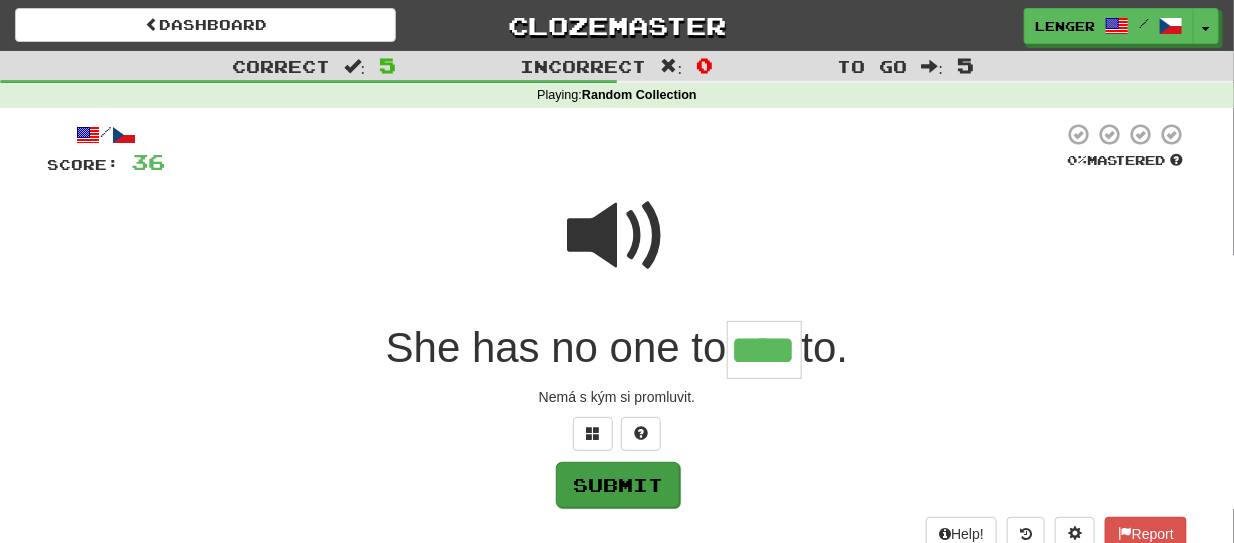 type on "****" 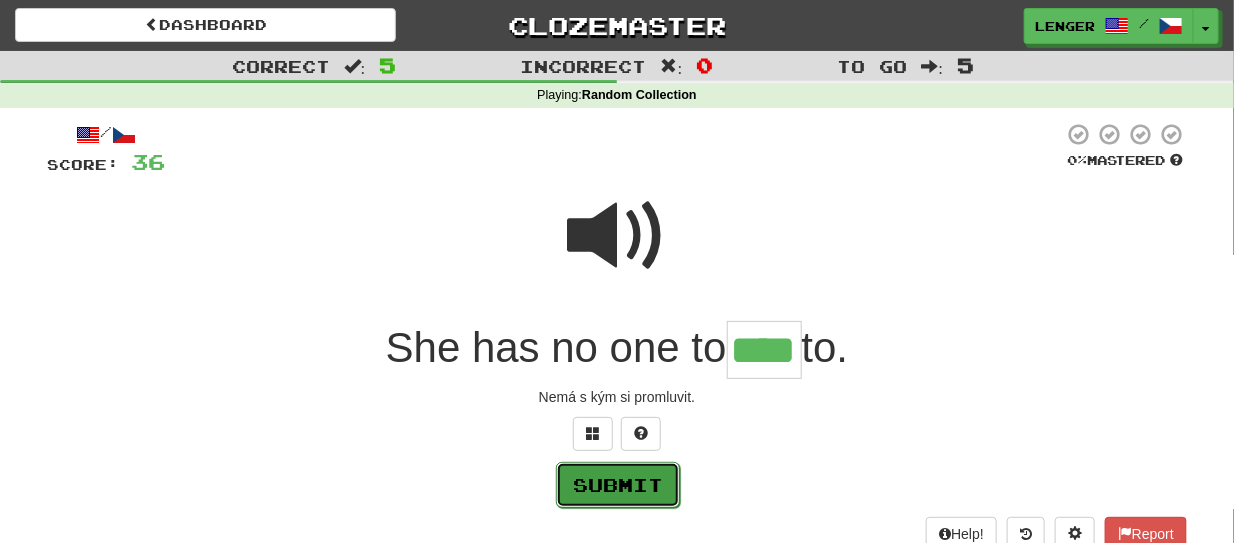 click on "Submit" at bounding box center [618, 485] 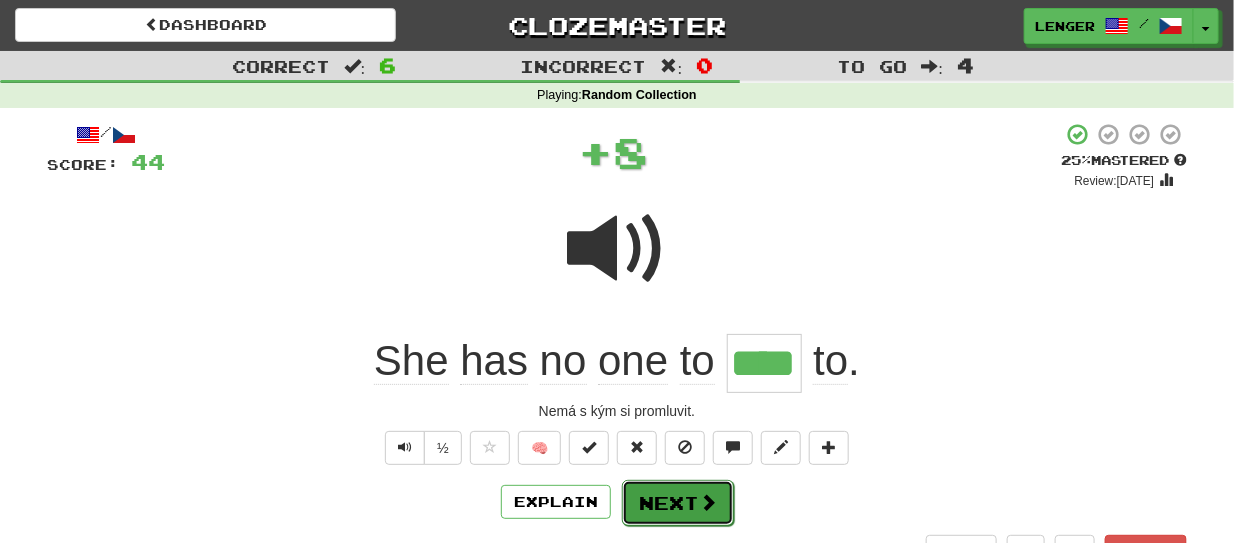 click on "Next" at bounding box center (678, 503) 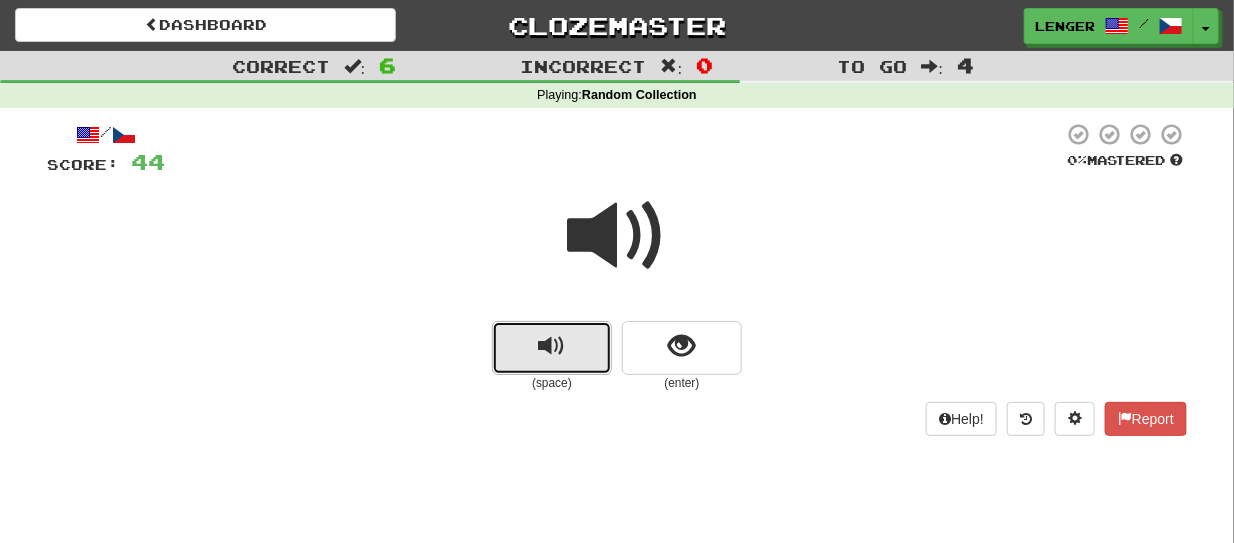 click at bounding box center [552, 348] 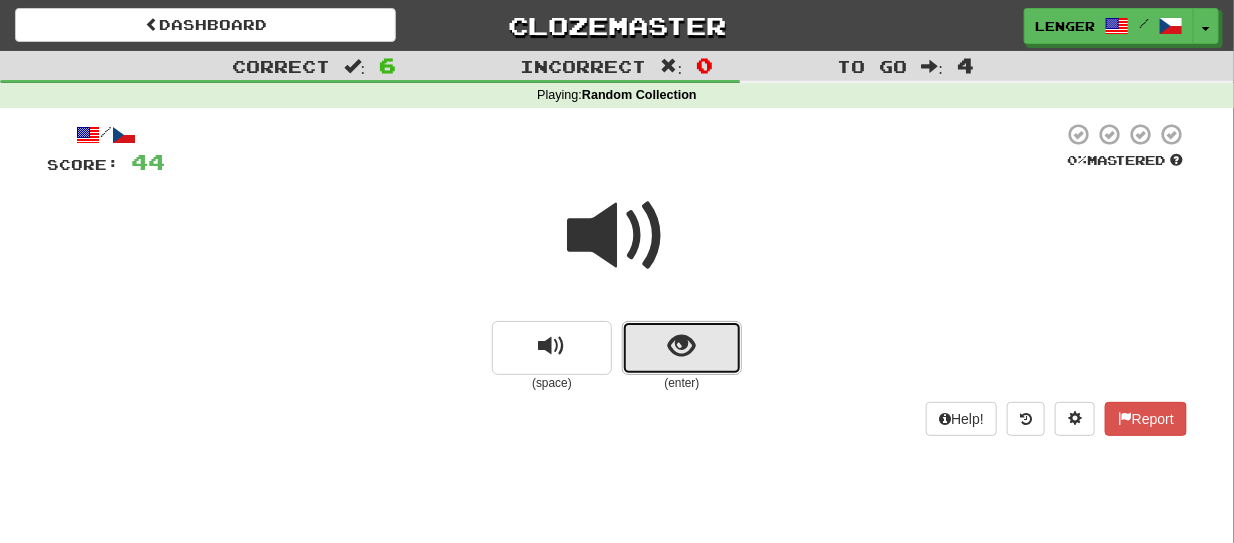 click at bounding box center [682, 348] 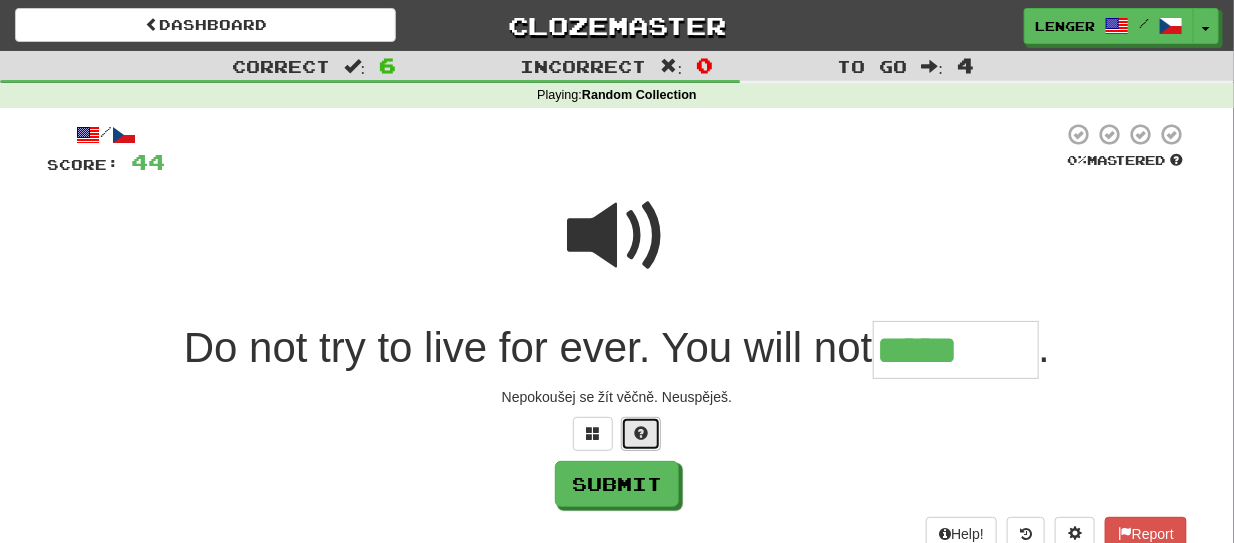 click at bounding box center (641, 433) 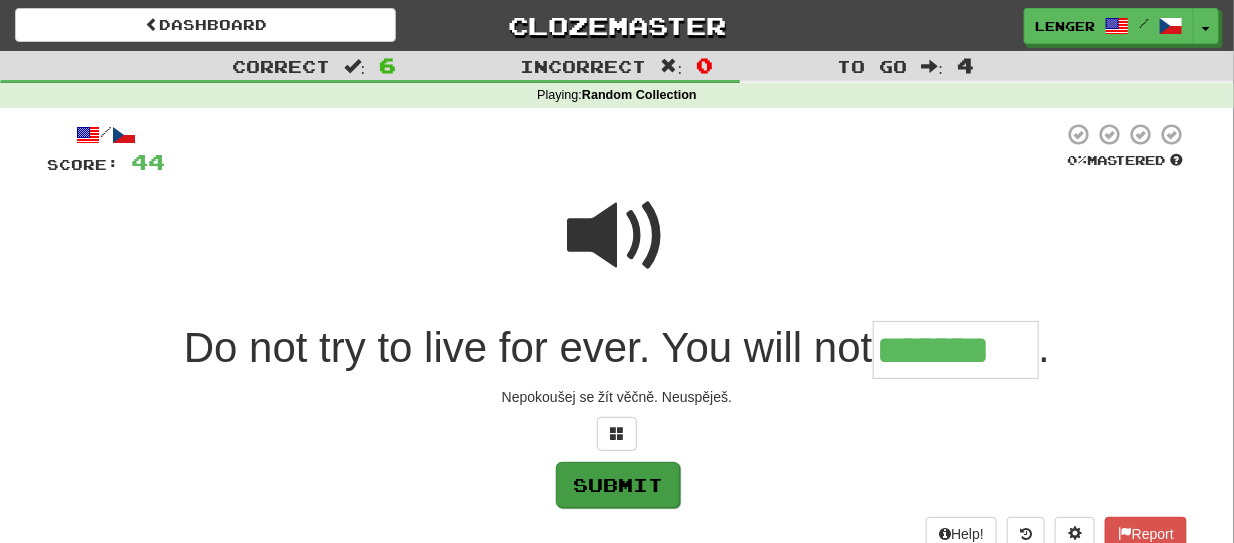 type on "*******" 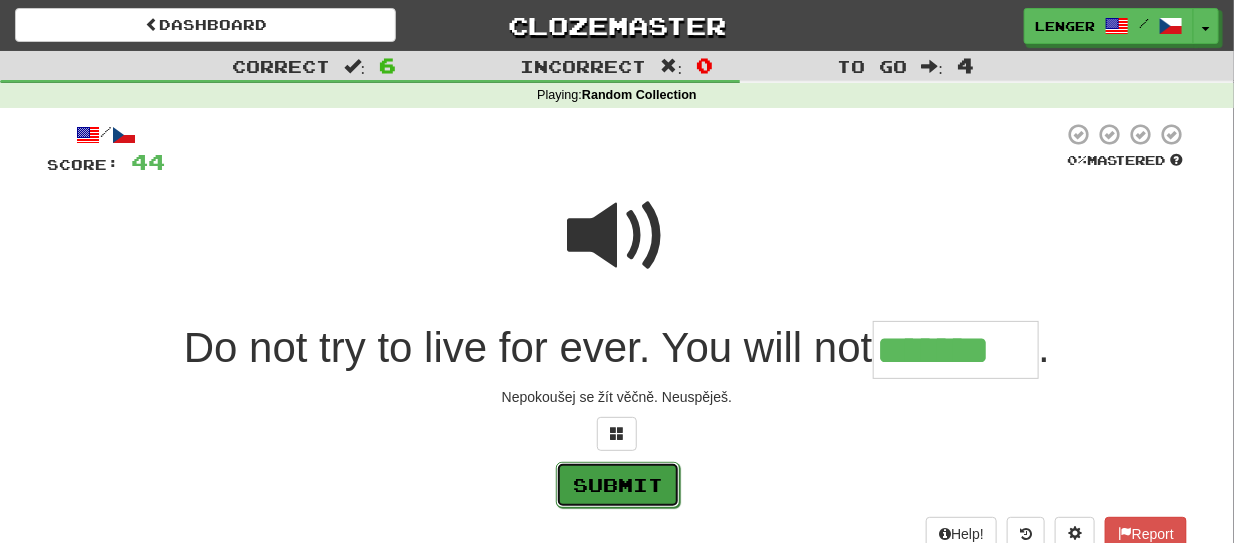 click on "Submit" at bounding box center [618, 485] 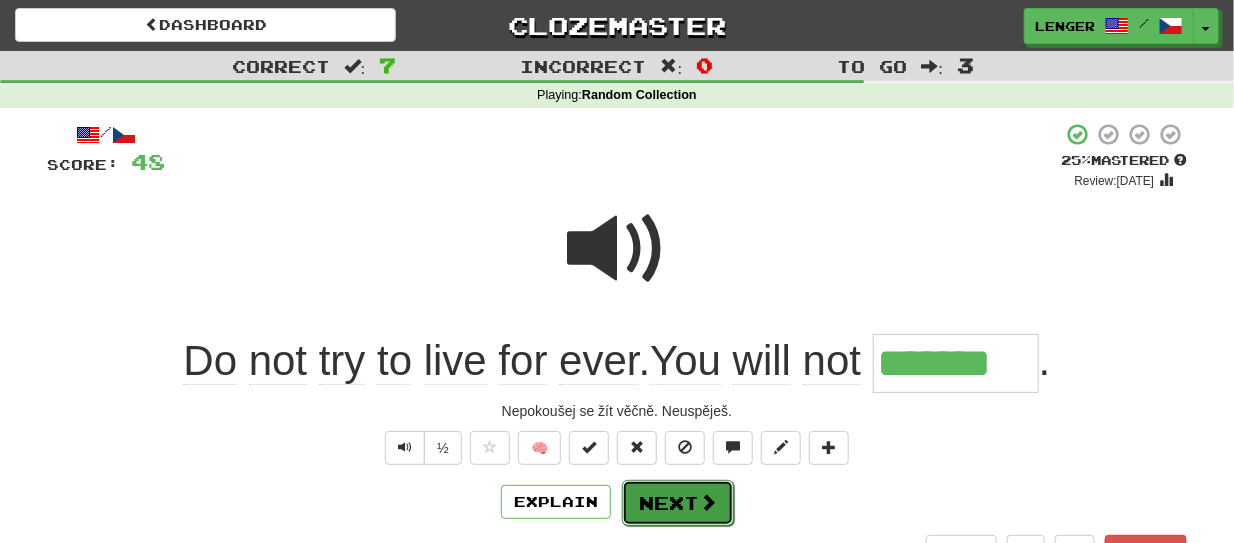 click on "Next" at bounding box center [678, 503] 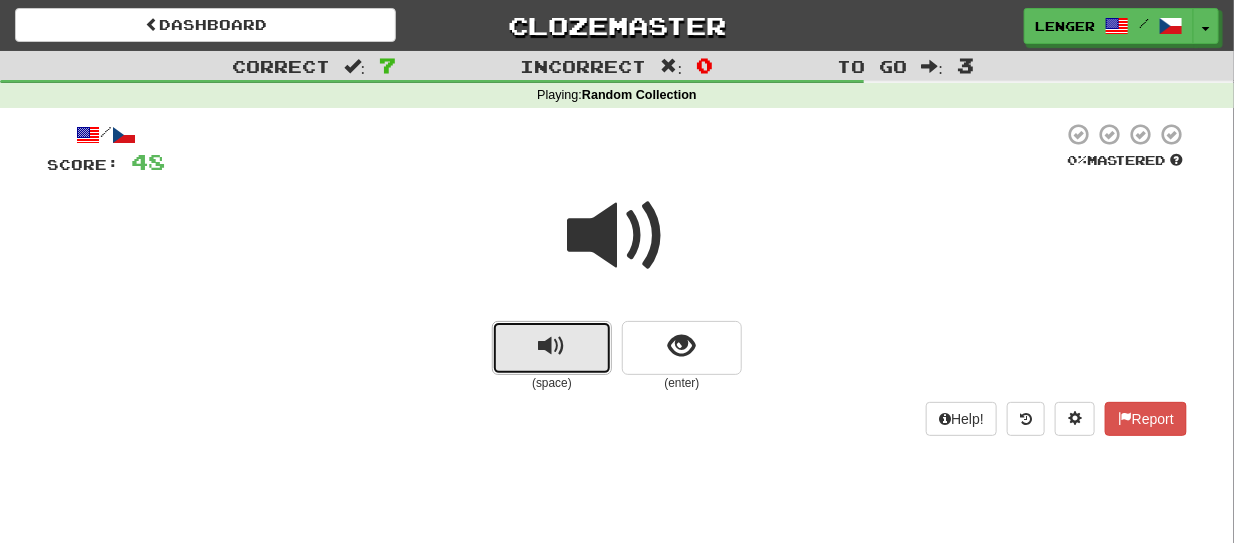 click at bounding box center (552, 348) 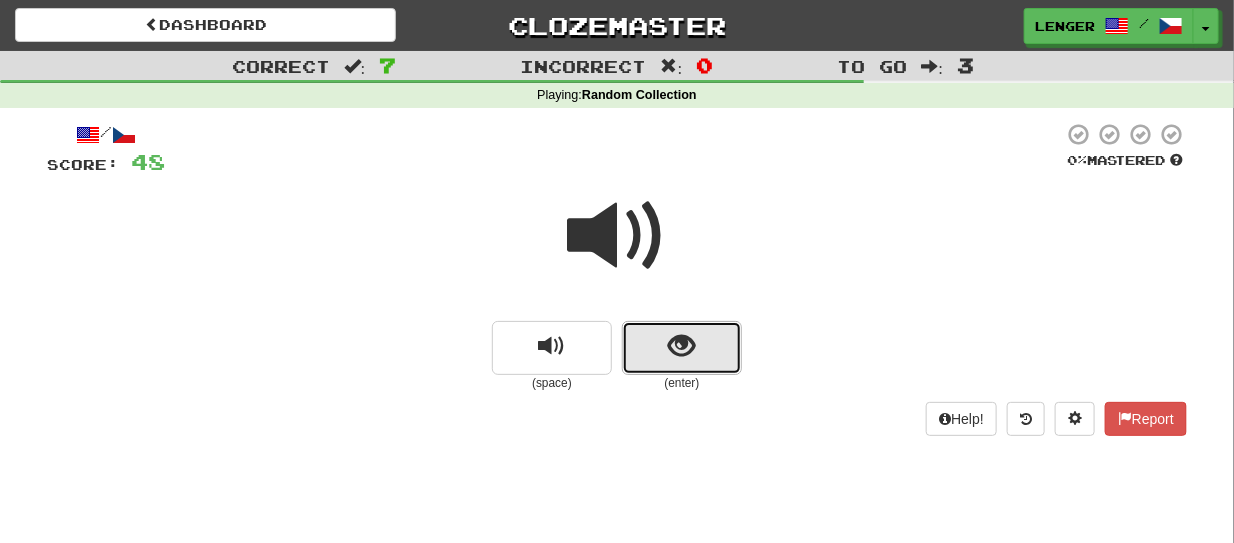 click at bounding box center (682, 348) 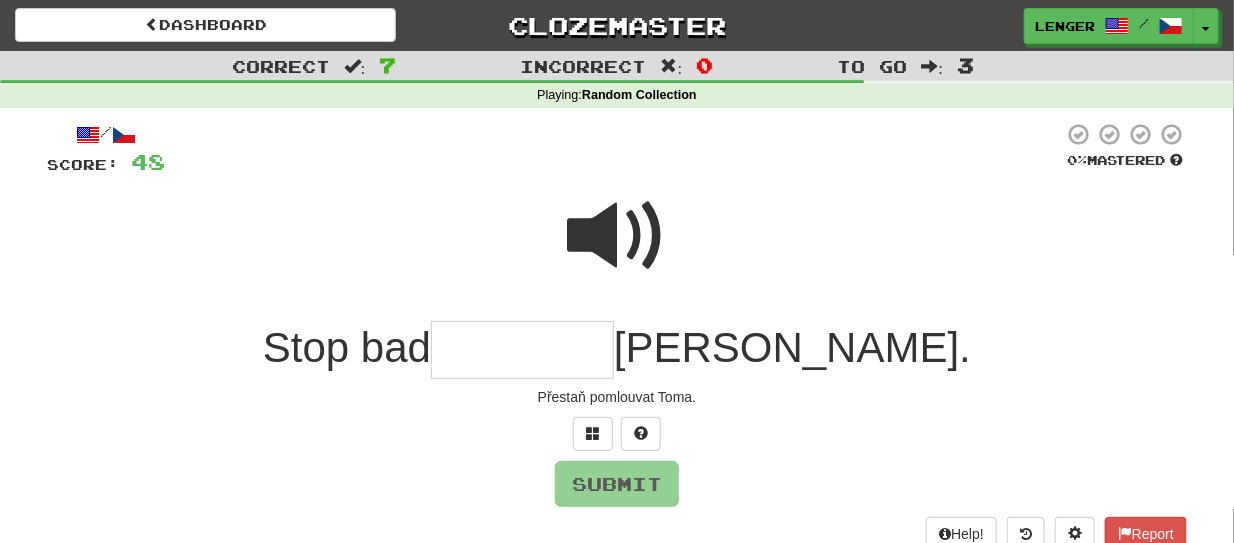 click at bounding box center (617, 236) 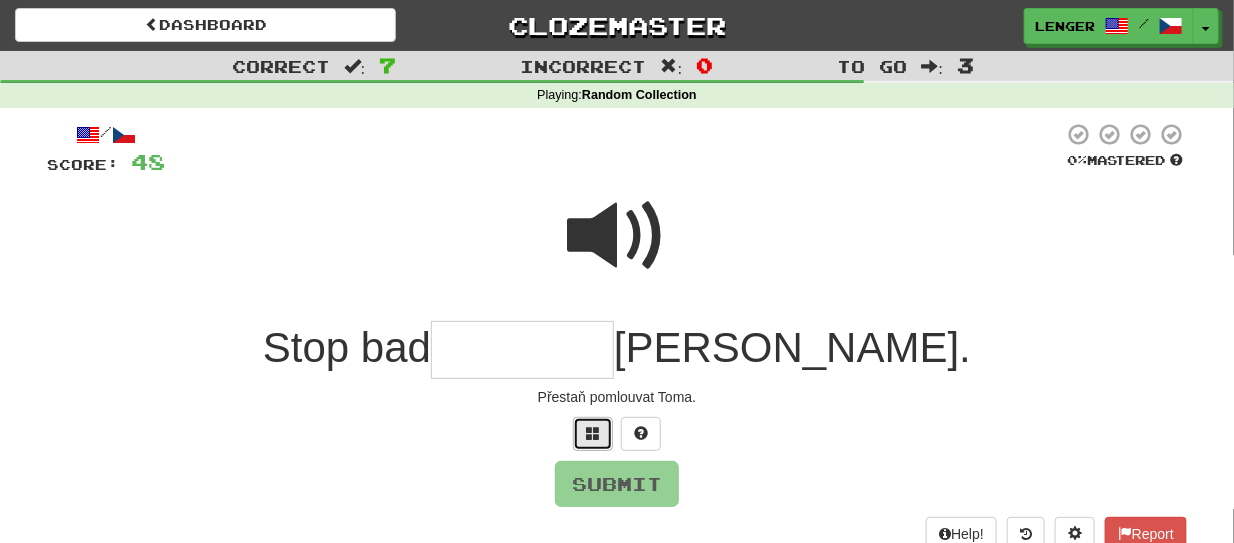 click at bounding box center (593, 433) 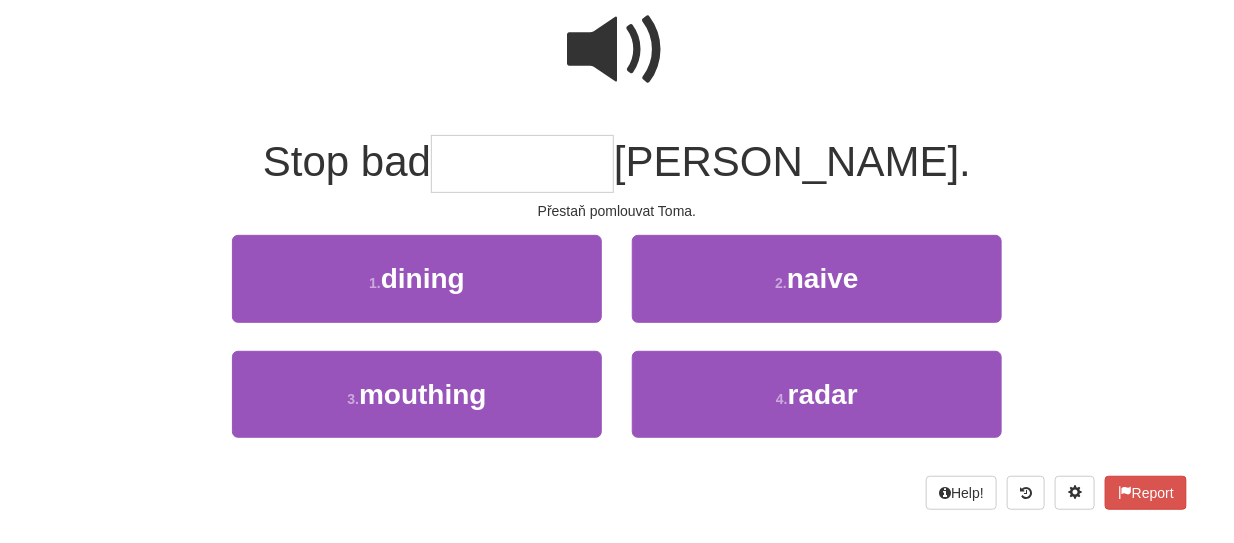 scroll, scrollTop: 200, scrollLeft: 0, axis: vertical 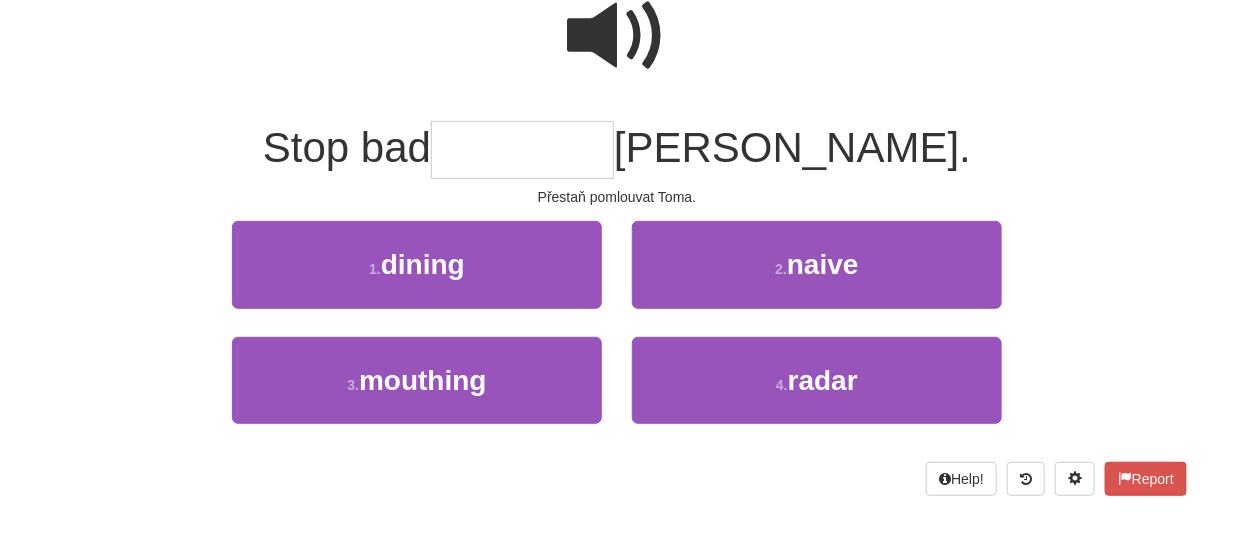 click at bounding box center (617, 36) 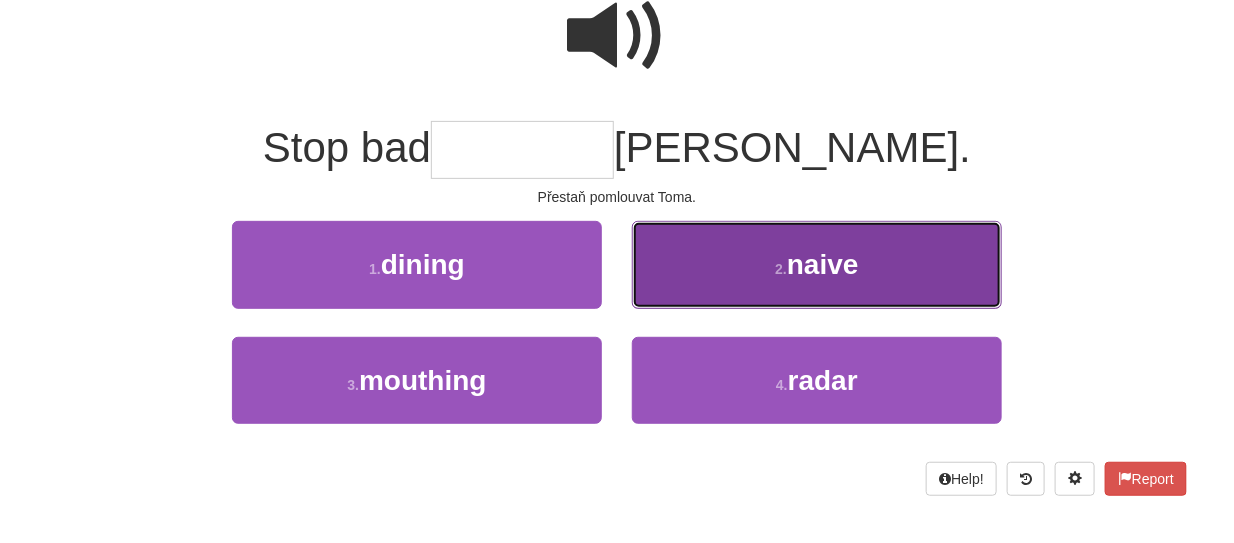 click on "naive" at bounding box center (823, 264) 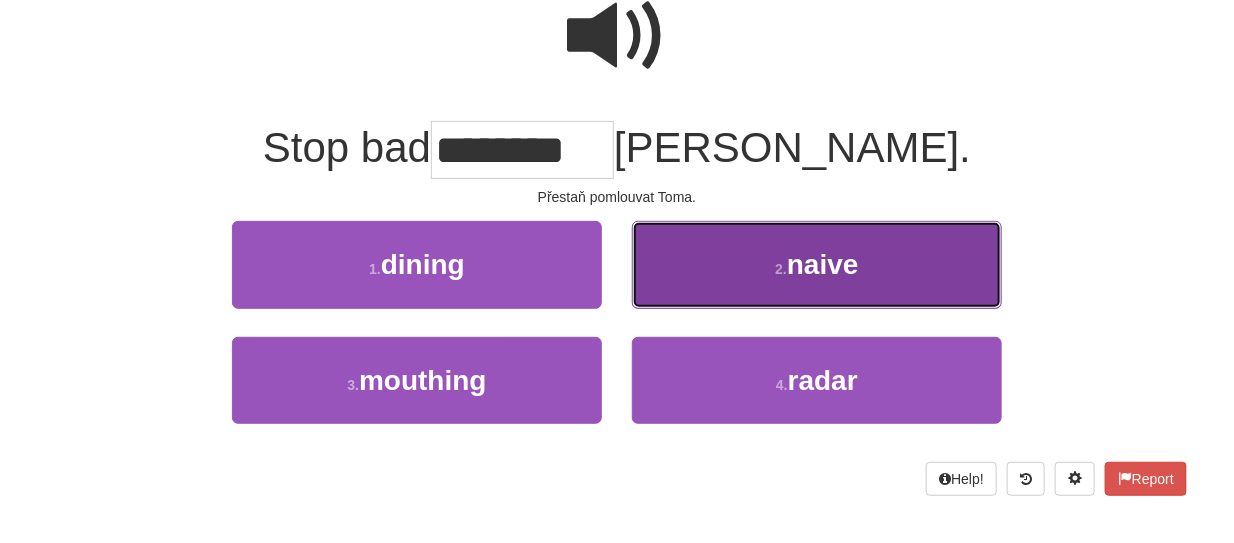 scroll, scrollTop: 213, scrollLeft: 0, axis: vertical 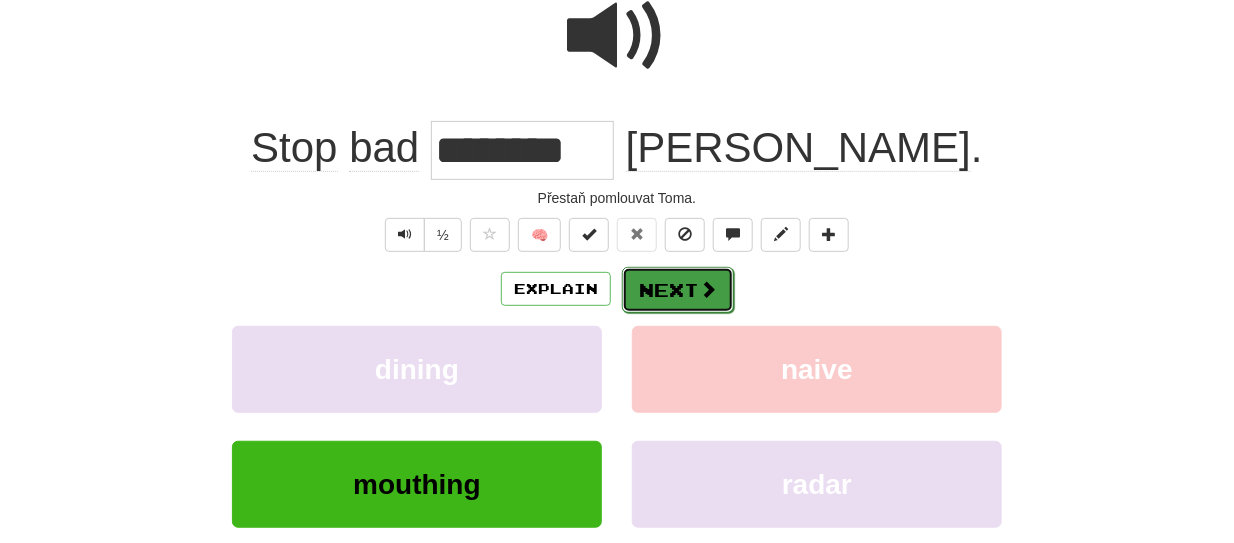 click on "Next" at bounding box center (678, 290) 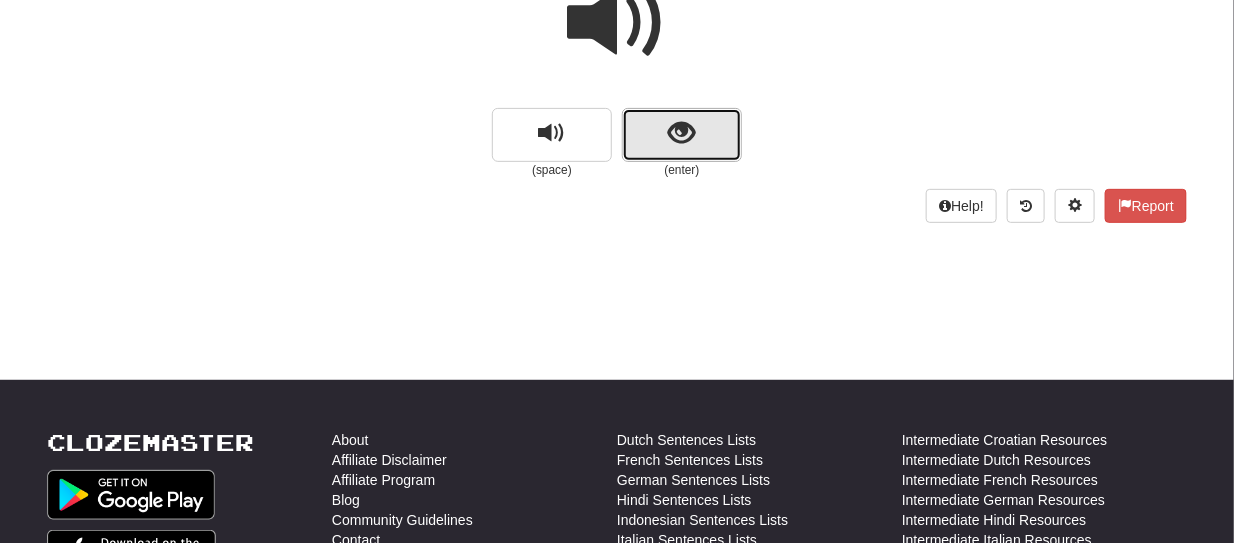 click at bounding box center [682, 135] 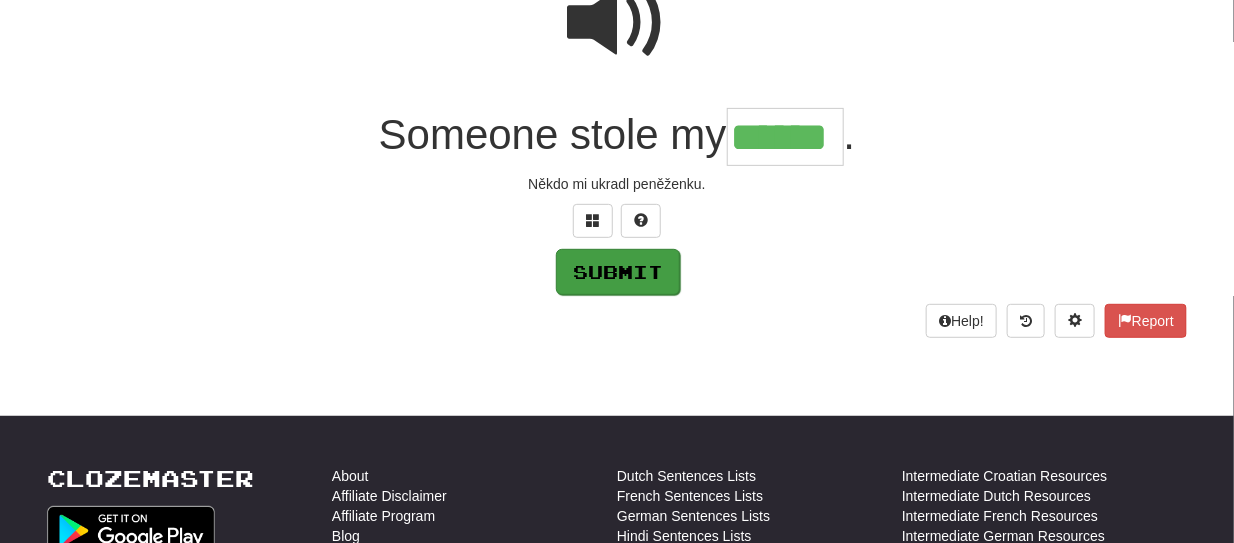 type on "******" 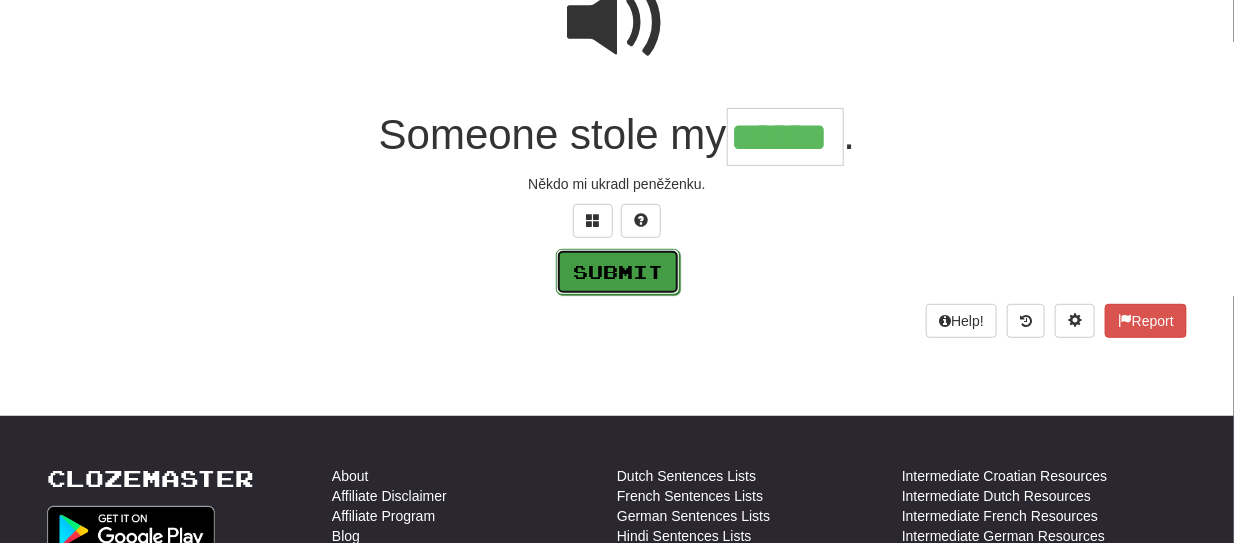 click on "Submit" at bounding box center (618, 272) 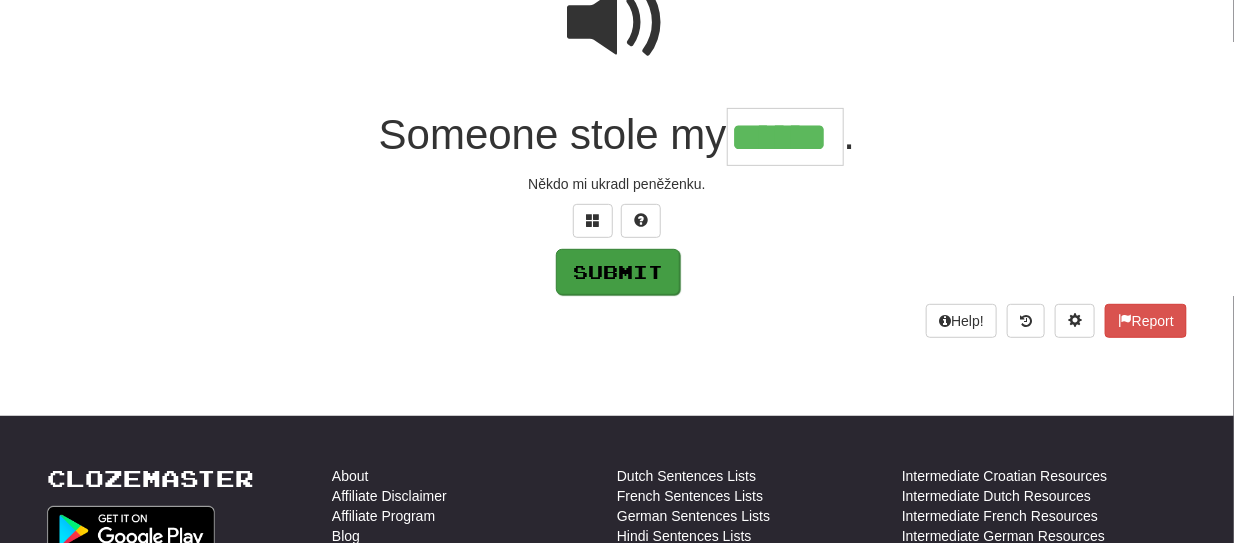 scroll, scrollTop: 226, scrollLeft: 0, axis: vertical 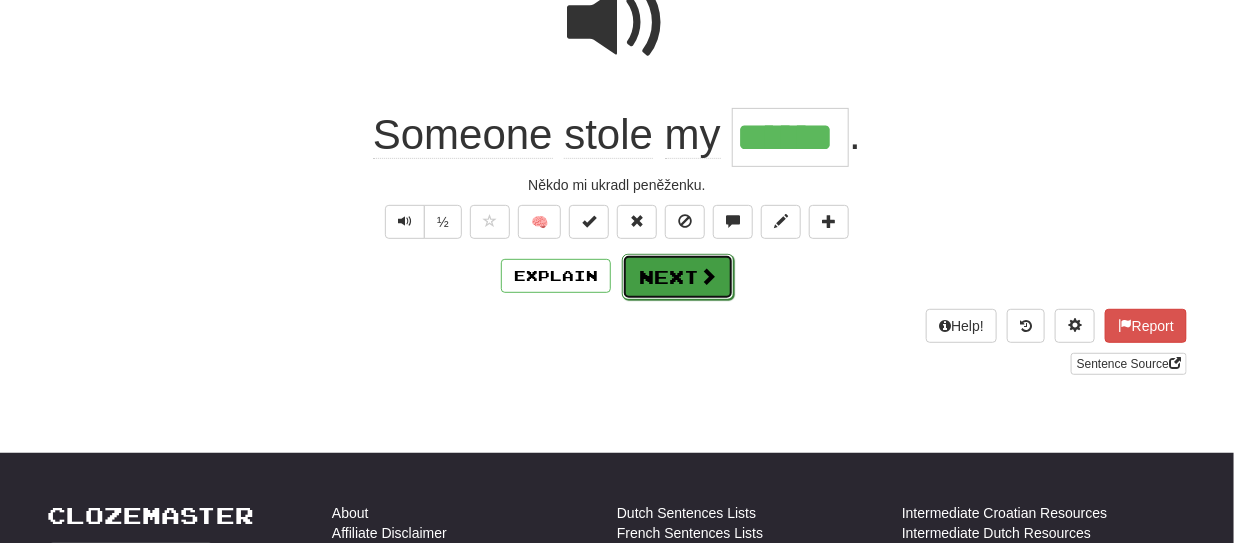 click on "Next" at bounding box center (678, 277) 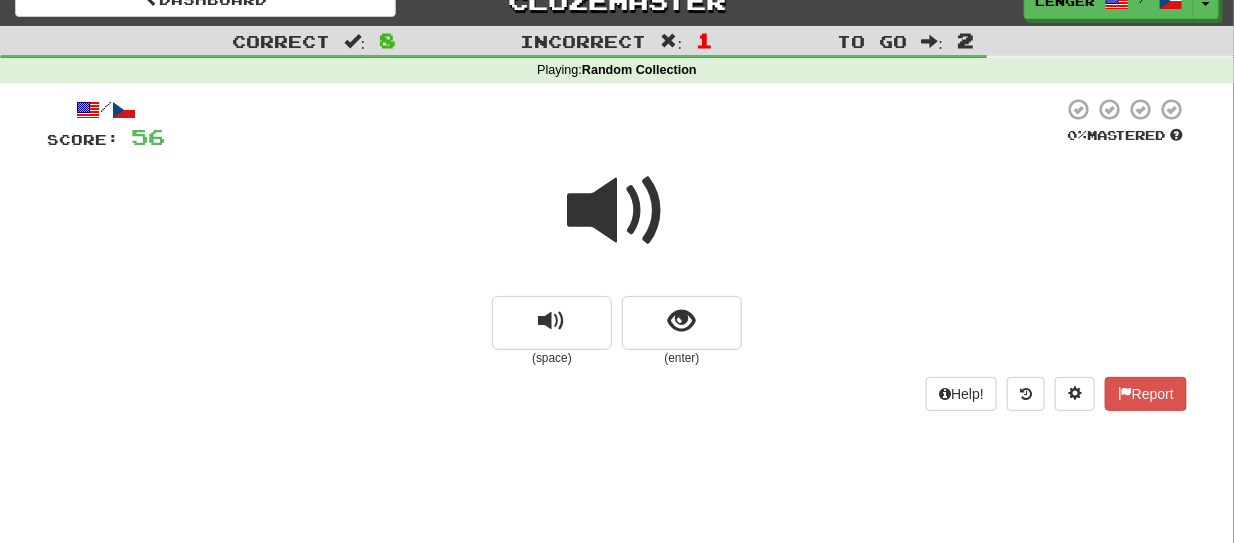 scroll, scrollTop: 97, scrollLeft: 0, axis: vertical 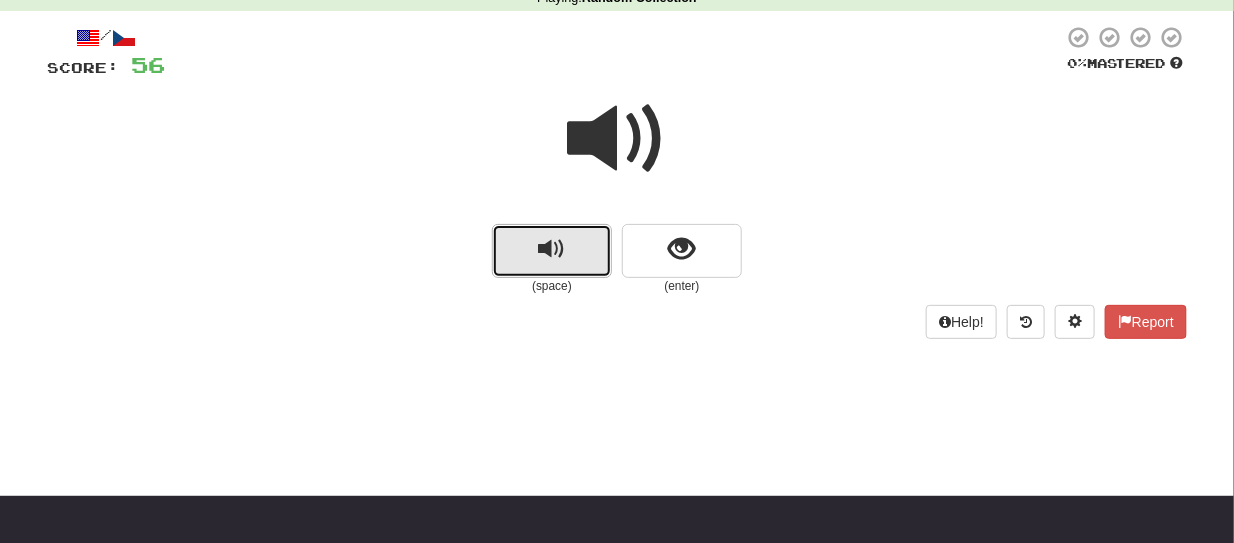 click at bounding box center [552, 251] 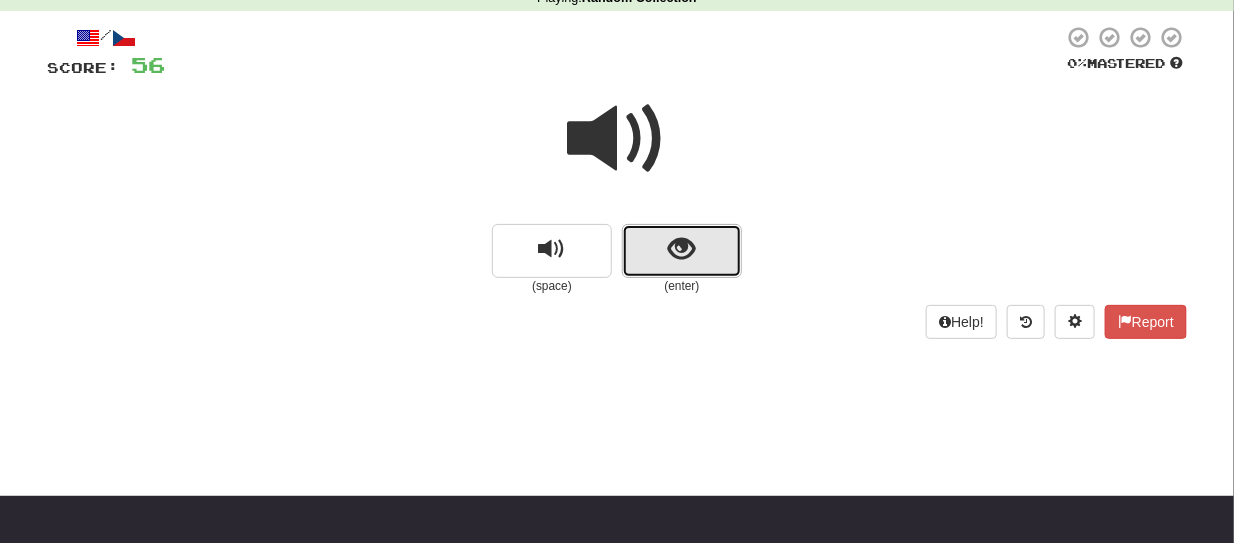 click at bounding box center (682, 251) 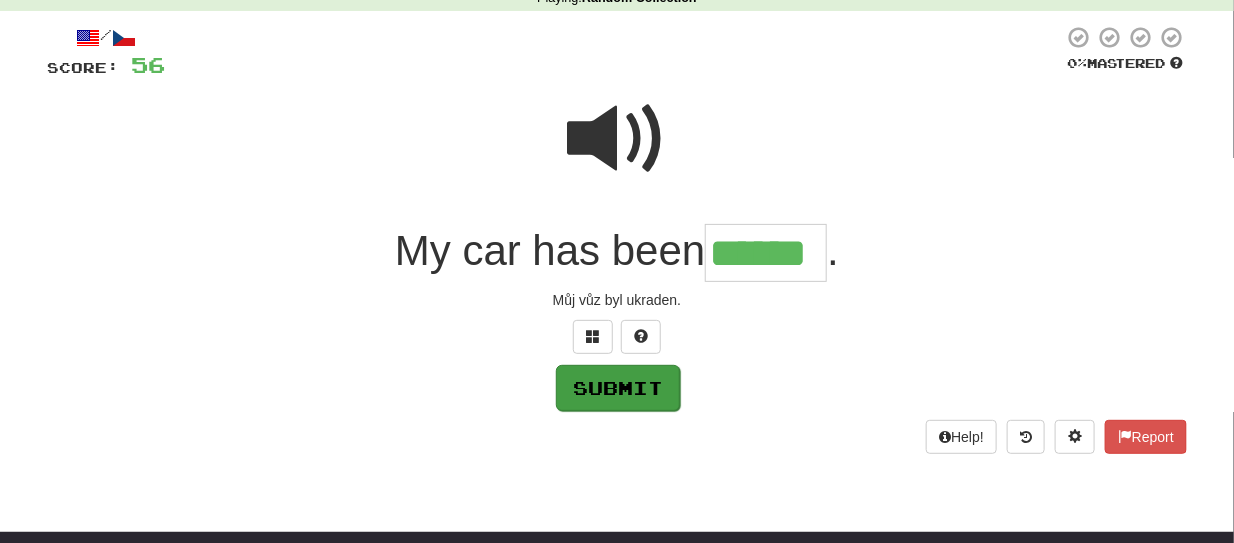 type on "******" 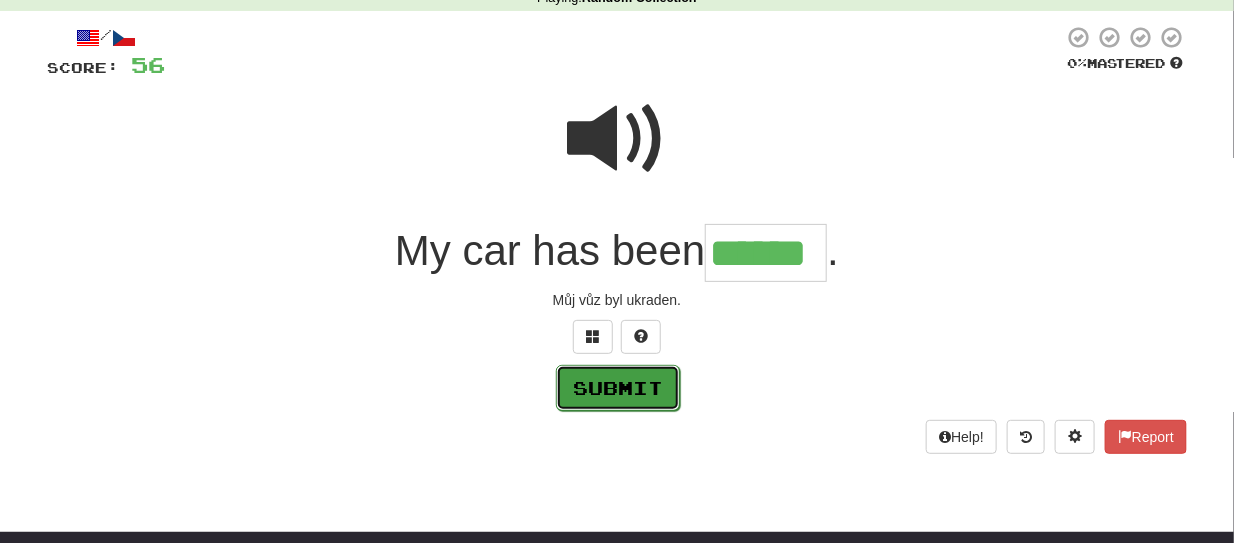 click on "Submit" at bounding box center [618, 388] 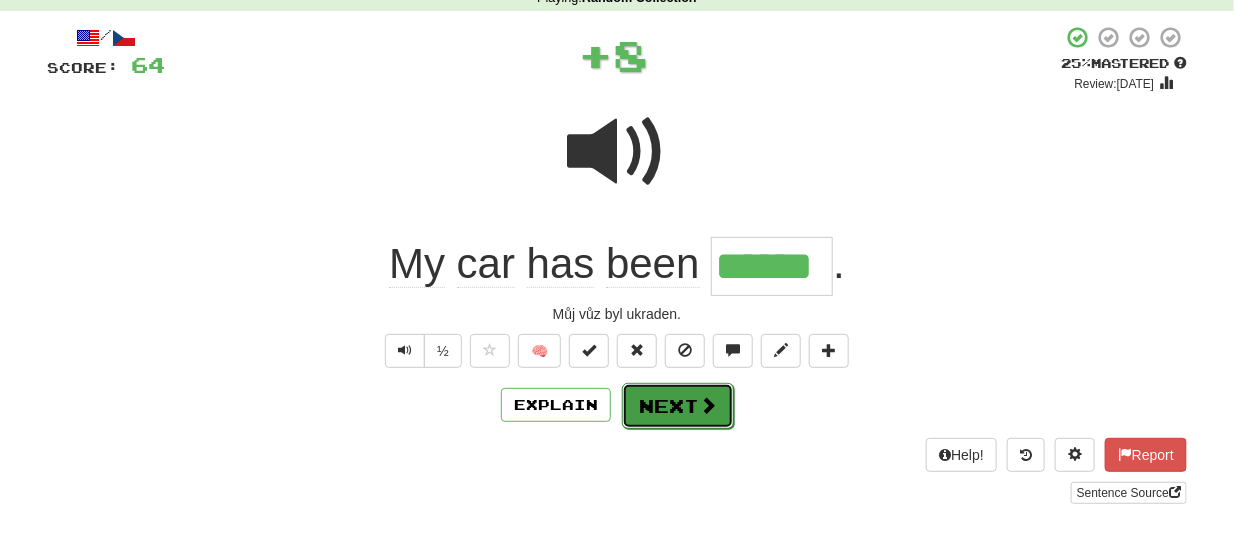 click on "Next" at bounding box center (678, 406) 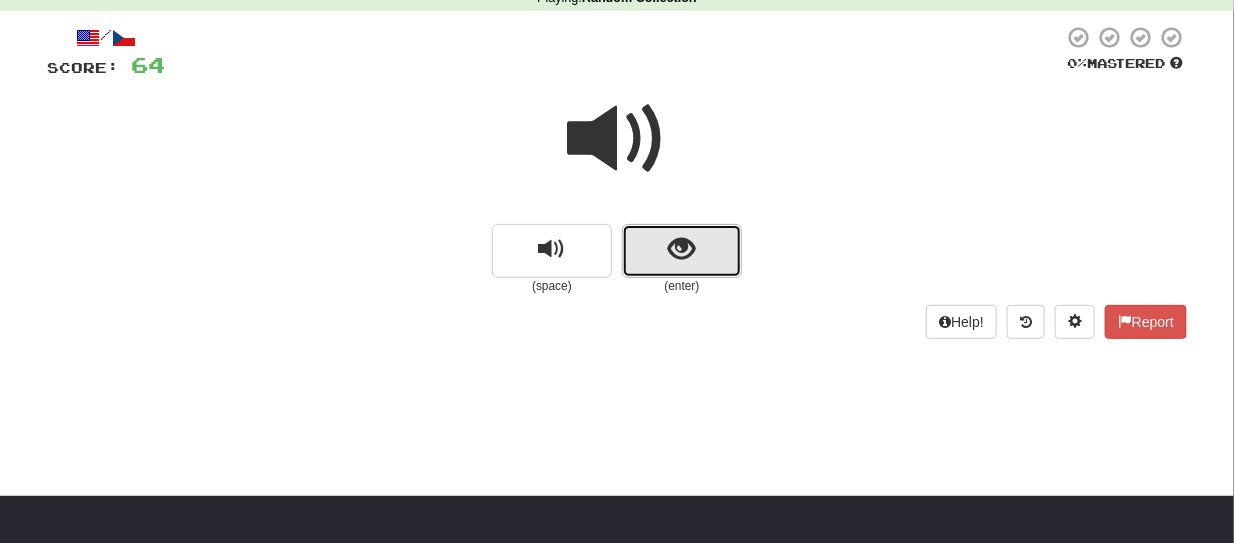 click at bounding box center [682, 251] 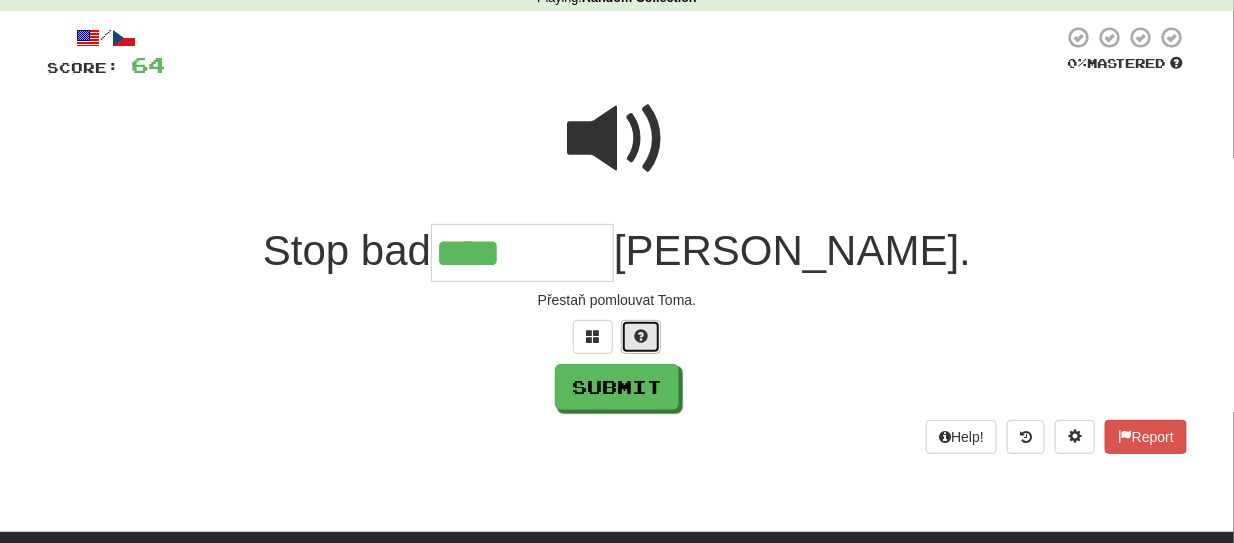 click at bounding box center (641, 336) 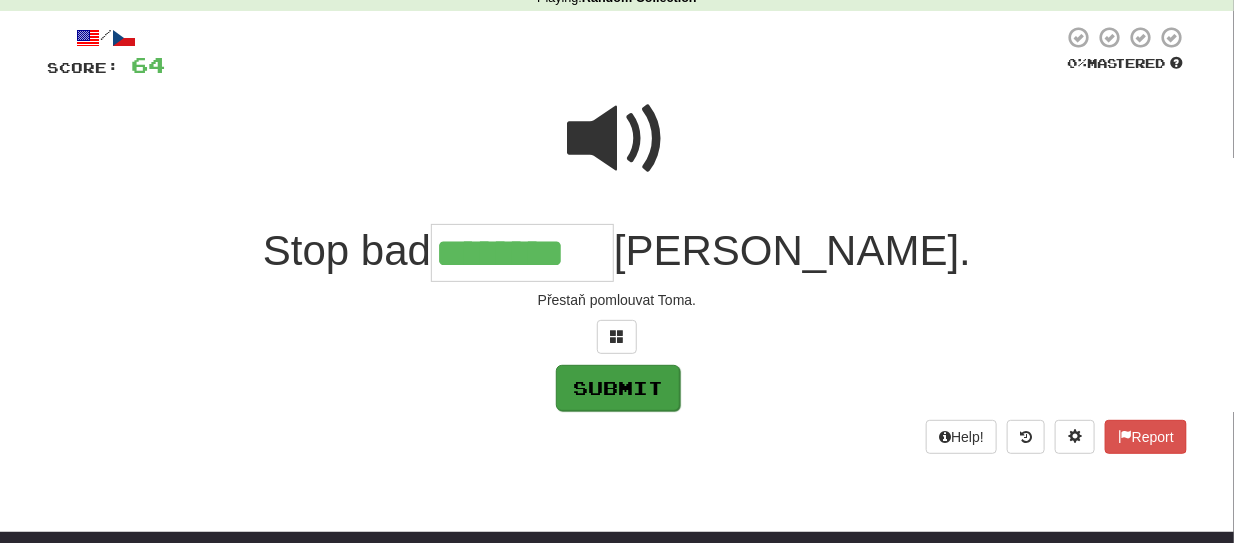 type on "********" 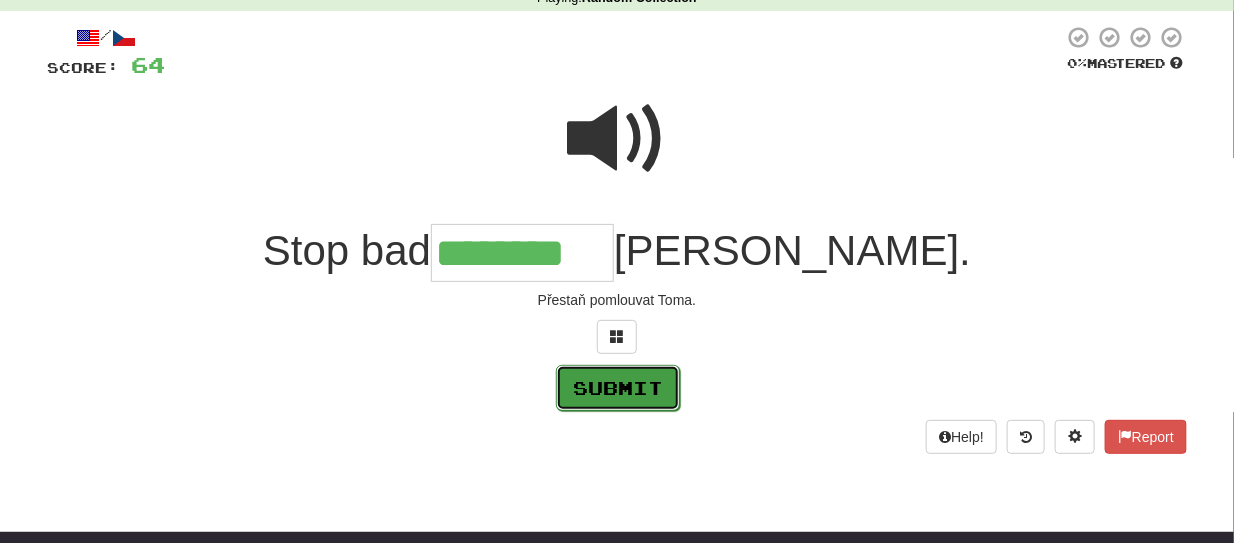 click on "Submit" at bounding box center [618, 388] 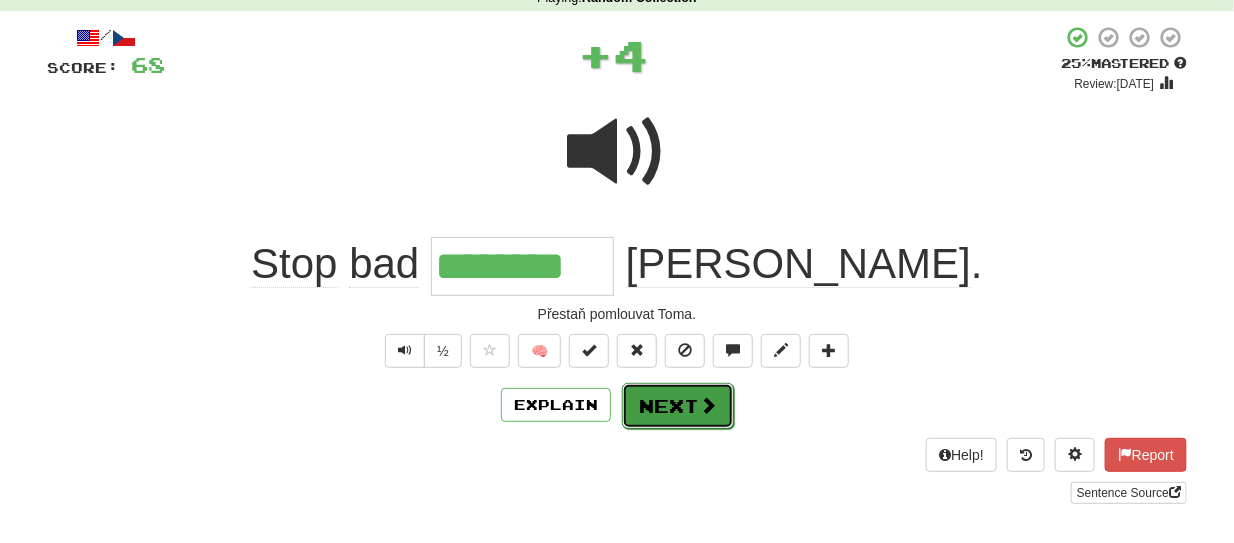 click on "Next" at bounding box center (678, 406) 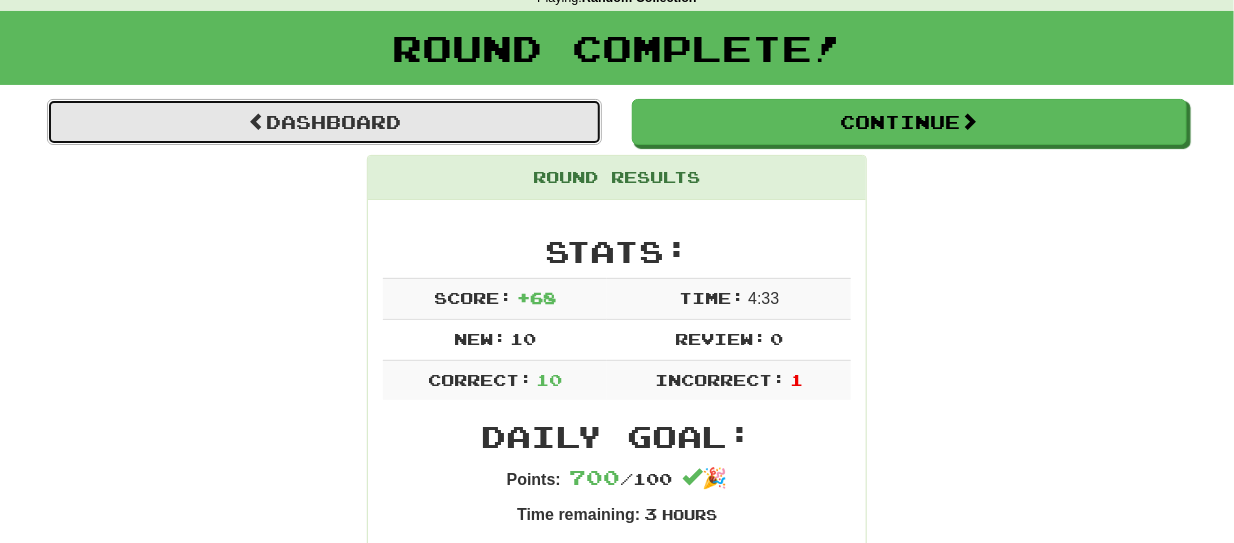 click on "Dashboard" at bounding box center [324, 122] 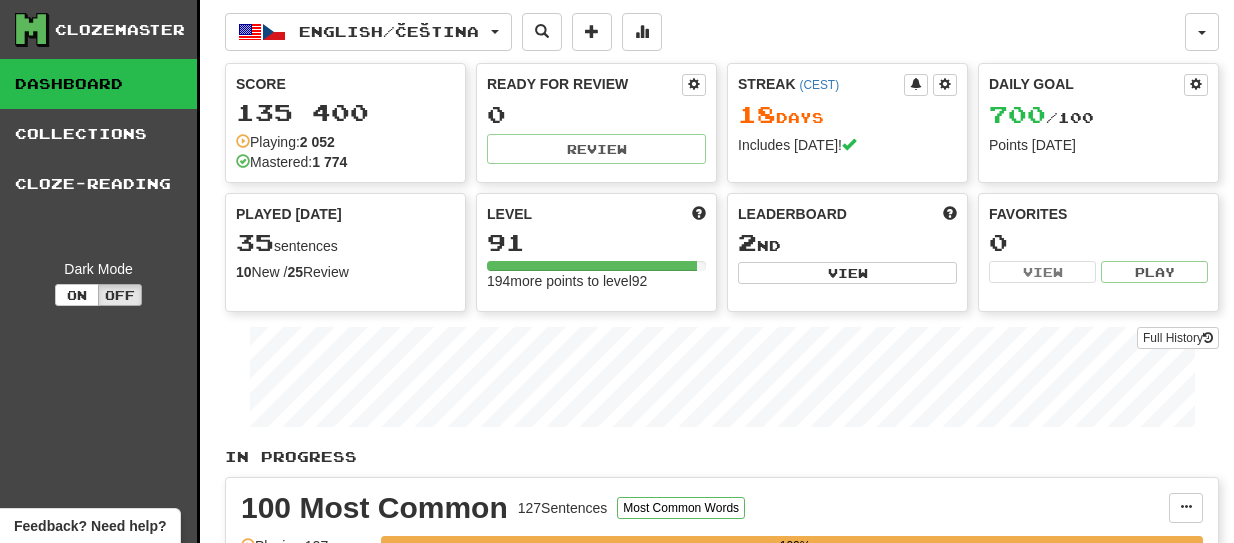 scroll, scrollTop: 0, scrollLeft: 0, axis: both 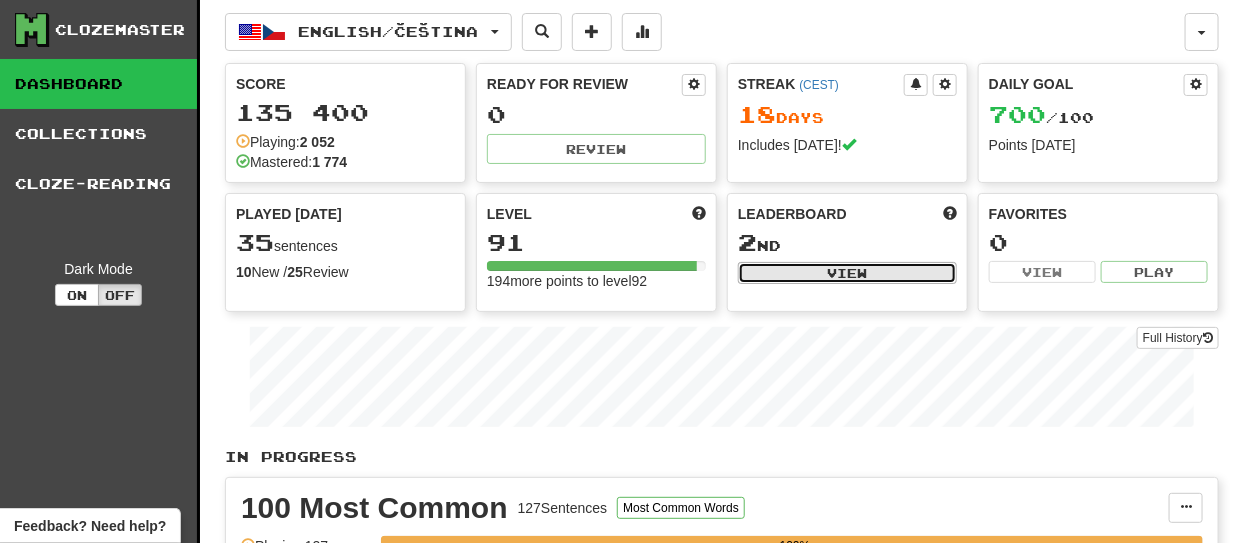 click on "View" at bounding box center [847, 273] 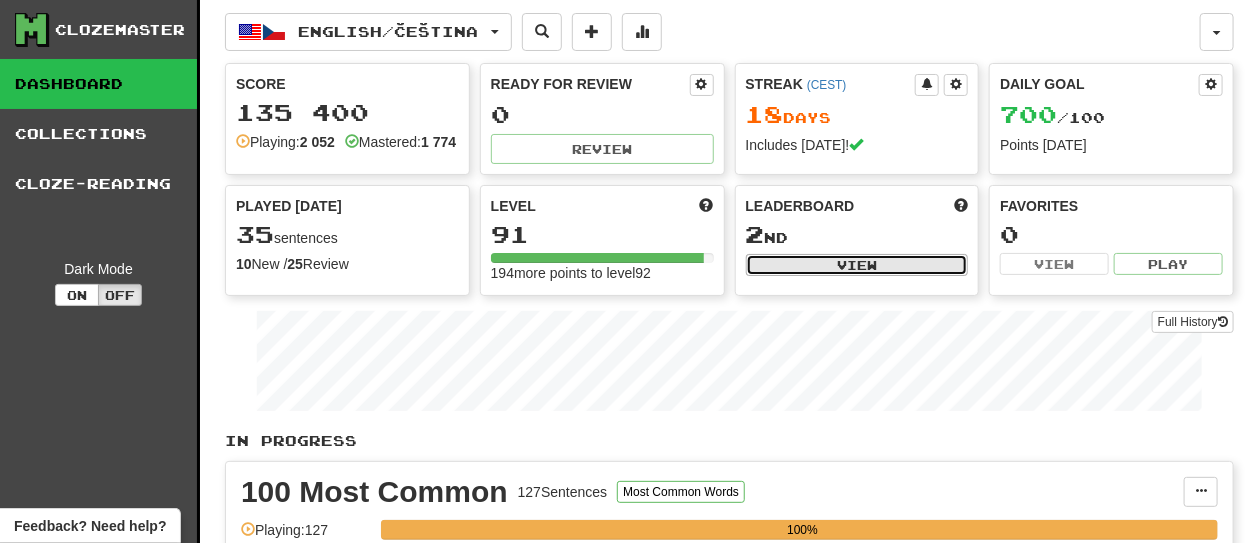 select on "**********" 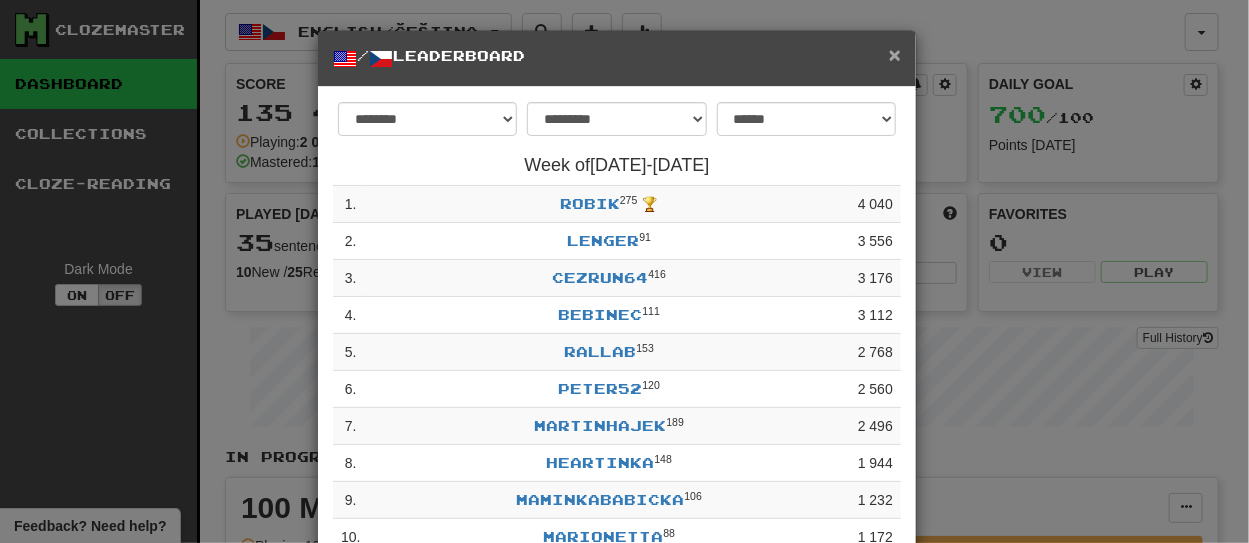 click on "×" at bounding box center [895, 54] 